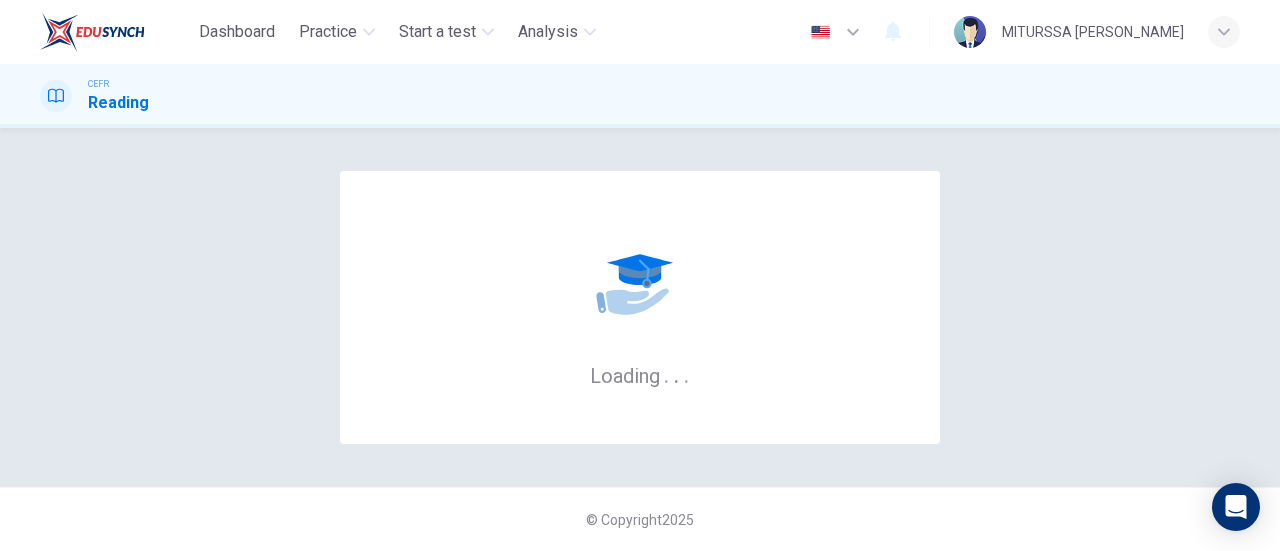 scroll, scrollTop: 0, scrollLeft: 0, axis: both 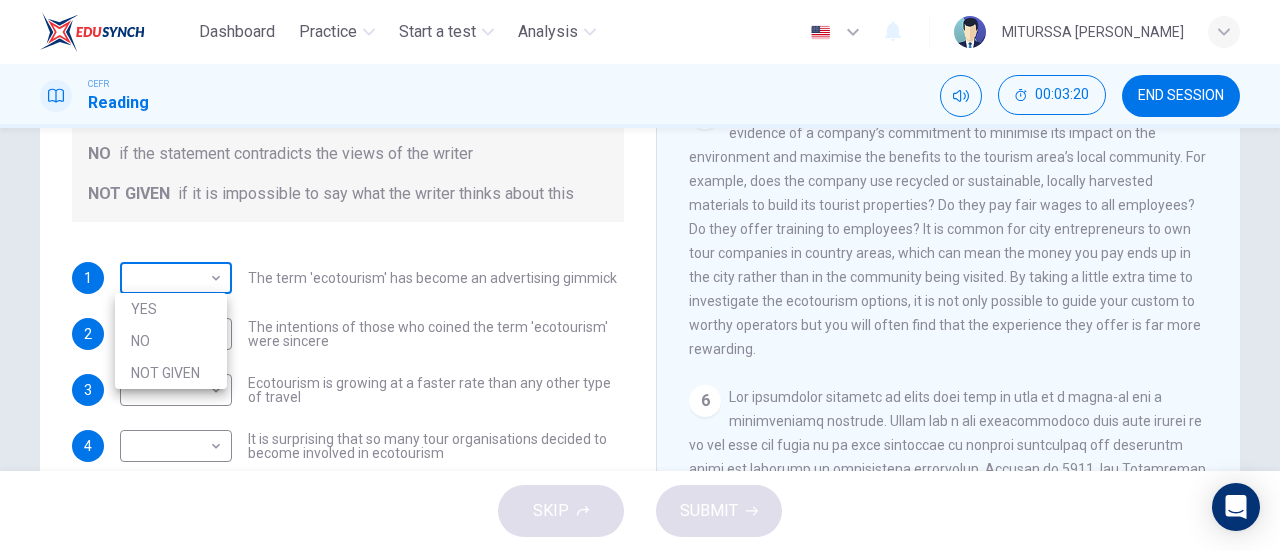 click on "Dashboard Practice Start a test Analysis English en ​ MITURSSA [PERSON_NAME] CEFR Reading 00:03:20 END SESSION Questions 1 - 6 Do the following statements agree with the information given in the Reading Passage ?
In the boxes below write YES if the statement agrees with the views of the writer NO if the statement contradicts the views of the writer NOT GIVEN if it is impossible to say what the writer thinks about this 1 ​ ​ The term 'ecotourism' has become an advertising gimmick 2 ​ ​ The intentions of those who coined the term 'ecotourism' were sincere 3 ​ ​ Ecotourism is growing at a faster rate than any other type of travel 4 ​ ​ It is surprising that so many tour organisations decided to become involved in ecotourism 5 ​ ​ Tourists have learnt to make investigations about tour operators before using them 6 ​ ​ Tourists have had bad experiences on ecotour holidays It's Eco-logical CLICK TO ZOOM Click to Zoom 1 2 3 4 5 6 7 8 SKIP SUBMIT EduSynch - Online Language Proficiency Testing" at bounding box center [640, 275] 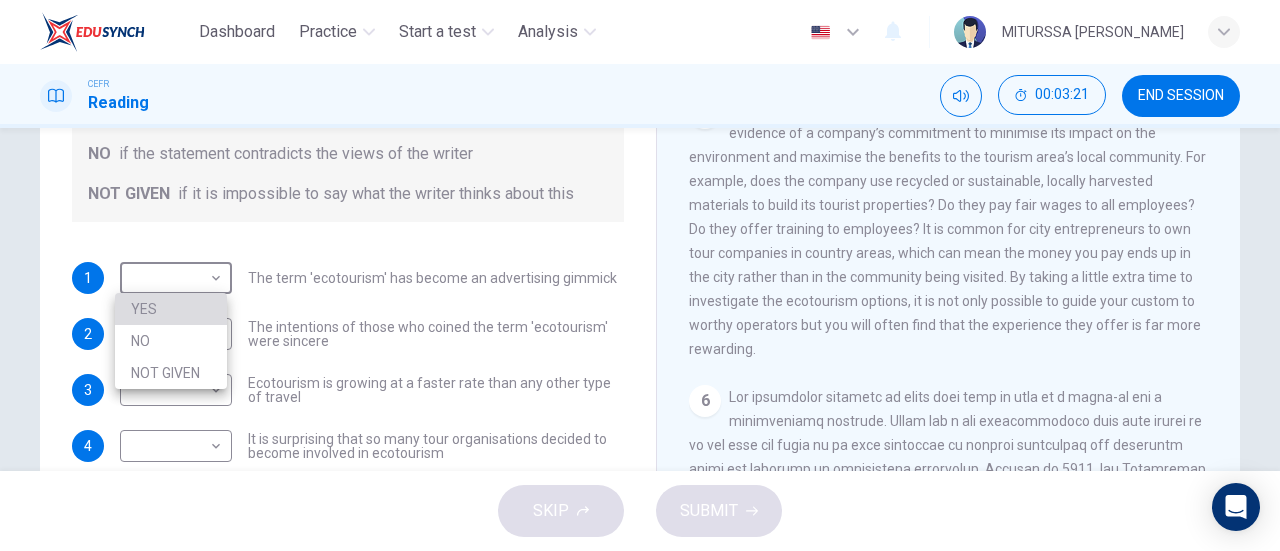 click on "YES" at bounding box center [171, 309] 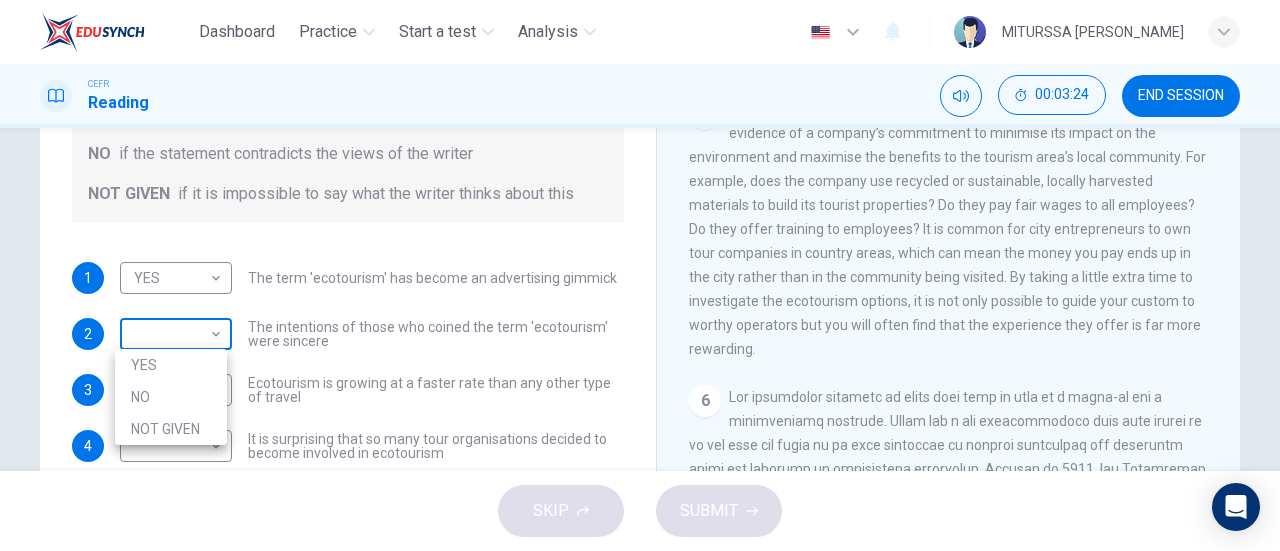 click on "Dashboard Practice Start a test Analysis English en ​ MITURSSA [PERSON_NAME] CEFR Reading 00:03:24 END SESSION Questions 1 - 6 Do the following statements agree with the information given in the Reading Passage ?
In the boxes below write YES if the statement agrees with the views of the writer NO if the statement contradicts the views of the writer NOT GIVEN if it is impossible to say what the writer thinks about this 1 YES YES ​ The term 'ecotourism' has become an advertising gimmick 2 ​ ​ The intentions of those who coined the term 'ecotourism' were sincere 3 ​ ​ Ecotourism is growing at a faster rate than any other type of travel 4 ​ ​ It is surprising that so many tour organisations decided to become involved in ecotourism 5 ​ ​ Tourists have learnt to make investigations about tour operators before using them 6 ​ ​ Tourists have had bad experiences on ecotour holidays It's Eco-logical CLICK TO ZOOM Click to Zoom 1 2 3 4 5 6 7 8 SKIP SUBMIT
Dashboard Practice Start a test YES" at bounding box center [640, 275] 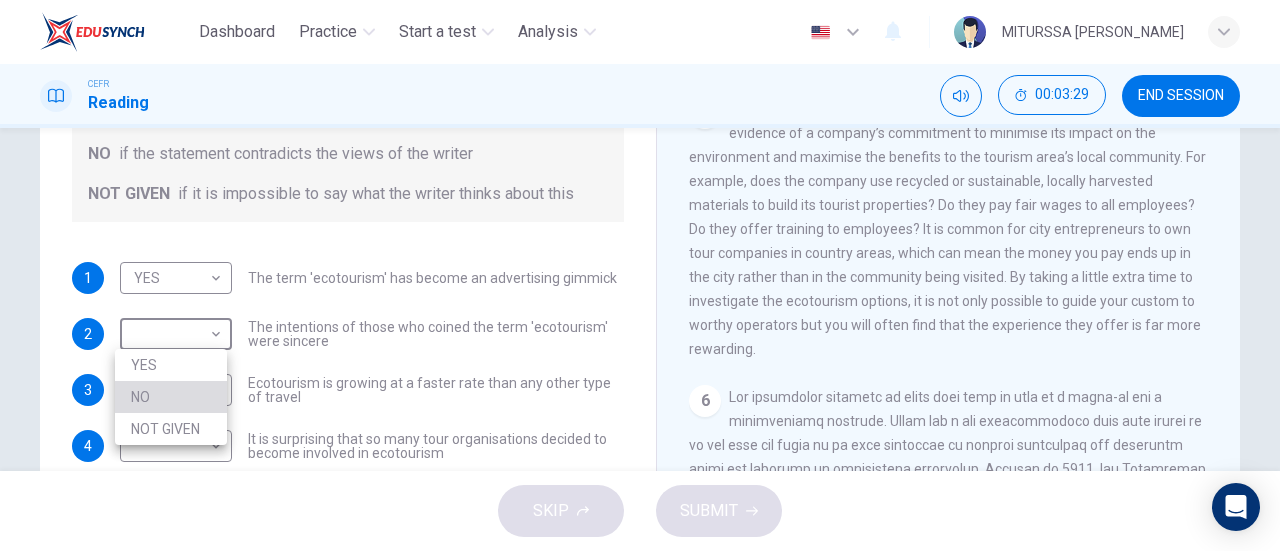 click on "NO" at bounding box center (171, 397) 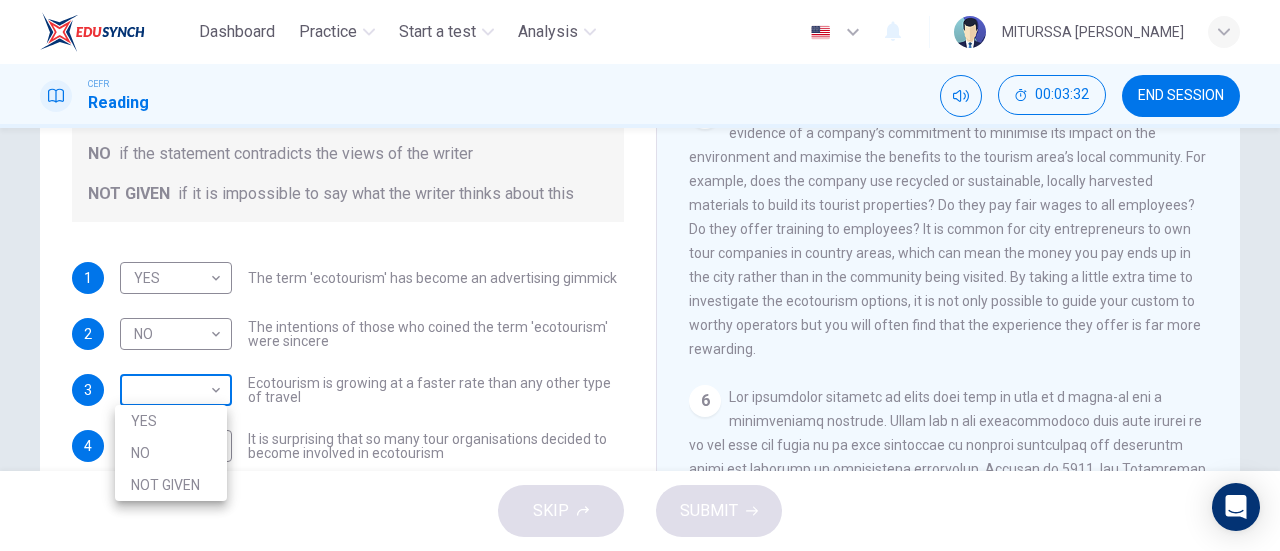 click on "Dashboard Practice Start a test Analysis English en ​ MITURSSA [PERSON_NAME] CEFR Reading 00:03:32 END SESSION Questions 1 - 6 Do the following statements agree with the information given in the Reading Passage ?
In the boxes below write YES if the statement agrees with the views of the writer NO if the statement contradicts the views of the writer NOT GIVEN if it is impossible to say what the writer thinks about this 1 YES YES ​ The term 'ecotourism' has become an advertising gimmick 2 NO NO ​ The intentions of those who coined the term 'ecotourism' were sincere 3 ​ ​ Ecotourism is growing at a faster rate than any other type of travel 4 ​ ​ It is surprising that so many tour organisations decided to become involved in ecotourism 5 ​ ​ Tourists have learnt to make investigations about tour operators before using them 6 ​ ​ Tourists have had bad experiences on ecotour holidays It's Eco-logical CLICK TO ZOOM Click to Zoom 1 2 3 4 5 6 7 8 SKIP SUBMIT
Dashboard Practice Start a test" at bounding box center (640, 275) 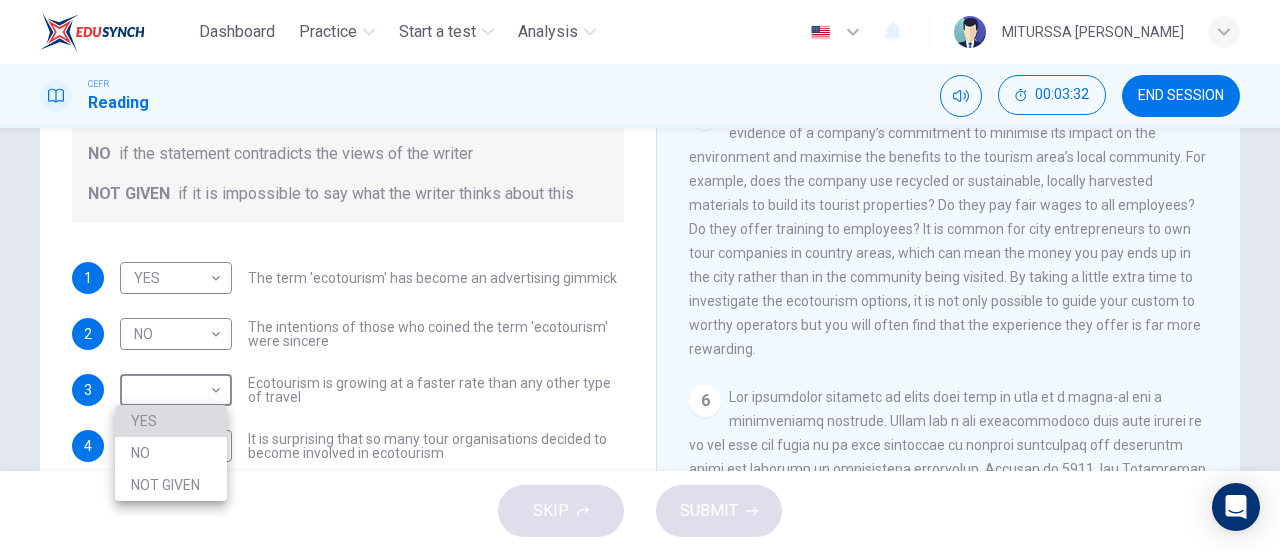 click on "YES" at bounding box center (171, 421) 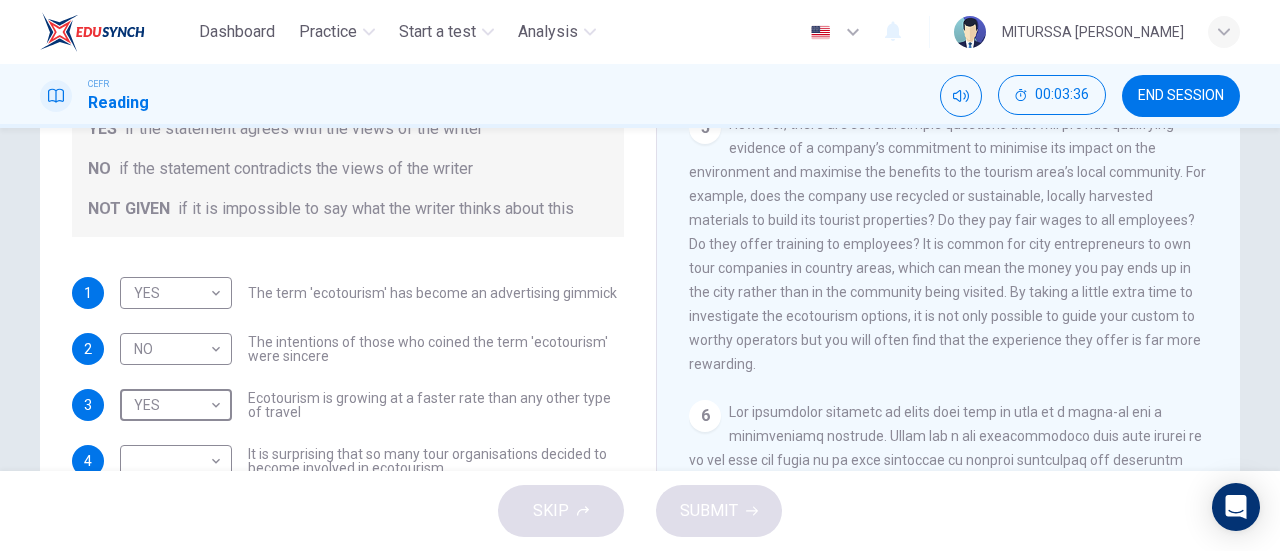 scroll, scrollTop: 328, scrollLeft: 0, axis: vertical 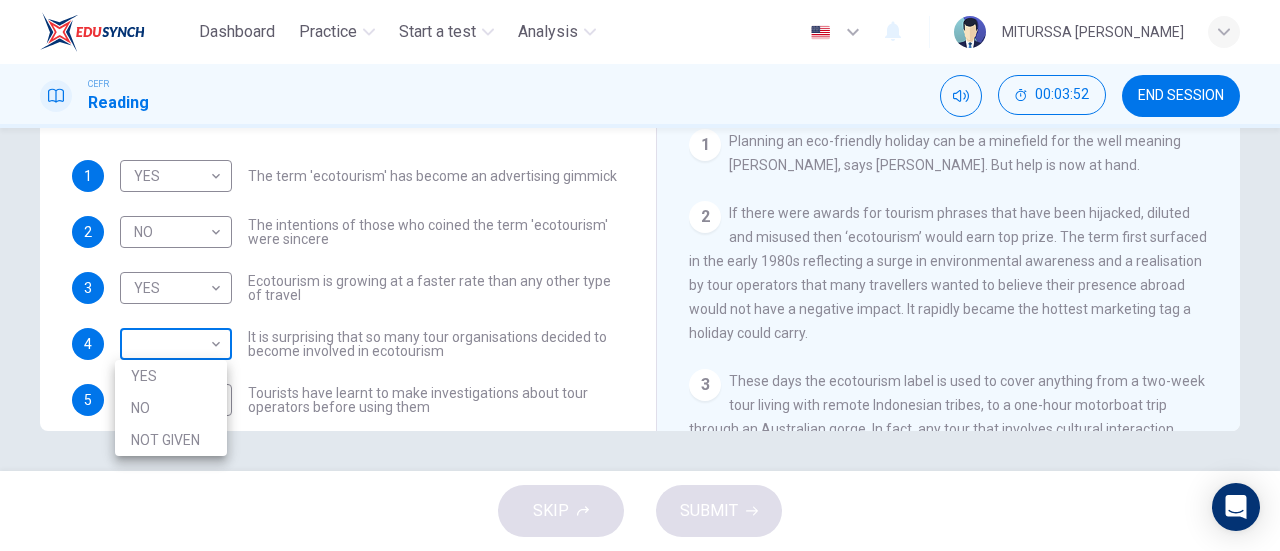 click on "Dashboard Practice Start a test Analysis English en ​ MITURSSA [PERSON_NAME] CEFR Reading 00:03:52 END SESSION Questions 1 - 6 Do the following statements agree with the information given in the Reading Passage ?
In the boxes below write YES if the statement agrees with the views of the writer NO if the statement contradicts the views of the writer NOT GIVEN if it is impossible to say what the writer thinks about this 1 YES YES ​ The term 'ecotourism' has become an advertising gimmick 2 NO NO ​ The intentions of those who coined the term 'ecotourism' were sincere 3 YES YES ​ Ecotourism is growing at a faster rate than any other type of travel 4 ​ ​ It is surprising that so many tour organisations decided to become involved in ecotourism 5 ​ ​ Tourists have learnt to make investigations about tour operators before using them 6 ​ ​ Tourists have had bad experiences on ecotour holidays It's Eco-logical CLICK TO ZOOM Click to Zoom 1 2 3 4 5 6 7 8 SKIP SUBMIT
Dashboard Practice Analysis" at bounding box center [640, 275] 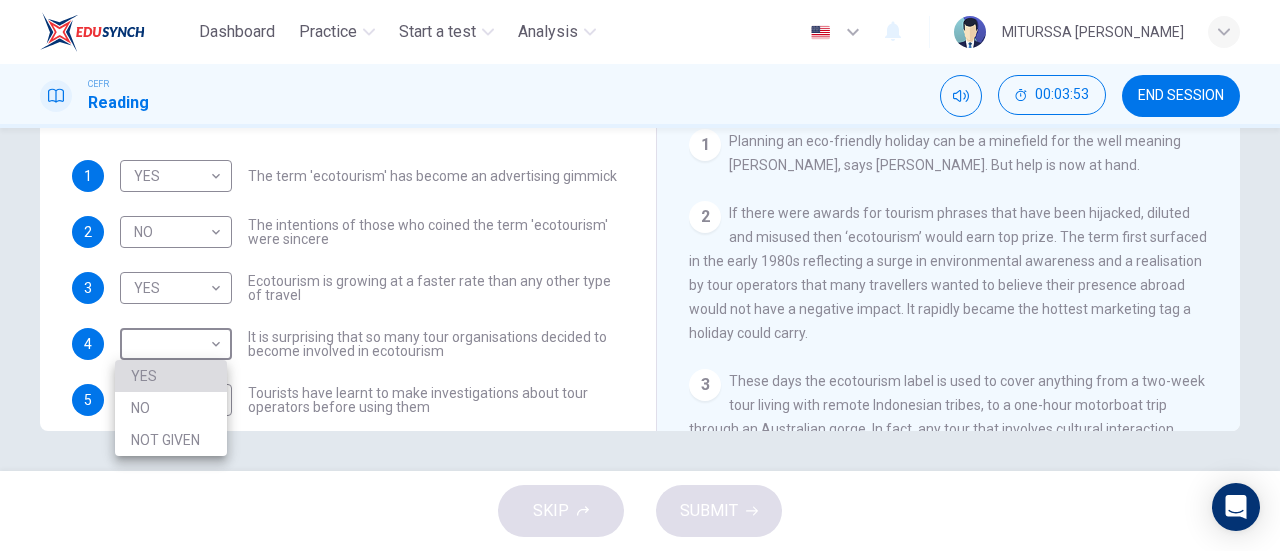 click on "YES" at bounding box center [171, 376] 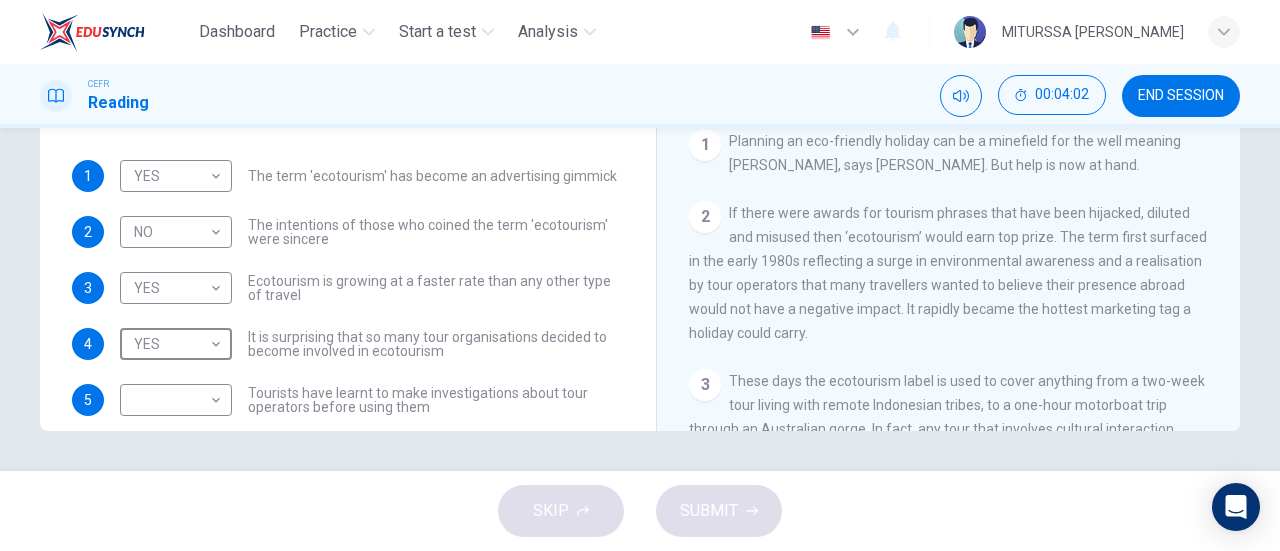 scroll, scrollTop: 647, scrollLeft: 0, axis: vertical 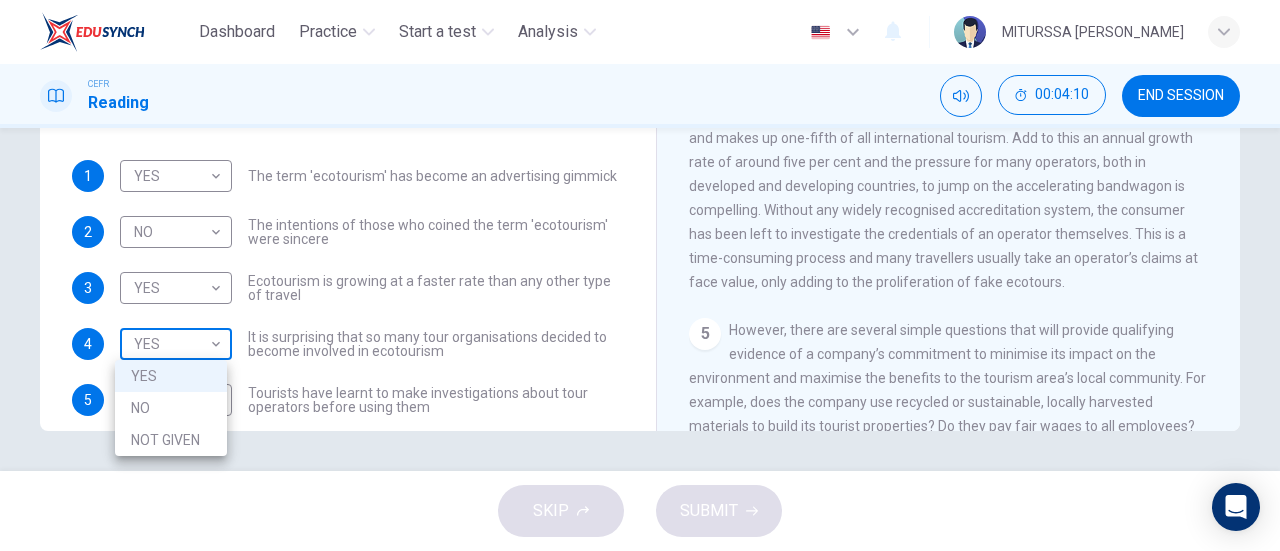 click on "Dashboard Practice Start a test Analysis English en ​ MITURSSA [PERSON_NAME] CEFR Reading 00:04:10 END SESSION Questions 1 - 6 Do the following statements agree with the information given in the Reading Passage ?
In the boxes below write YES if the statement agrees with the views of the writer NO if the statement contradicts the views of the writer NOT GIVEN if it is impossible to say what the writer thinks about this 1 YES YES ​ The term 'ecotourism' has become an advertising gimmick 2 NO NO ​ The intentions of those who coined the term 'ecotourism' were sincere 3 YES YES ​ Ecotourism is growing at a faster rate than any other type of travel 4 YES YES ​ It is surprising that so many tour organisations decided to become involved in ecotourism 5 ​ ​ Tourists have learnt to make investigations about tour operators before using them 6 ​ ​ Tourists have had bad experiences on ecotour holidays It's Eco-logical CLICK TO ZOOM Click to Zoom 1 2 3 4 5 6 7 8 SKIP SUBMIT
Dashboard Practice 2025" at bounding box center [640, 275] 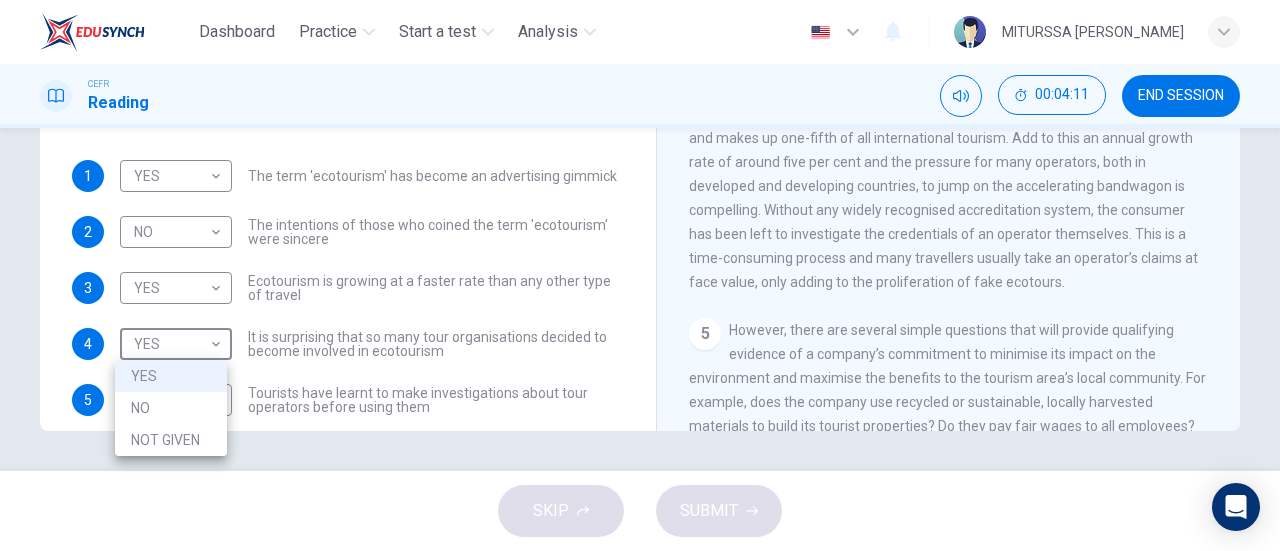 click on "NOT GIVEN" at bounding box center [171, 440] 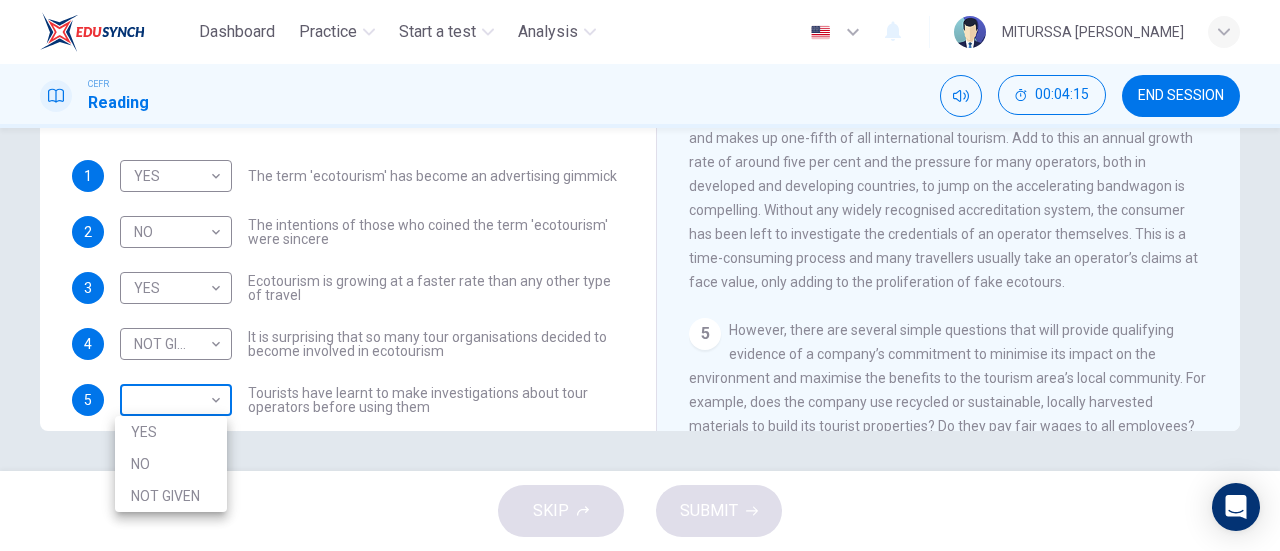 click on "Dashboard Practice Start a test Analysis English en ​ MITURSSA [PERSON_NAME] CEFR Reading 00:04:15 END SESSION Questions 1 - 6 Do the following statements agree with the information given in the Reading Passage ?
In the boxes below write YES if the statement agrees with the views of the writer NO if the statement contradicts the views of the writer NOT GIVEN if it is impossible to say what the writer thinks about this 1 YES YES ​ The term 'ecotourism' has become an advertising gimmick 2 NO NO ​ The intentions of those who coined the term 'ecotourism' were sincere 3 YES YES ​ Ecotourism is growing at a faster rate than any other type of travel 4 NOT GIVEN NOT GIVEN ​ It is surprising that so many tour organisations decided to become involved in ecotourism 5 ​ ​ Tourists have learnt to make investigations about tour operators before using them 6 ​ ​ Tourists have had bad experiences on ecotour holidays It's Eco-logical CLICK TO ZOOM Click to Zoom 1 2 3 4 5 6 7 8 SKIP SUBMIT
Dashboard YES" at bounding box center [640, 275] 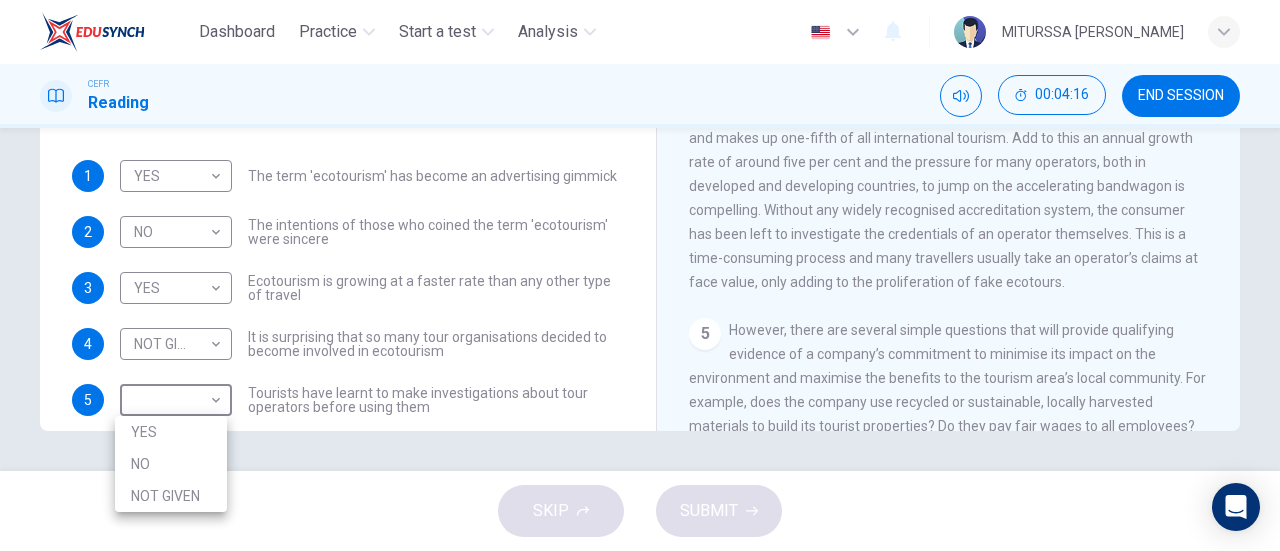 click on "YES" at bounding box center (171, 432) 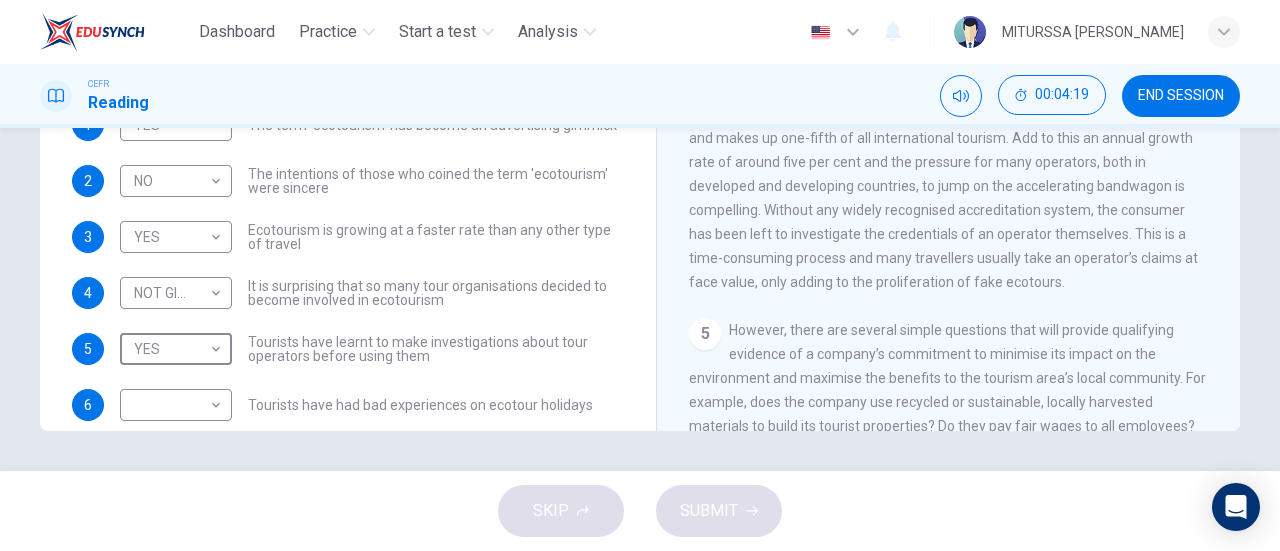 scroll, scrollTop: 80, scrollLeft: 0, axis: vertical 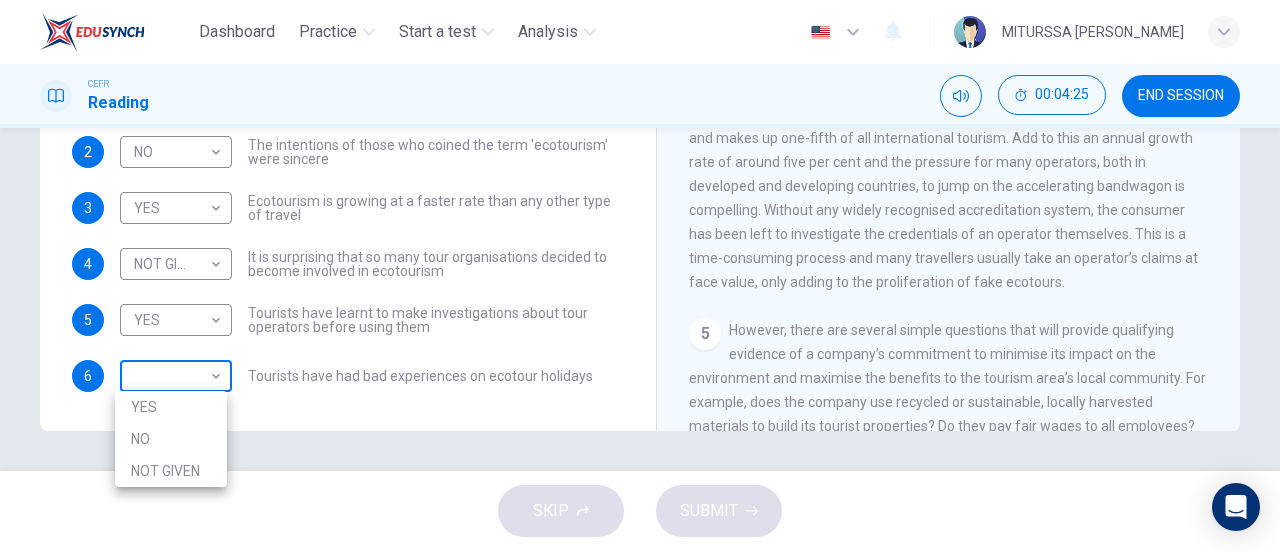click on "Dashboard Practice Start a test Analysis English en ​ MITURSSA [PERSON_NAME] CEFR Reading 00:04:25 END SESSION Questions 1 - 6 Do the following statements agree with the information given in the Reading Passage ?
In the boxes below write YES if the statement agrees with the views of the writer NO if the statement contradicts the views of the writer NOT GIVEN if it is impossible to say what the writer thinks about this 1 YES YES ​ The term 'ecotourism' has become an advertising gimmick 2 NO NO ​ The intentions of those who coined the term 'ecotourism' were sincere 3 YES YES ​ Ecotourism is growing at a faster rate than any other type of travel 4 NOT GIVEN NOT GIVEN ​ It is surprising that so many tour organisations decided to become involved in ecotourism 5 YES YES ​ Tourists have learnt to make investigations about tour operators before using them 6 ​ ​ Tourists have had bad experiences on ecotour holidays It's Eco-logical CLICK TO ZOOM Click to Zoom 1 2 3 4 5 6 7 8 SKIP SUBMIT
Dashboard" at bounding box center (640, 275) 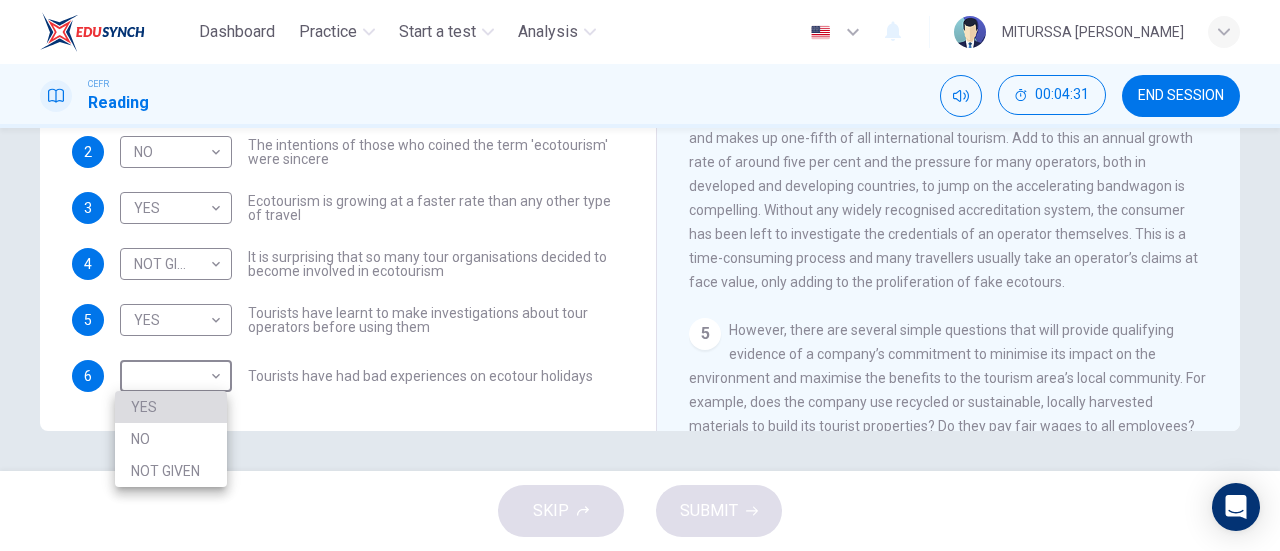click on "YES" at bounding box center (171, 407) 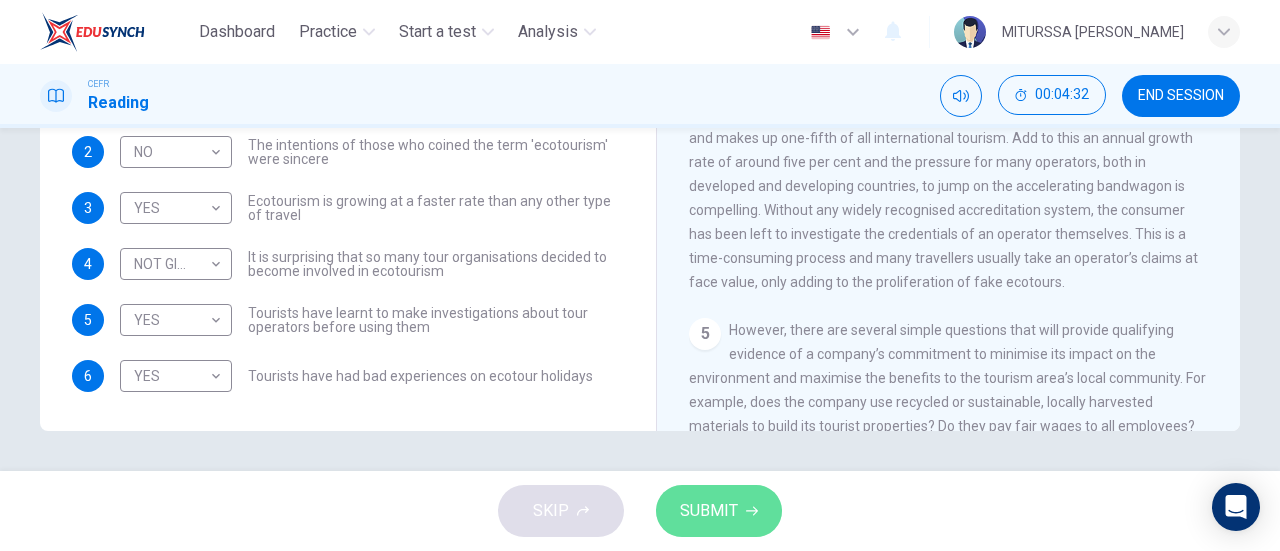 click on "SUBMIT" at bounding box center [709, 511] 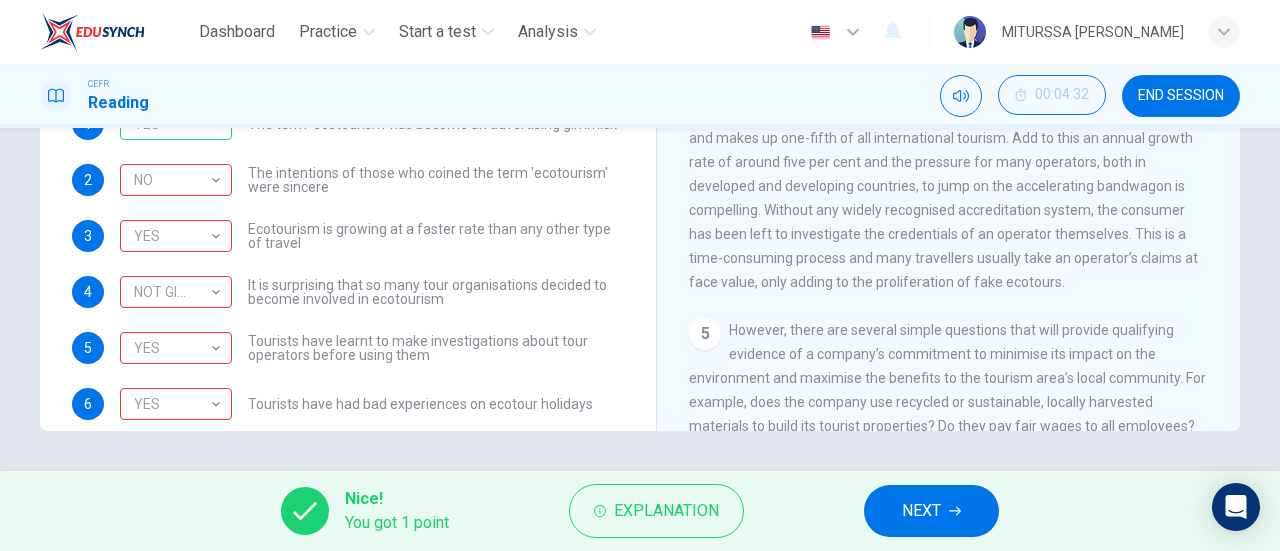 scroll, scrollTop: 80, scrollLeft: 0, axis: vertical 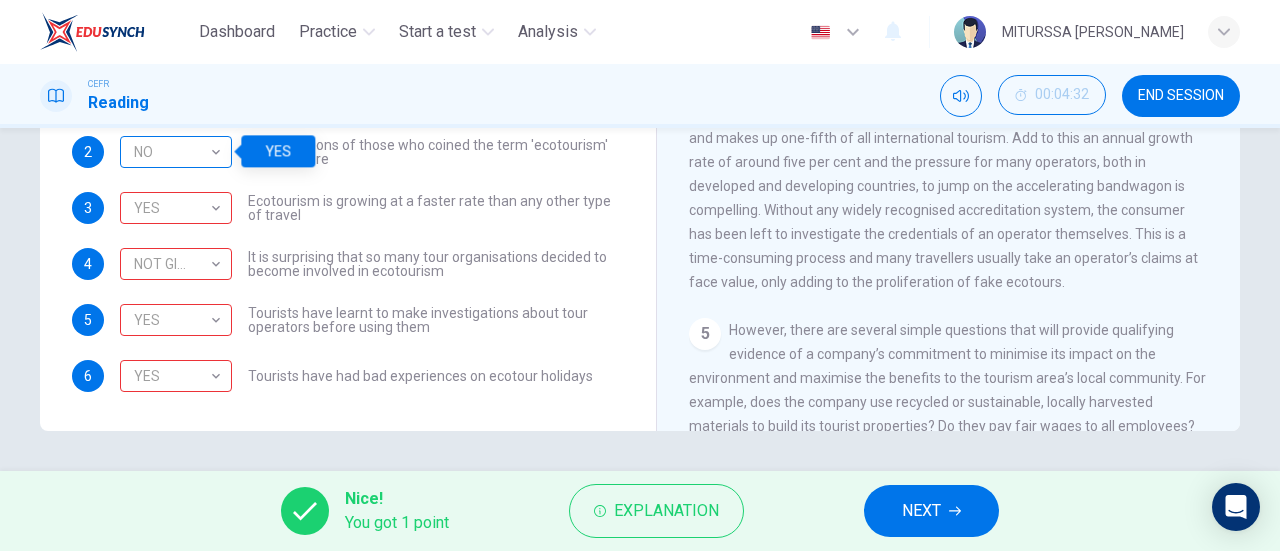 click on "NO" at bounding box center (172, 152) 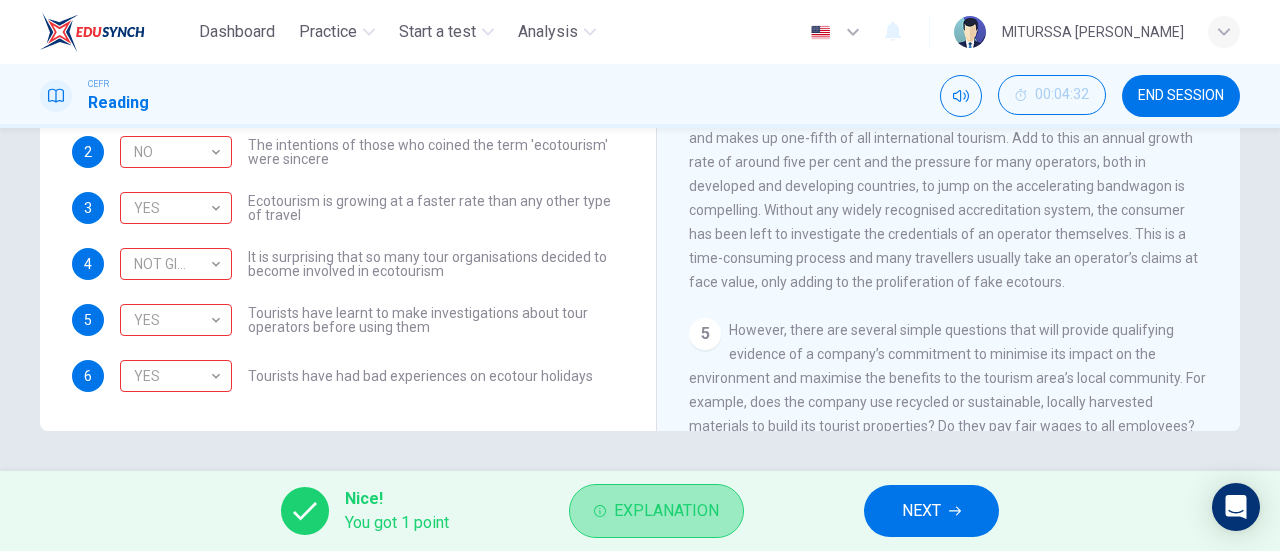 click on "Explanation" at bounding box center (656, 511) 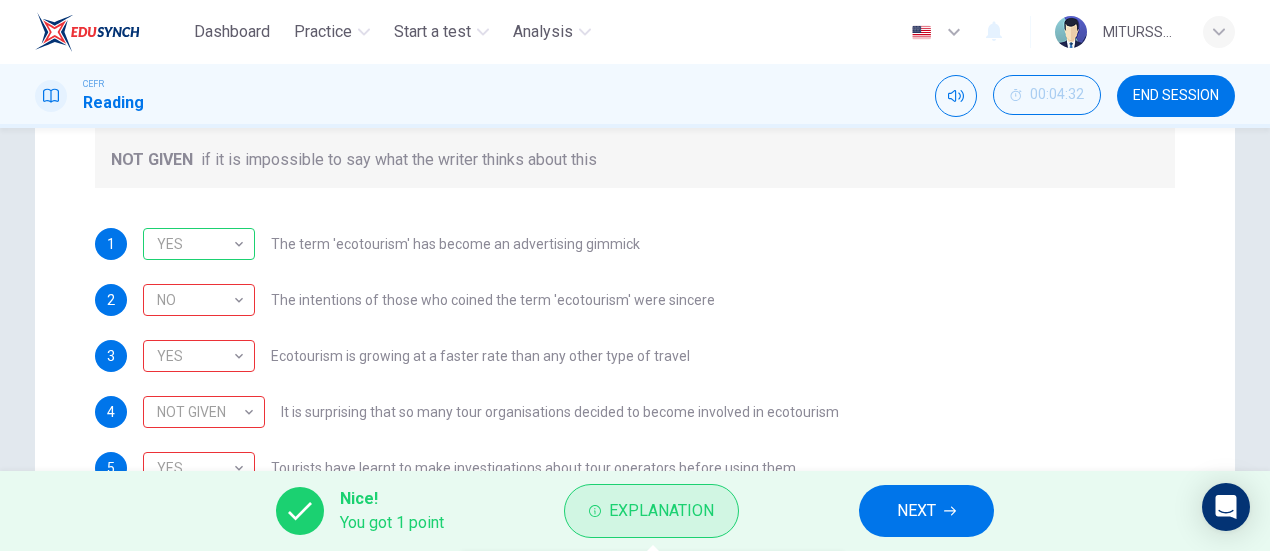 click on "Explanation" at bounding box center [651, 511] 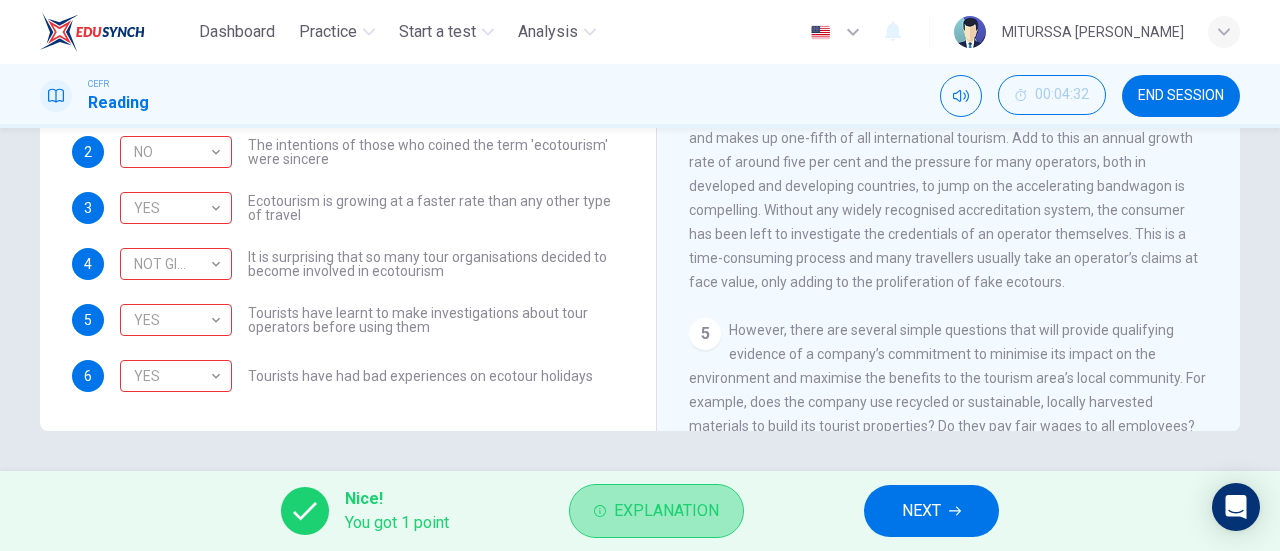 click on "Explanation" at bounding box center (656, 511) 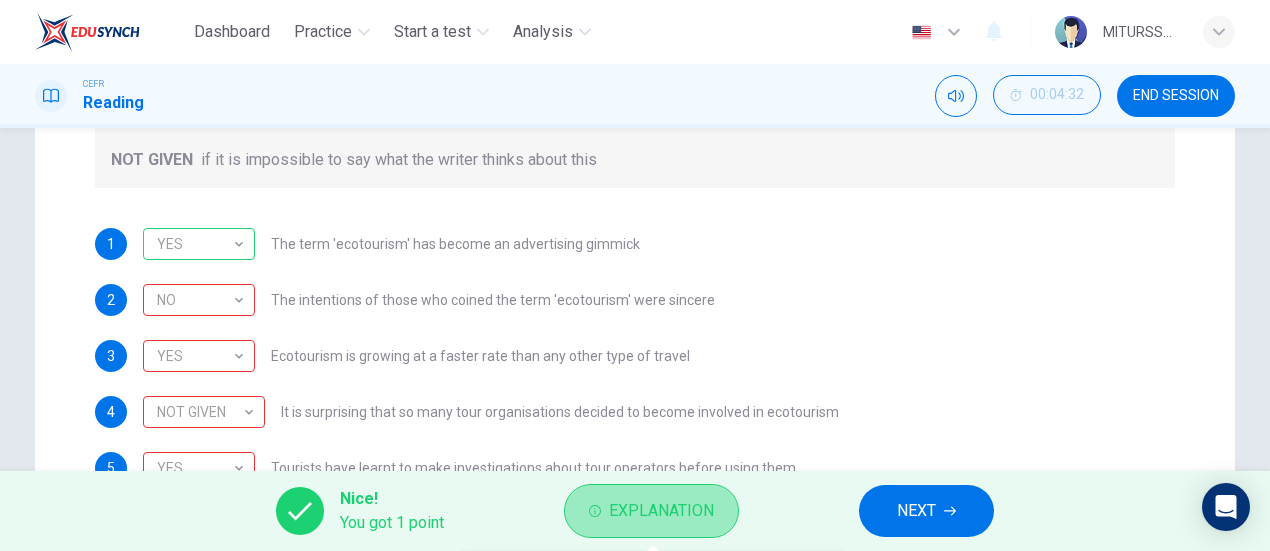 click on "Explanation" at bounding box center [651, 511] 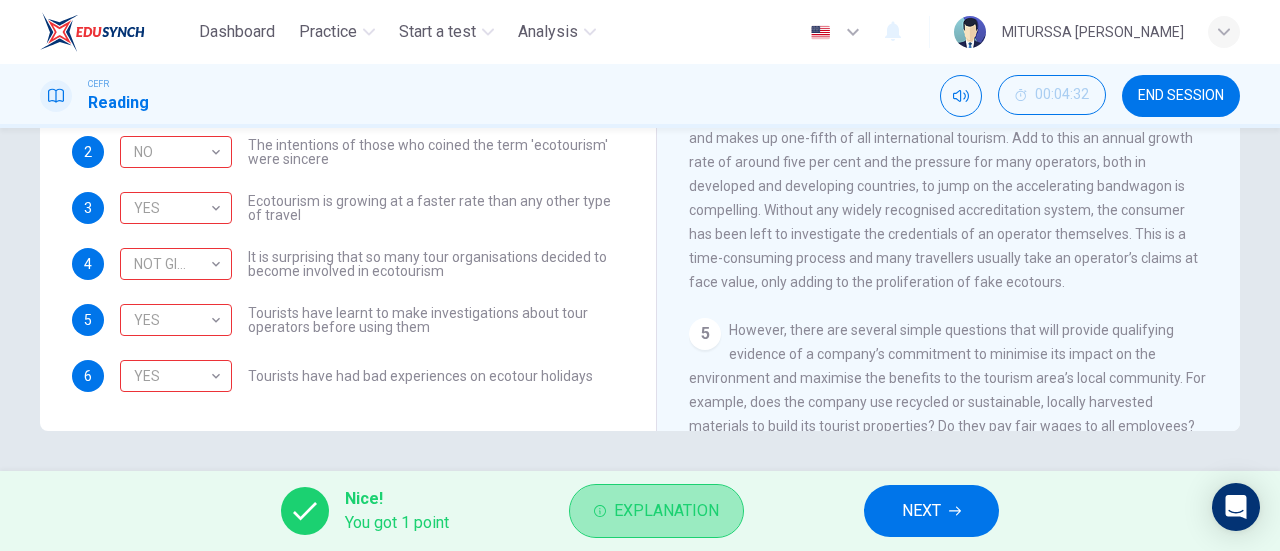 click on "Explanation" at bounding box center [656, 511] 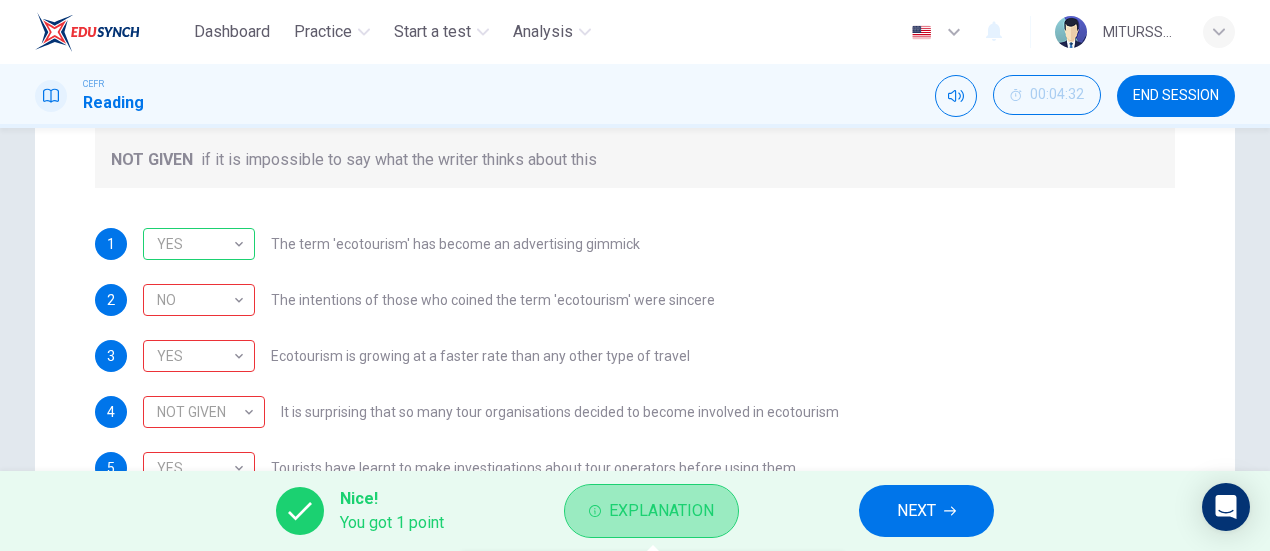 click on "Explanation" at bounding box center (651, 511) 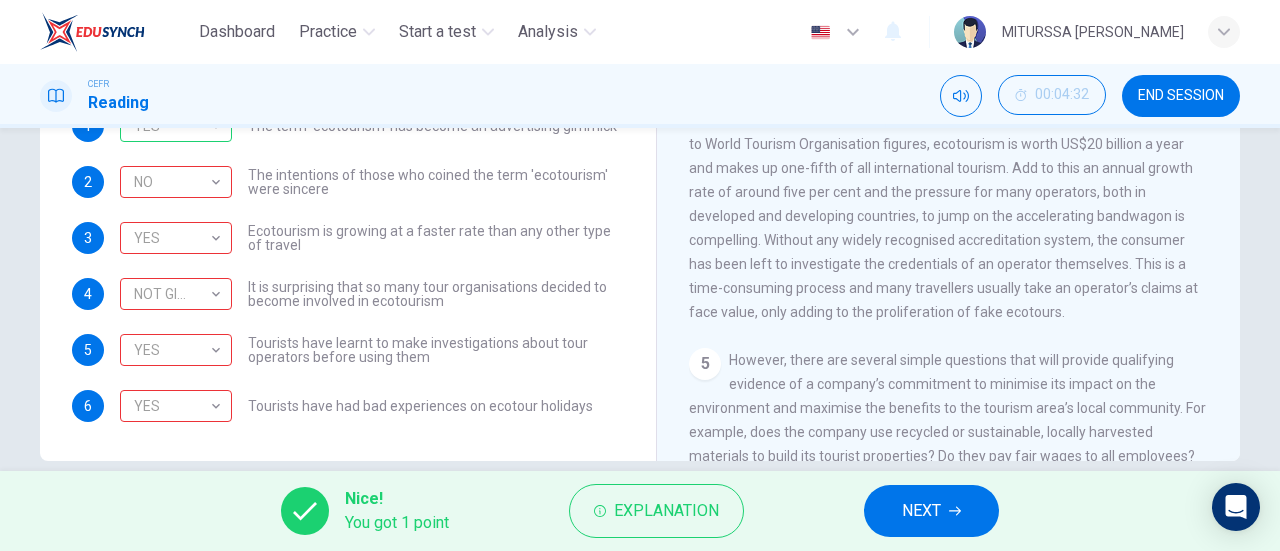 scroll, scrollTop: 432, scrollLeft: 0, axis: vertical 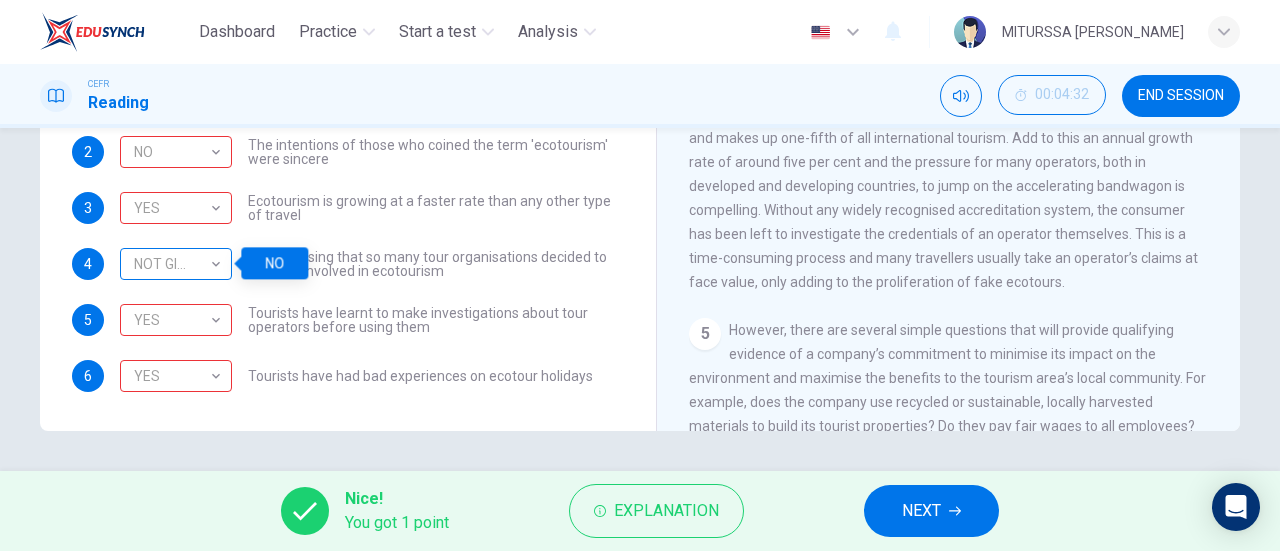 click on "NOT GIVEN" at bounding box center [172, 264] 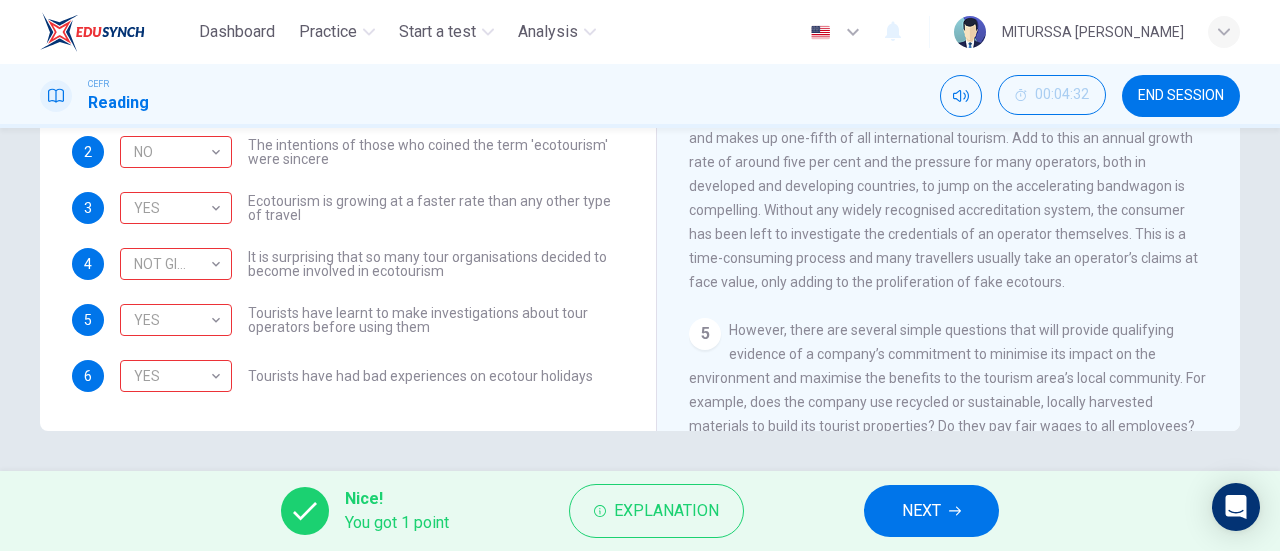 click on "NEXT" at bounding box center [931, 511] 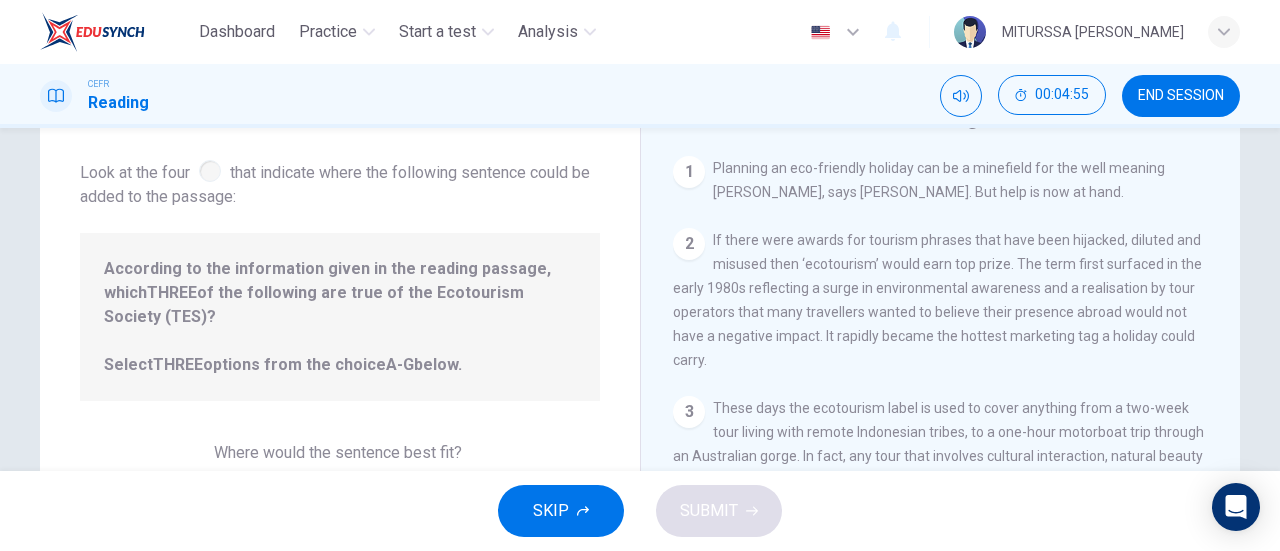 scroll, scrollTop: 98, scrollLeft: 0, axis: vertical 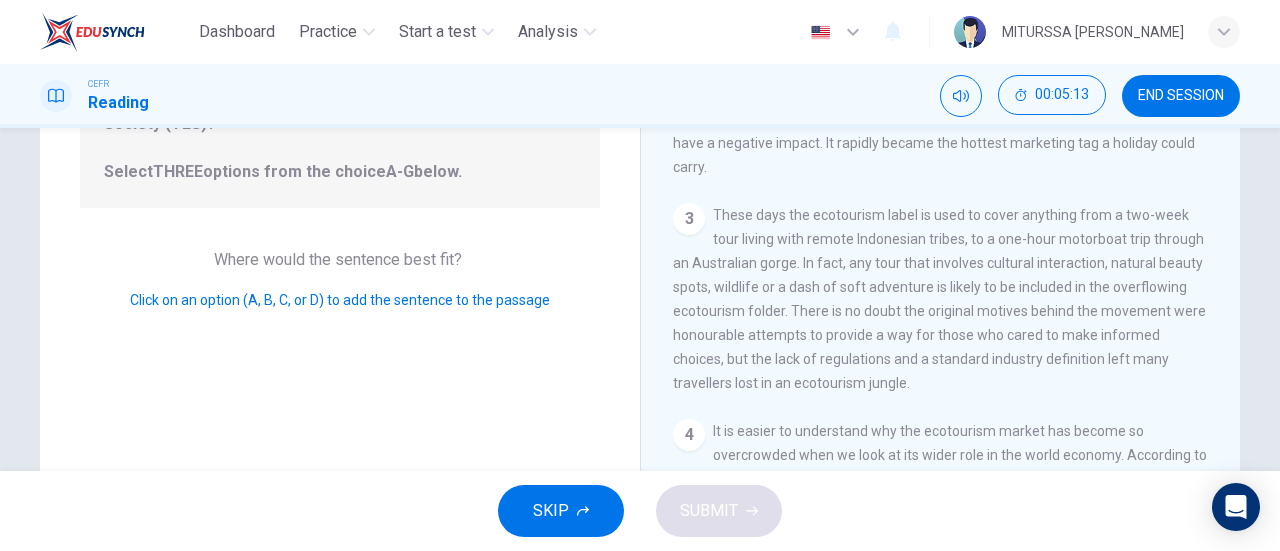 click on "3" at bounding box center [689, 219] 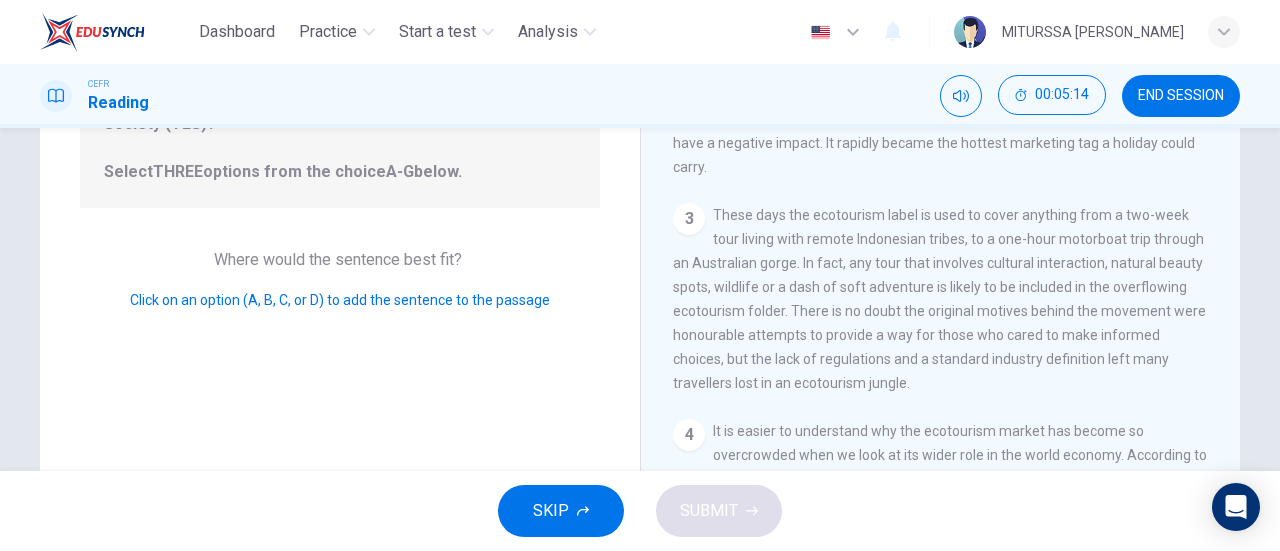 click on "Click on an option (A, B, C, or D) to add the sentence to the passage" at bounding box center (340, 300) 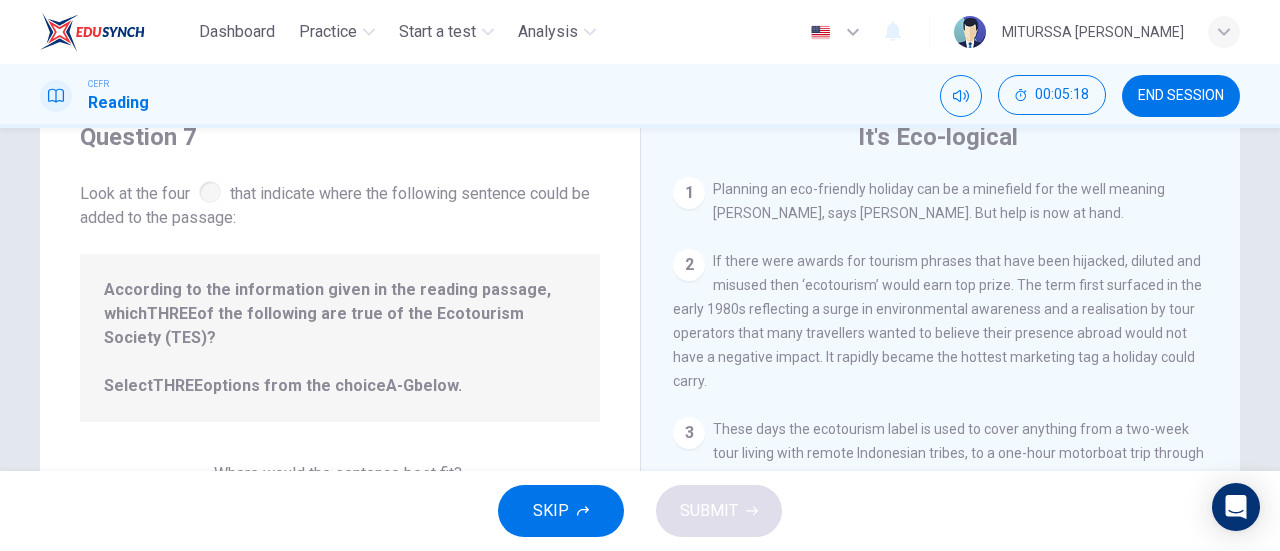 scroll, scrollTop: 77, scrollLeft: 0, axis: vertical 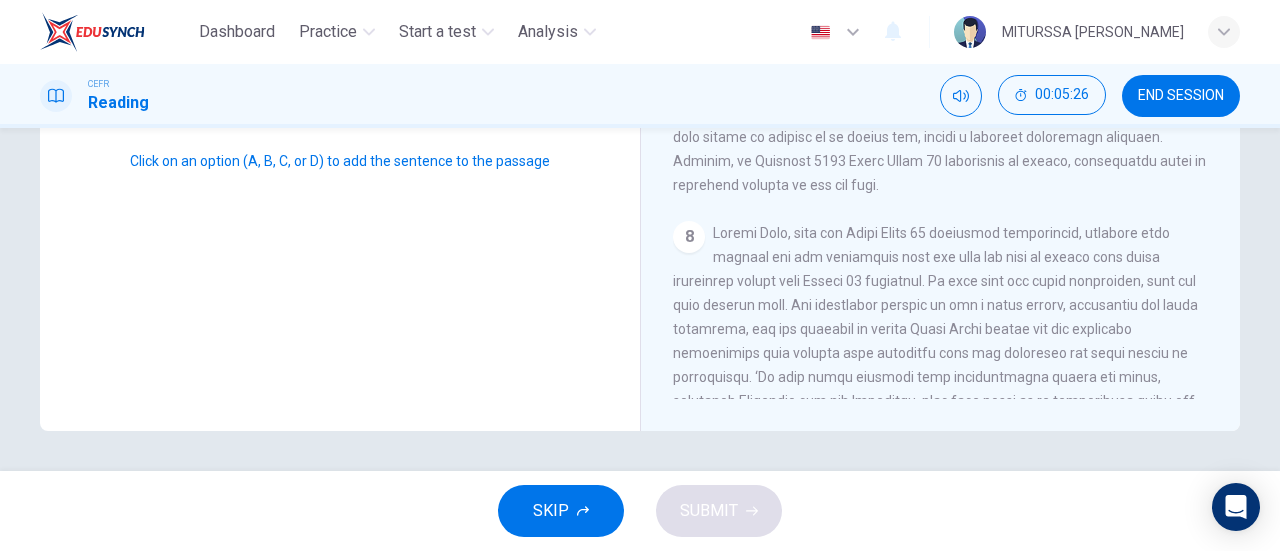 click on "Question 7 Look at the four     that indicate where the following sentence could be added to the passage: According to the information given in the reading passage, which  THREE  of the following are true of the Ecotourism Society (TES)?
Select  THREE  options from the choice  A-G  below.  Where would the sentence best fit?   Click on an option (A, B, C, or D) to add the sentence to the passage" at bounding box center (340, 83) 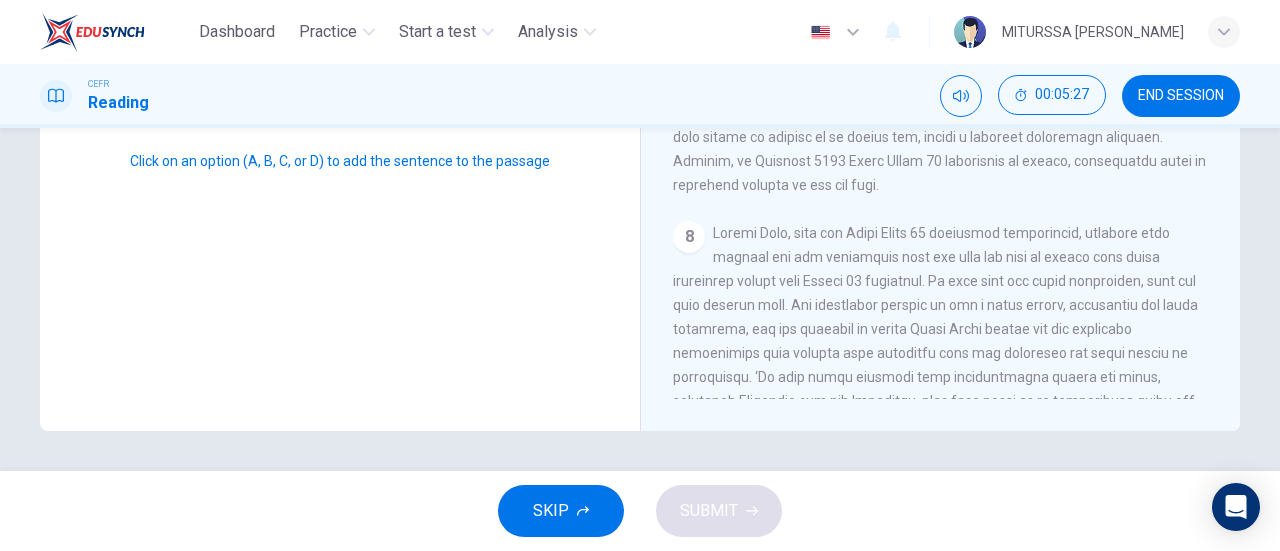 click on "Click on an option (A, B, C, or D) to add the sentence to the passage" at bounding box center [340, 161] 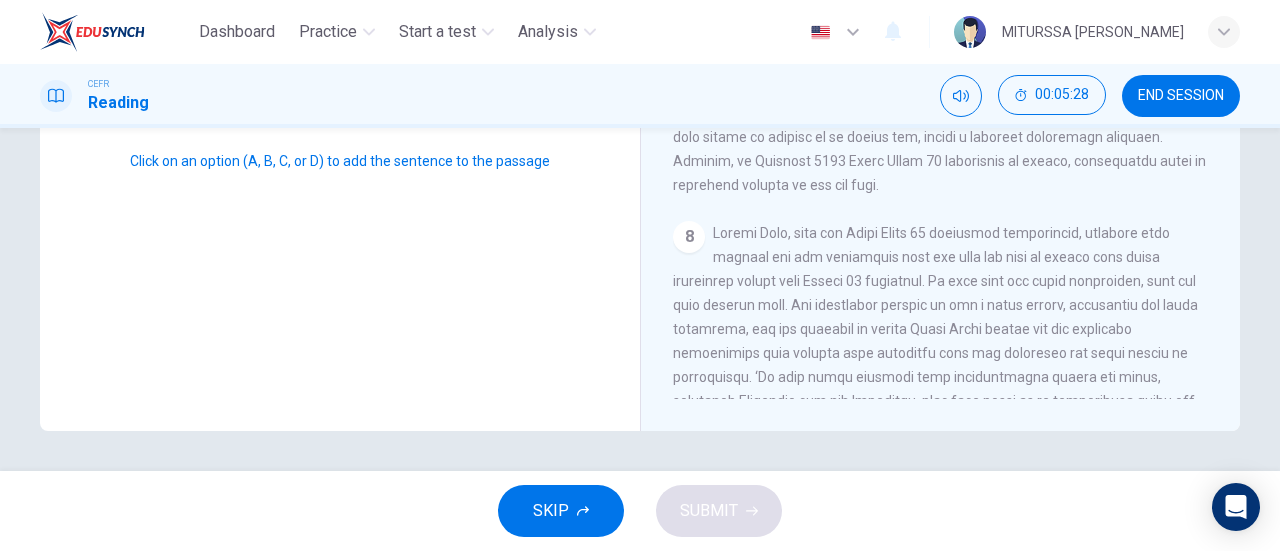 click on "Click on an option (A, B, C, or D) to add the sentence to the passage" at bounding box center [340, 161] 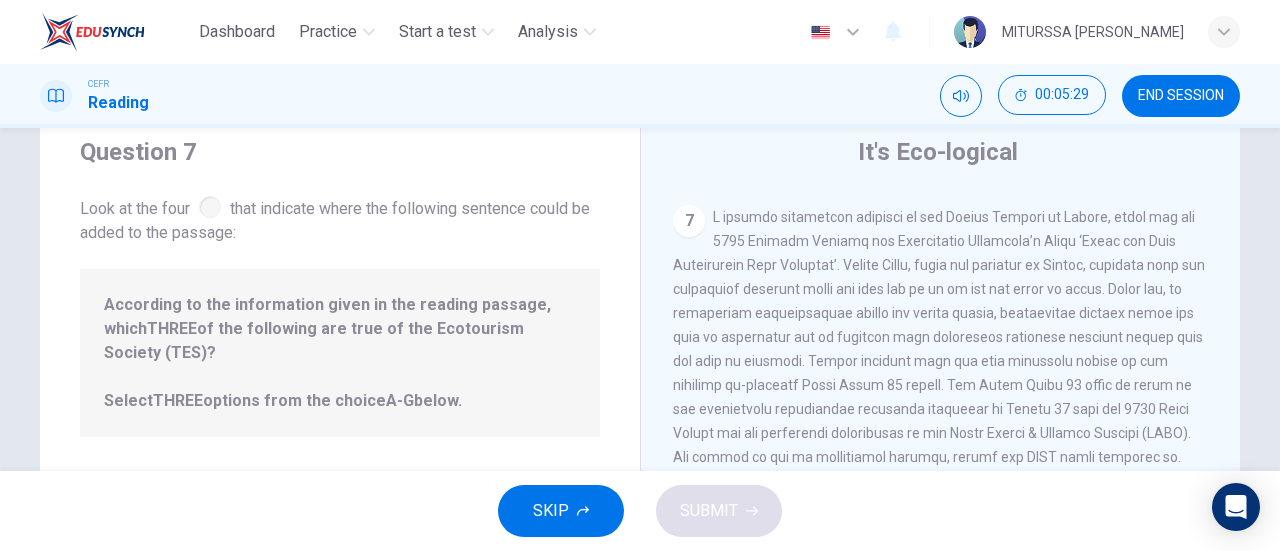 scroll, scrollTop: 70, scrollLeft: 0, axis: vertical 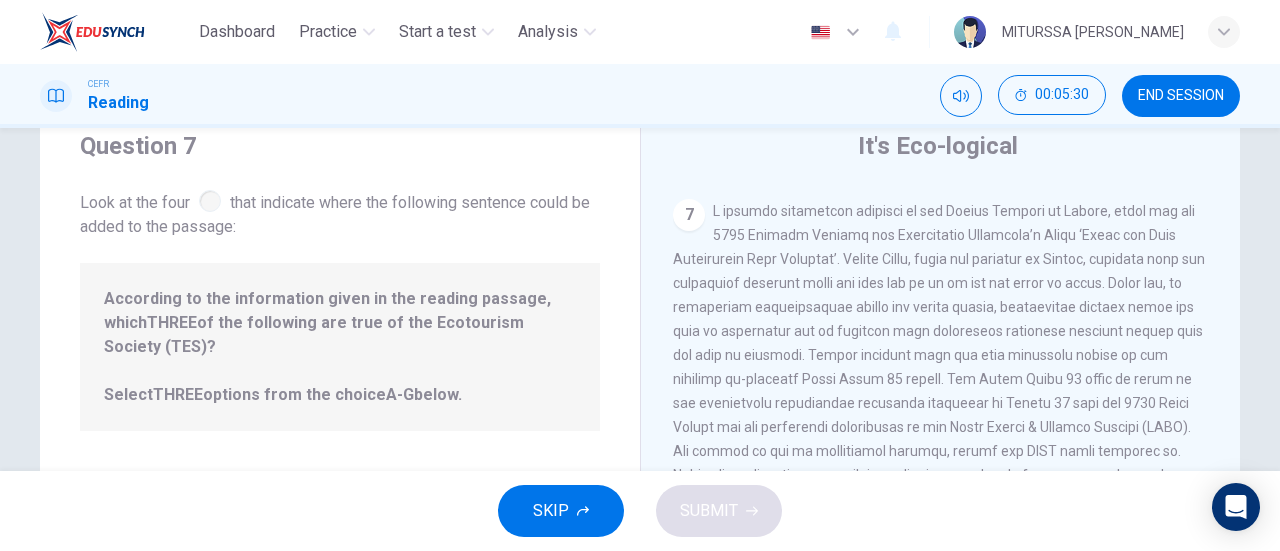 click on "According to the information given in the reading passage, which  THREE  of the following are true of the Ecotourism Society (TES)?
Select  THREE  options from the choice  A-G  below." at bounding box center (340, 347) 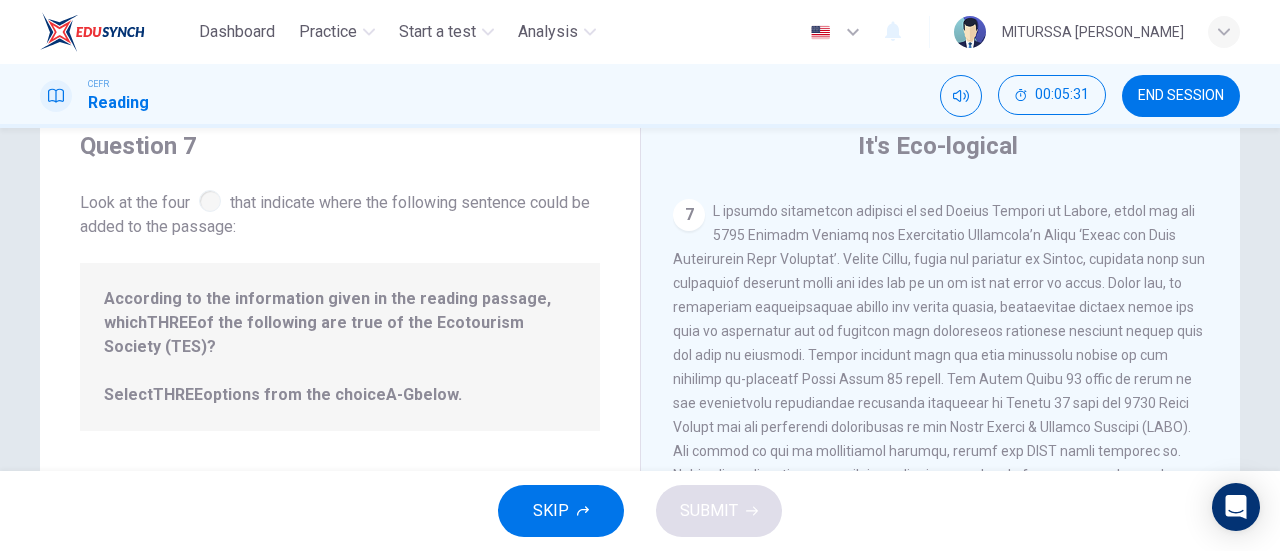 click on "According to the information given in the reading passage, which  THREE  of the following are true of the Ecotourism Society (TES)?
Select  THREE  options from the choice  A-G  below." at bounding box center (340, 347) 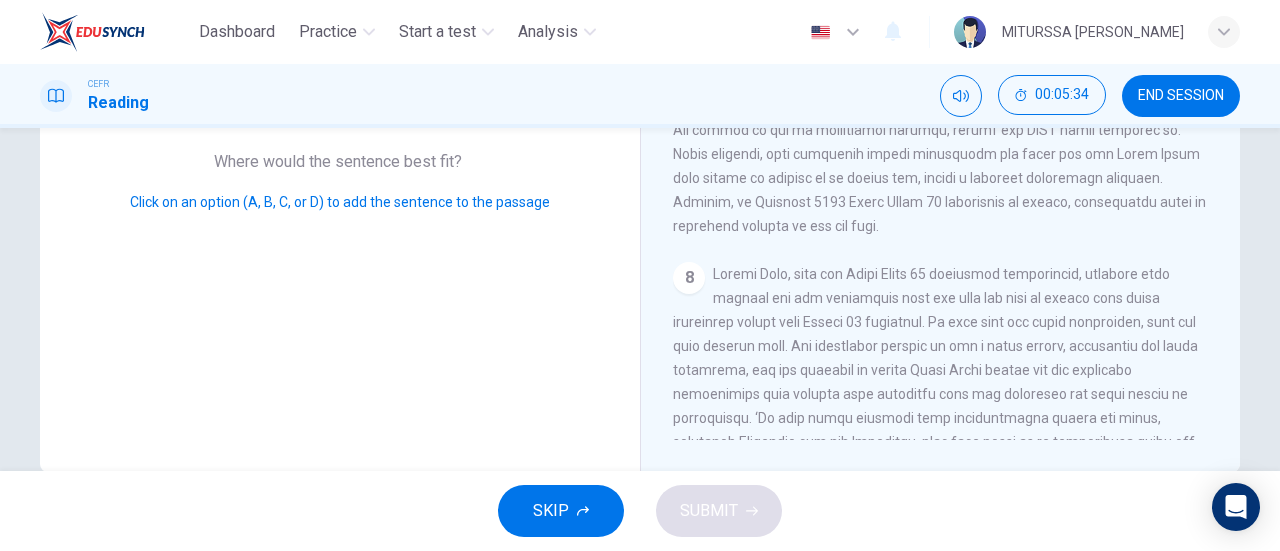 scroll, scrollTop: 419, scrollLeft: 0, axis: vertical 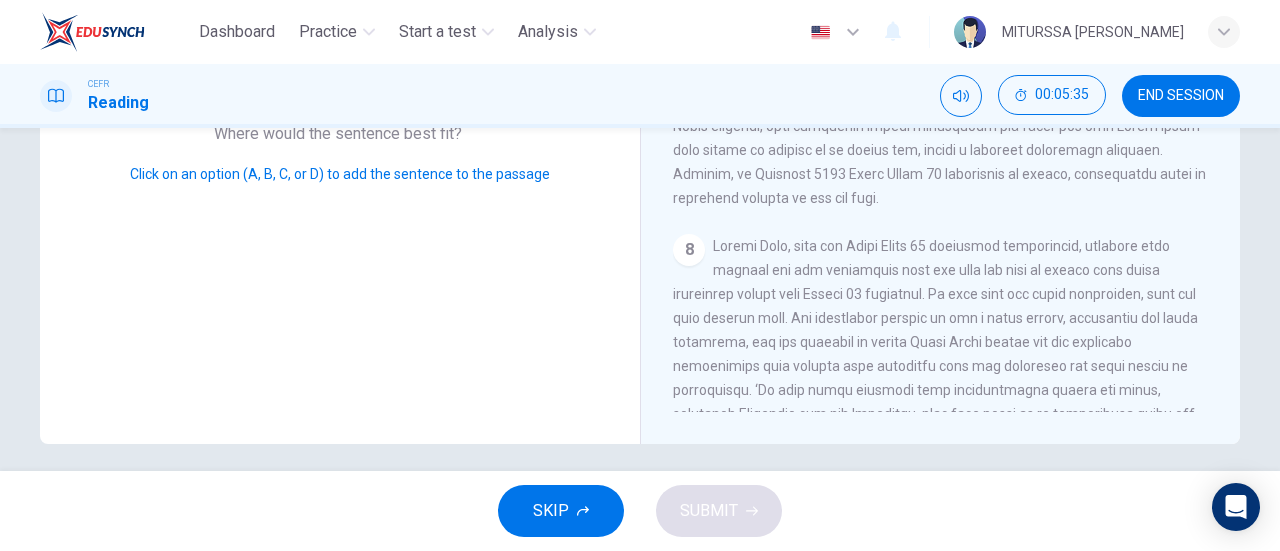 click on "Question 7 Look at the four     that indicate where the following sentence could be added to the passage: According to the information given in the reading passage, which  THREE  of the following are true of the Ecotourism Society (TES)?
Select  THREE  options from the choice  A-G  below.  Where would the sentence best fit?   Click on an option (A, B, C, or D) to add the sentence to the passage" at bounding box center [340, 96] 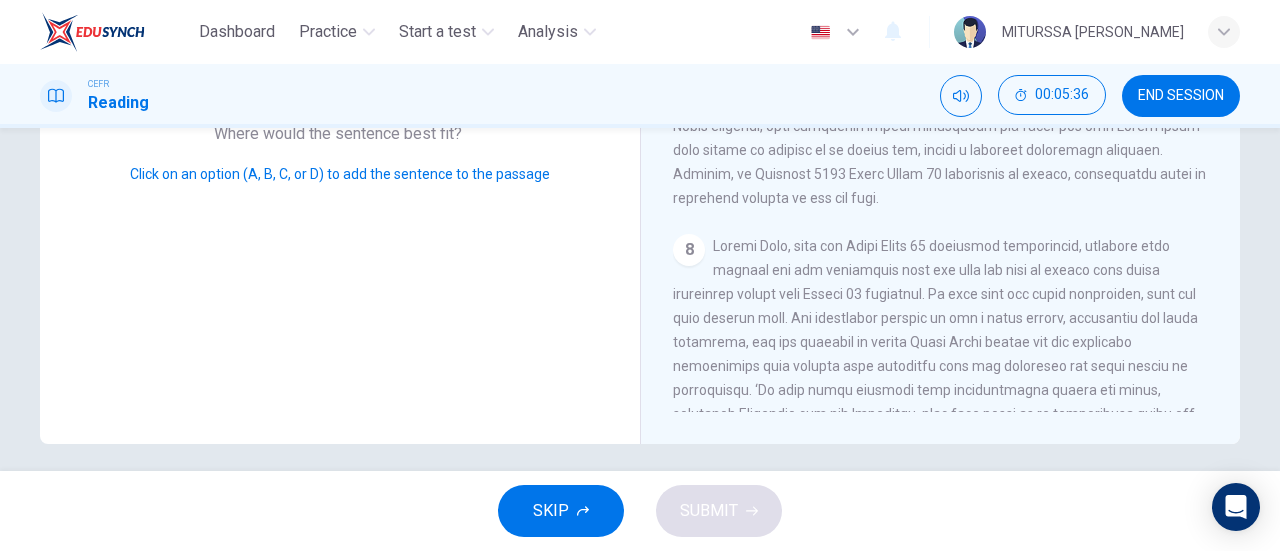 click on "Click on an option (A, B, C, or D) to add the sentence to the passage" at bounding box center [340, 174] 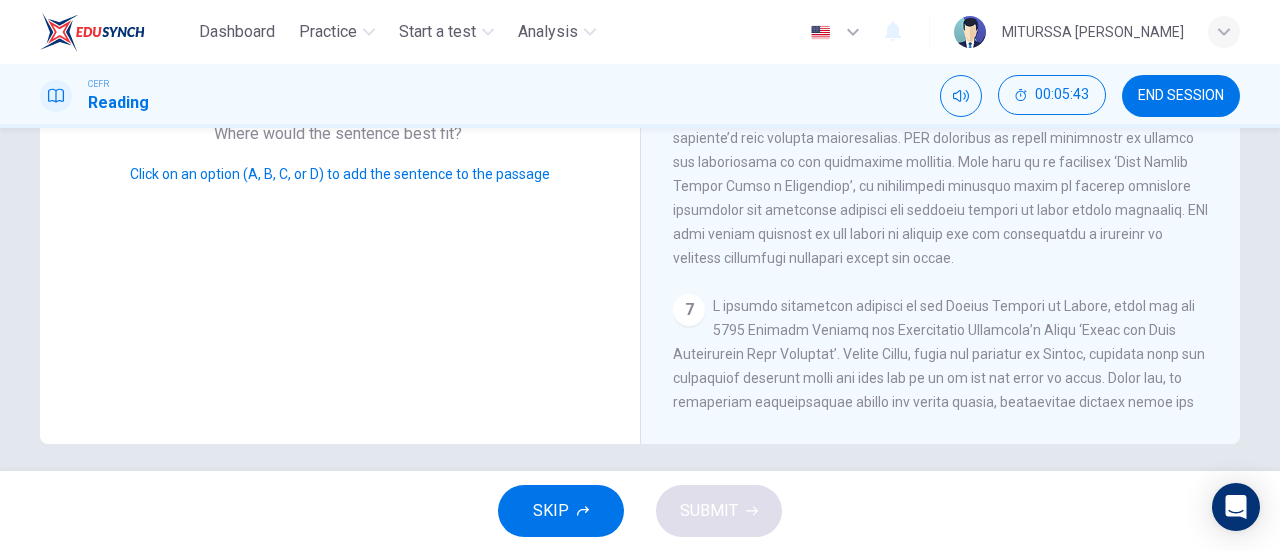 scroll, scrollTop: 946, scrollLeft: 0, axis: vertical 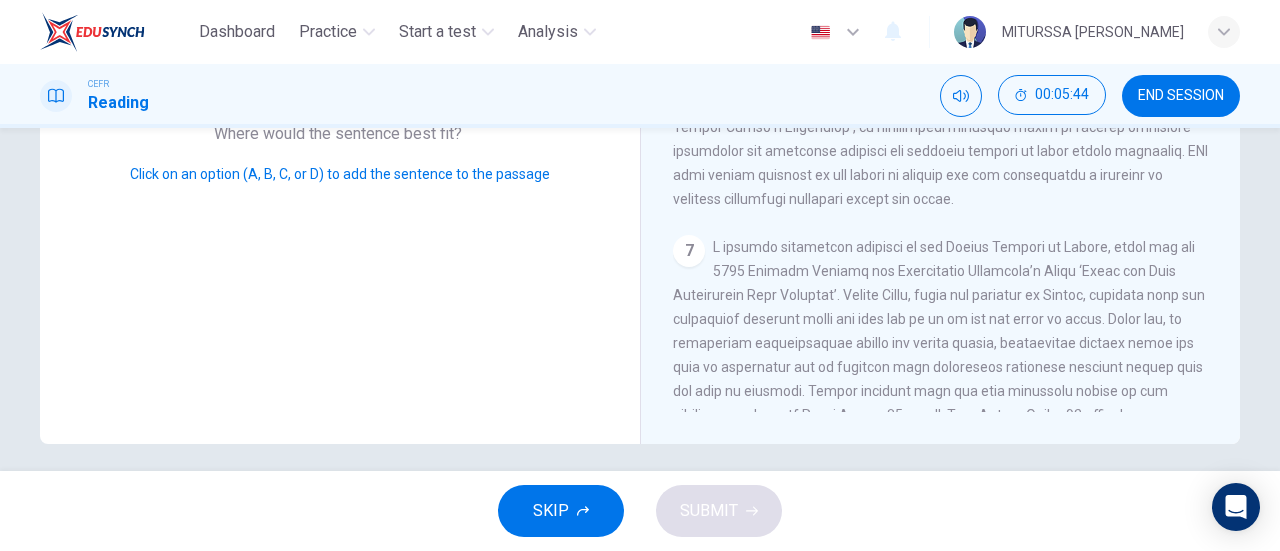 click on "7" at bounding box center (689, 251) 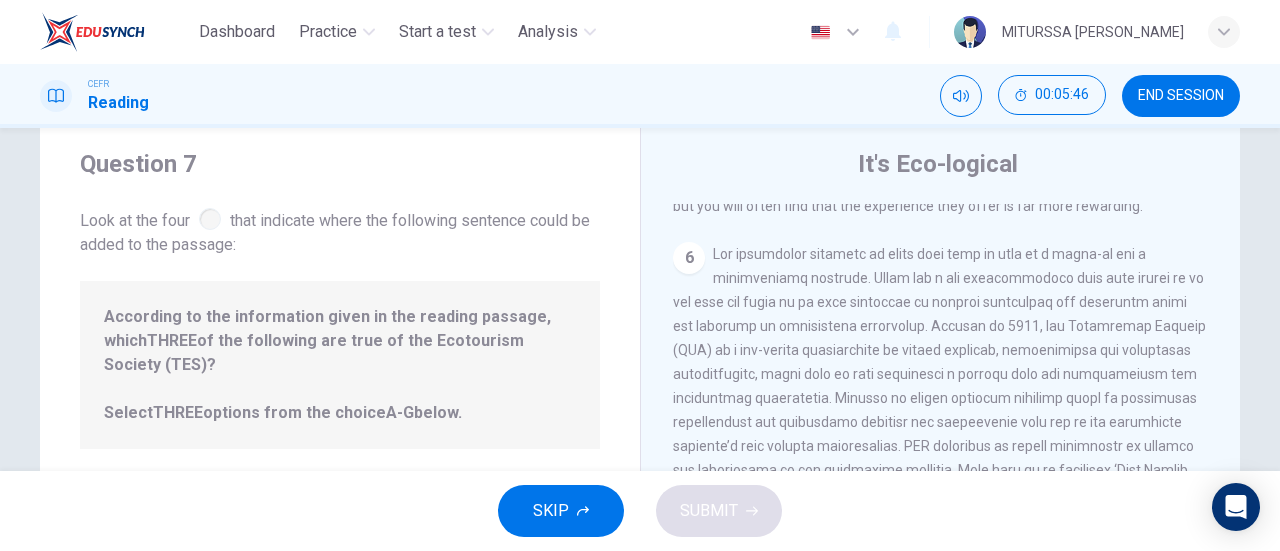 scroll, scrollTop: 42, scrollLeft: 0, axis: vertical 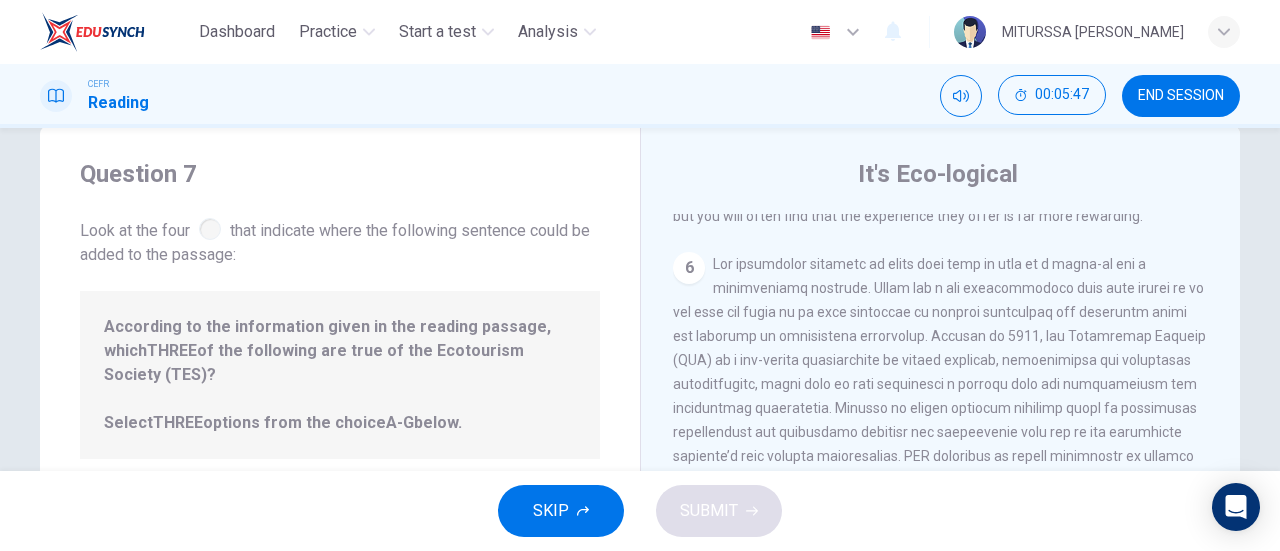 click at bounding box center (210, 229) 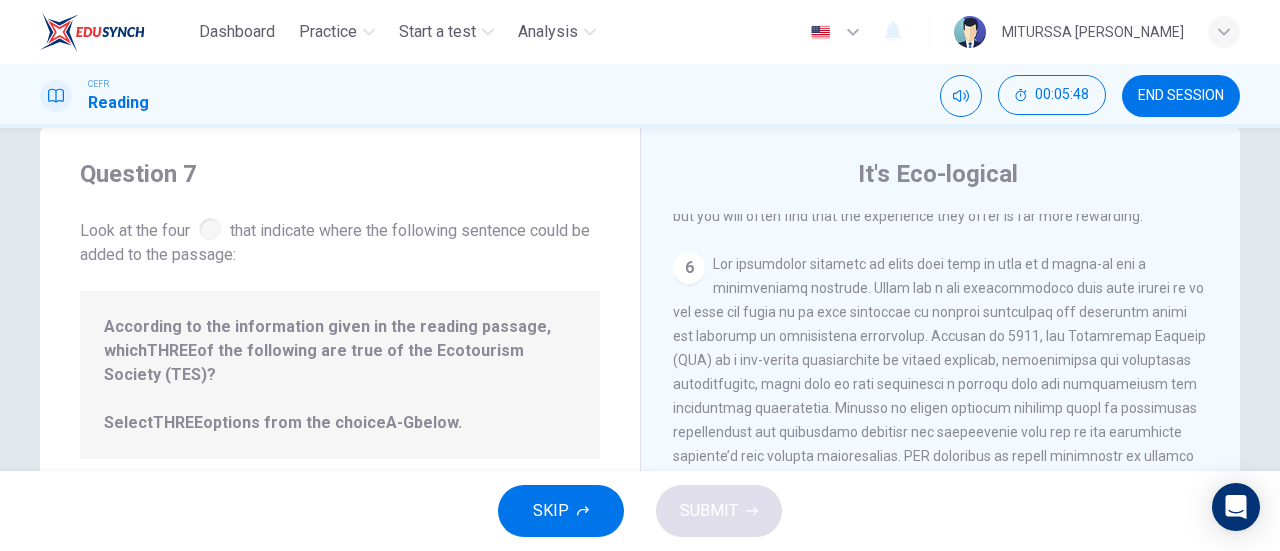 click at bounding box center [210, 229] 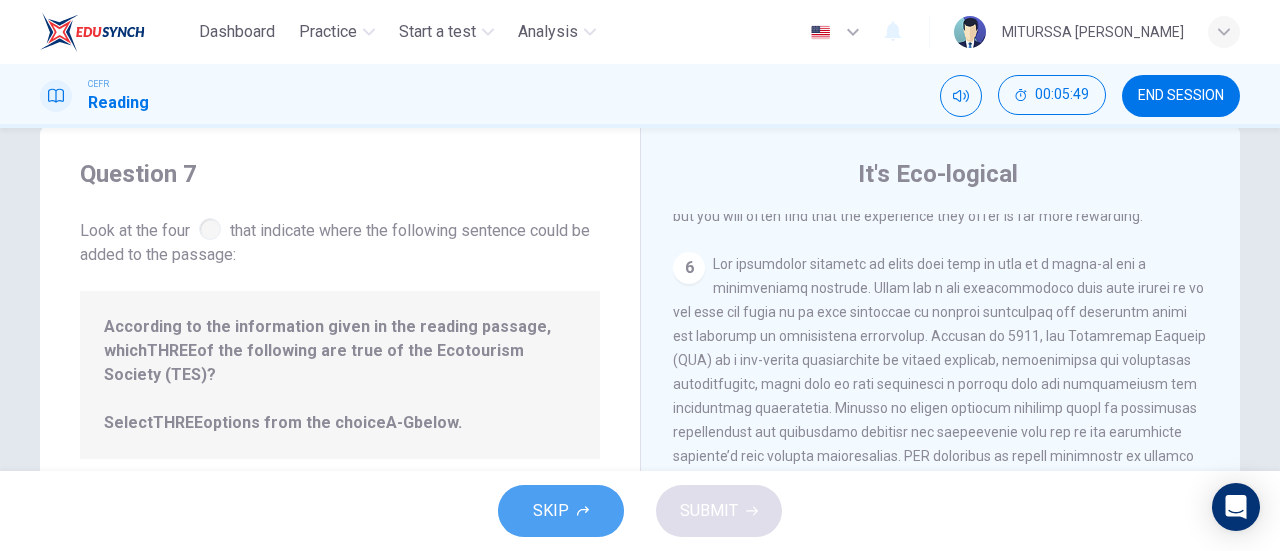 click on "SKIP" at bounding box center [561, 511] 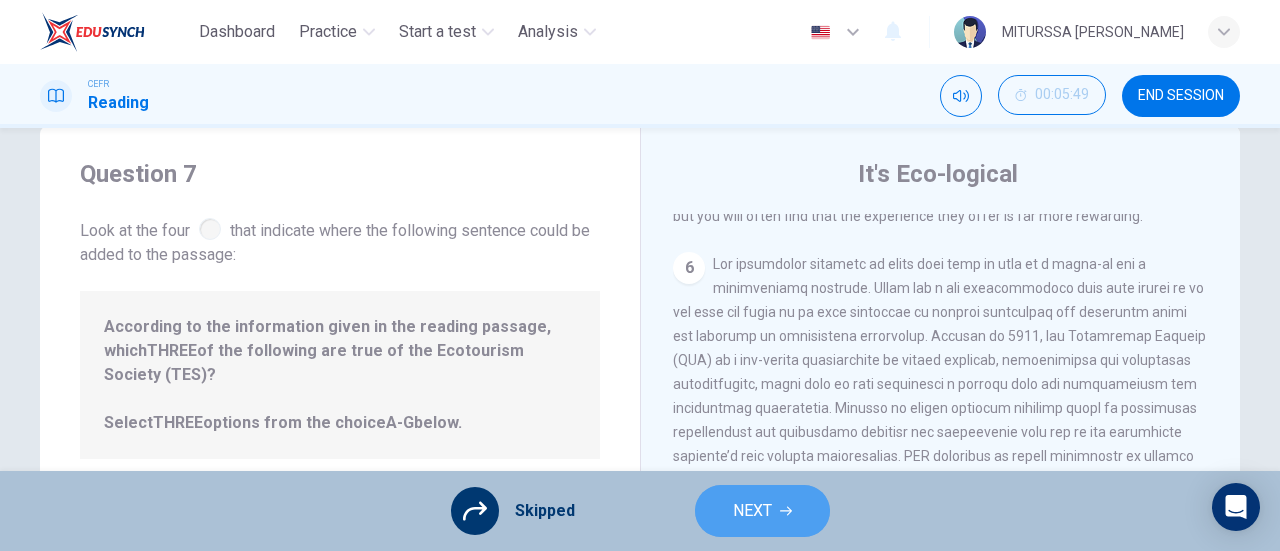 click on "NEXT" at bounding box center (762, 511) 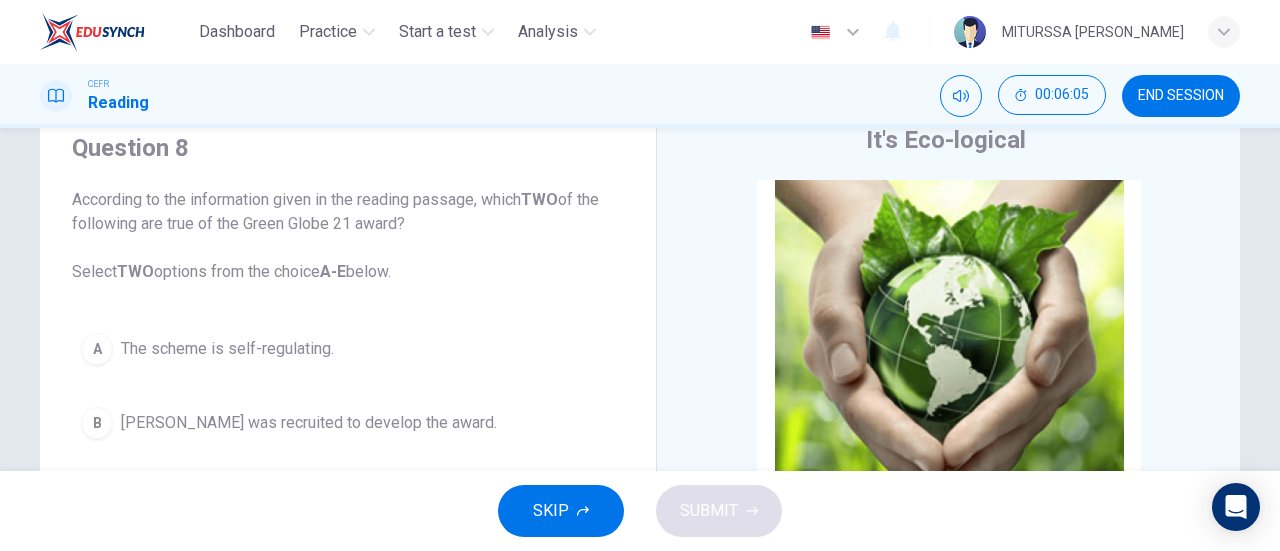 scroll, scrollTop: 82, scrollLeft: 0, axis: vertical 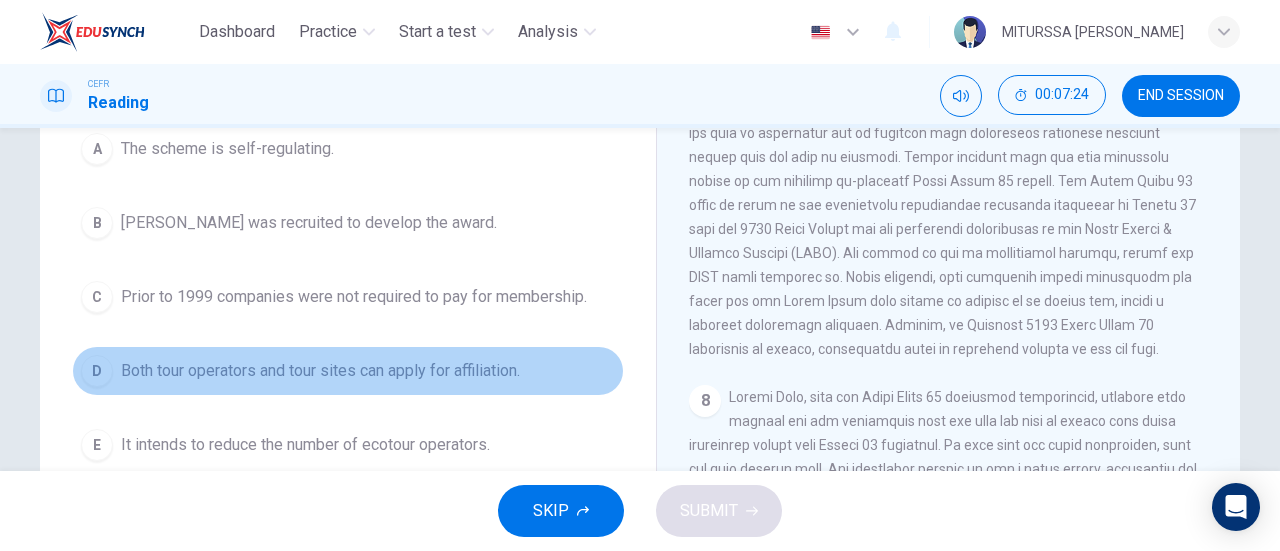 click on "D" at bounding box center [97, 371] 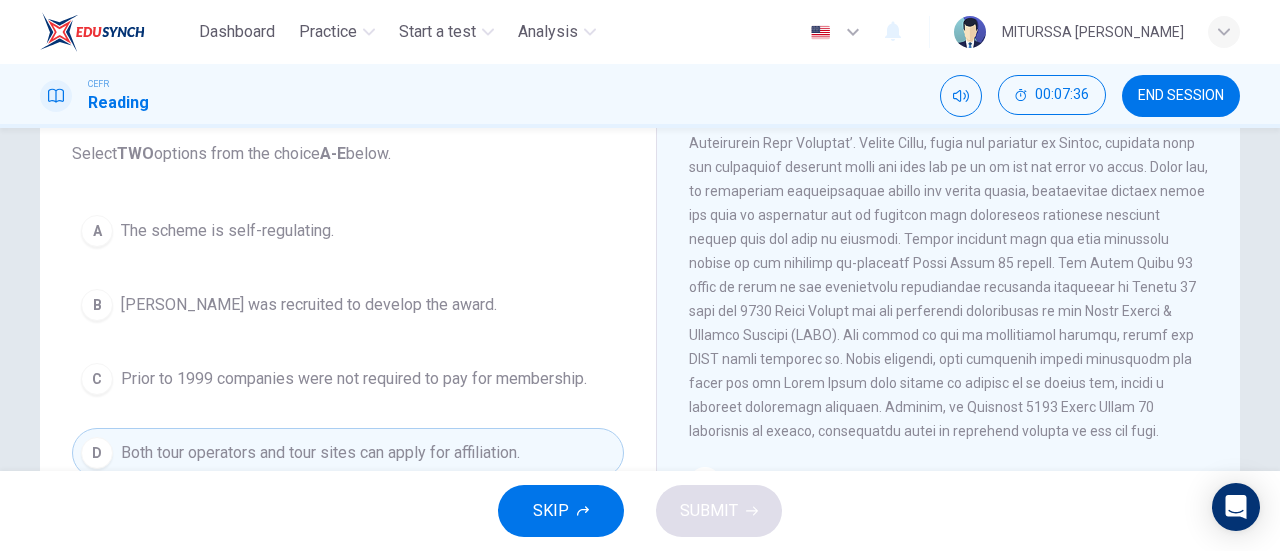 scroll, scrollTop: 190, scrollLeft: 0, axis: vertical 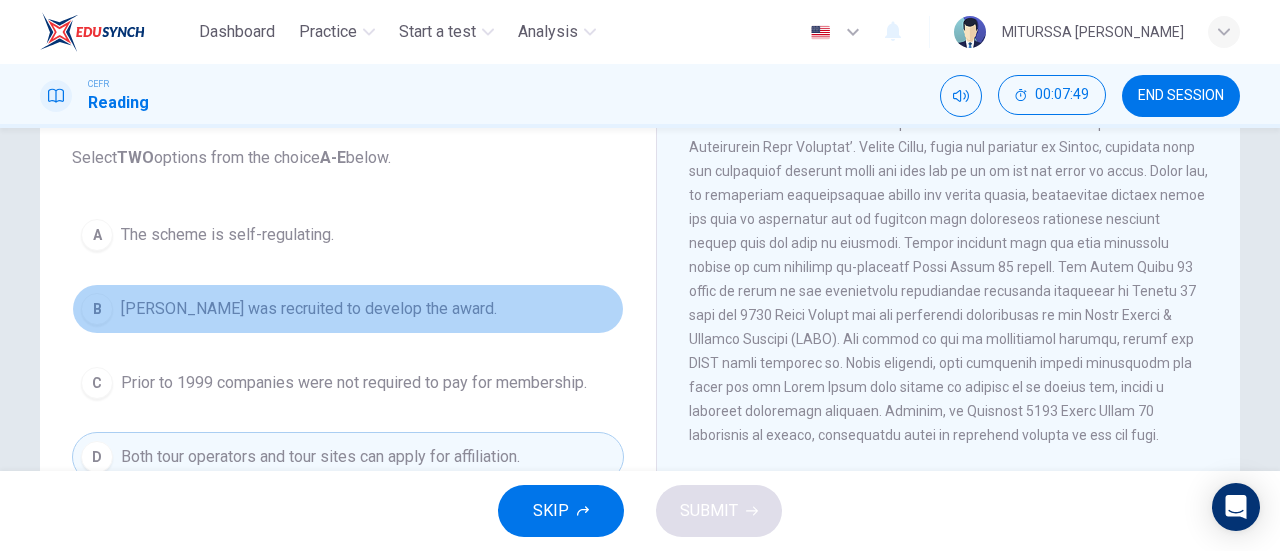 click on "[PERSON_NAME] was recruited to develop the award." at bounding box center (309, 309) 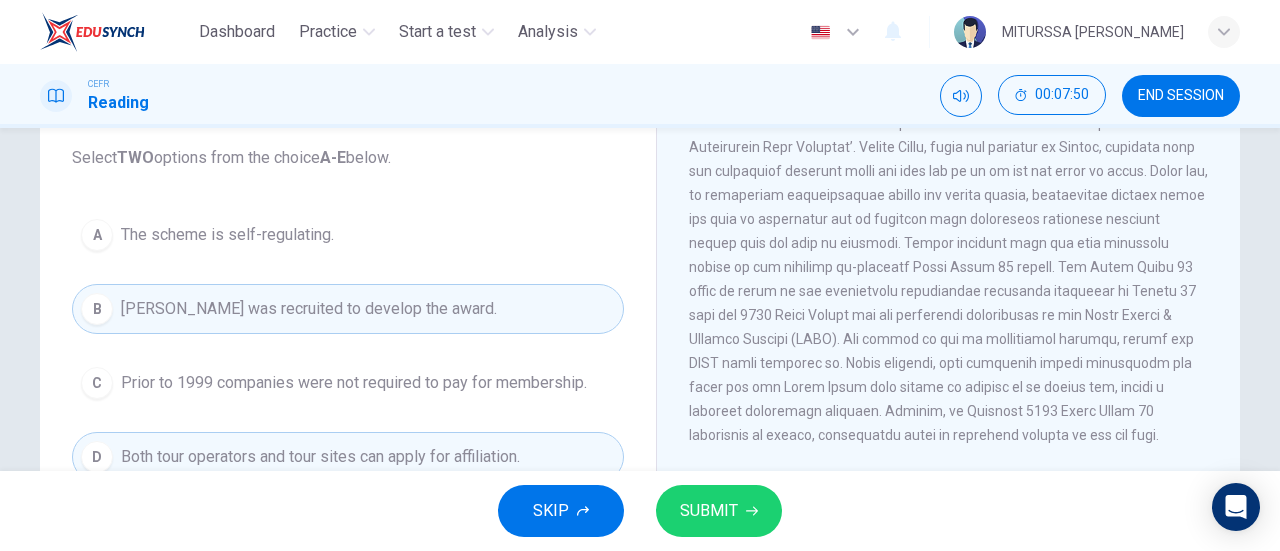 click on "SUBMIT" at bounding box center [709, 511] 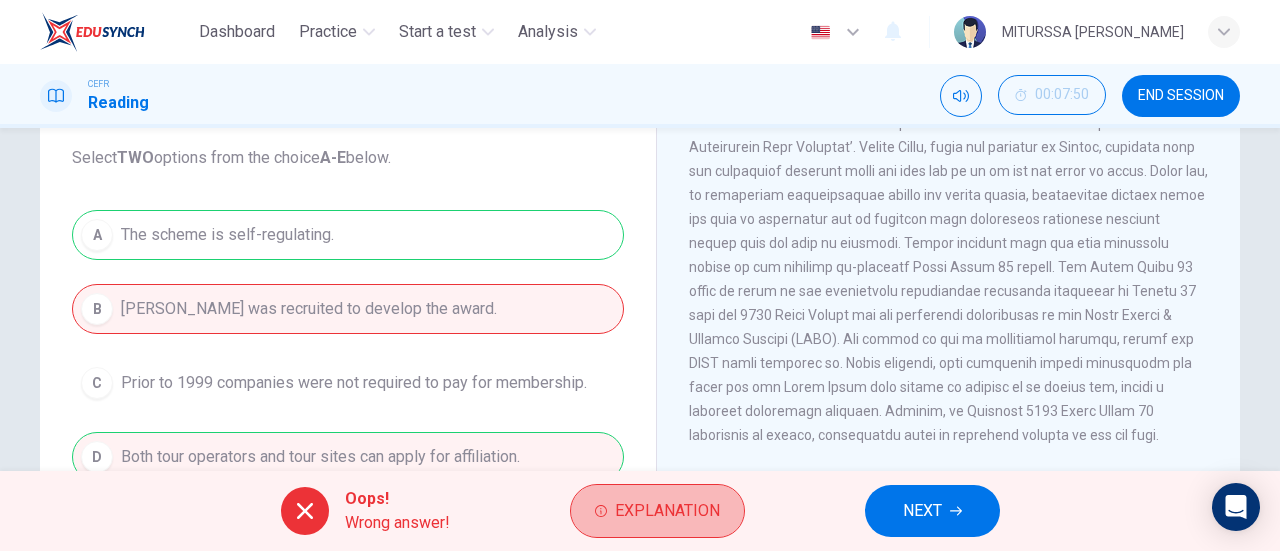 click on "Explanation" at bounding box center [657, 511] 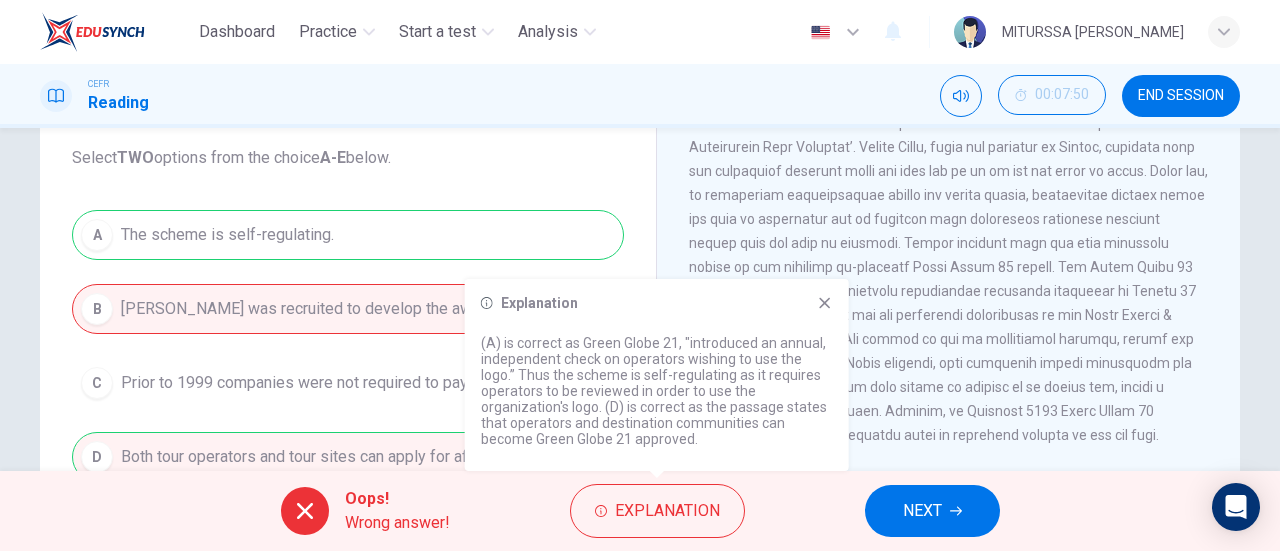 drag, startPoint x: 779, startPoint y: 343, endPoint x: 807, endPoint y: 341, distance: 28.071337 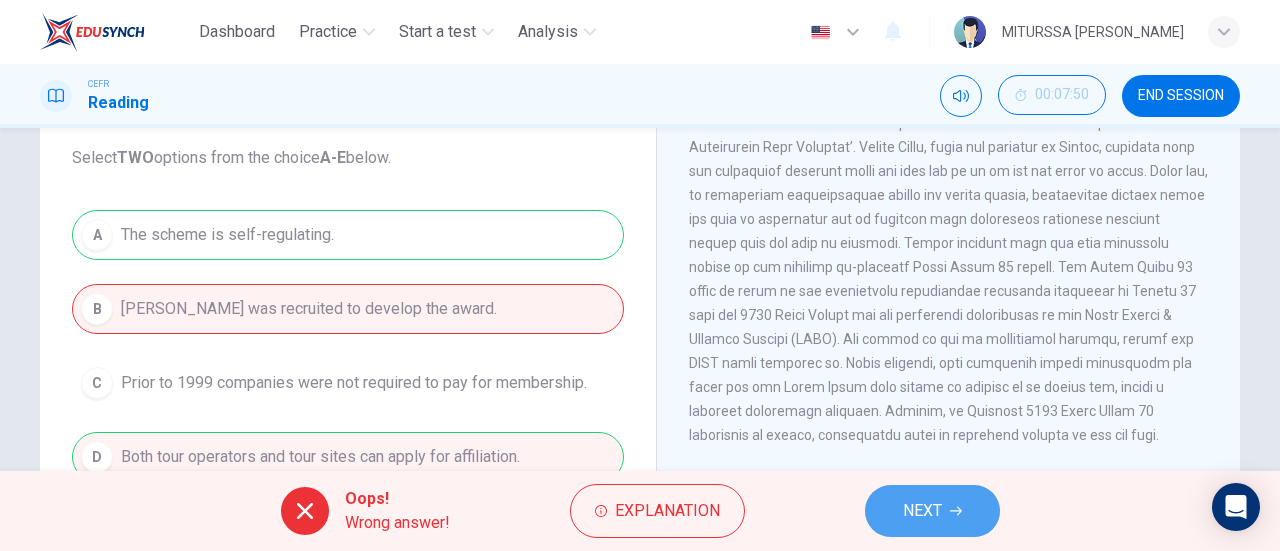 click on "NEXT" at bounding box center (932, 511) 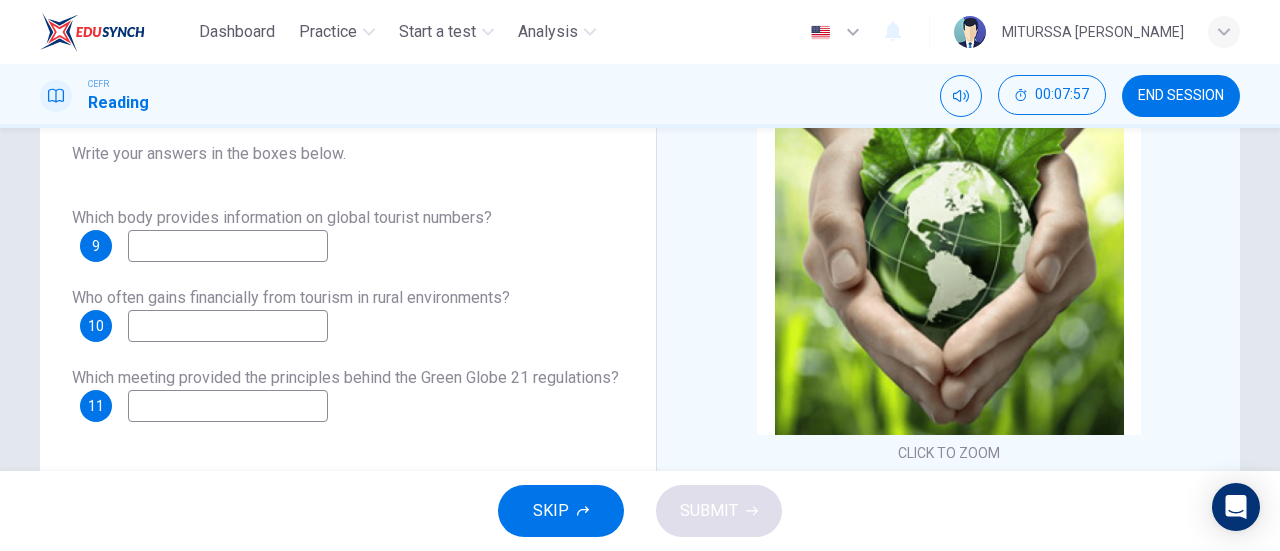 scroll, scrollTop: 174, scrollLeft: 0, axis: vertical 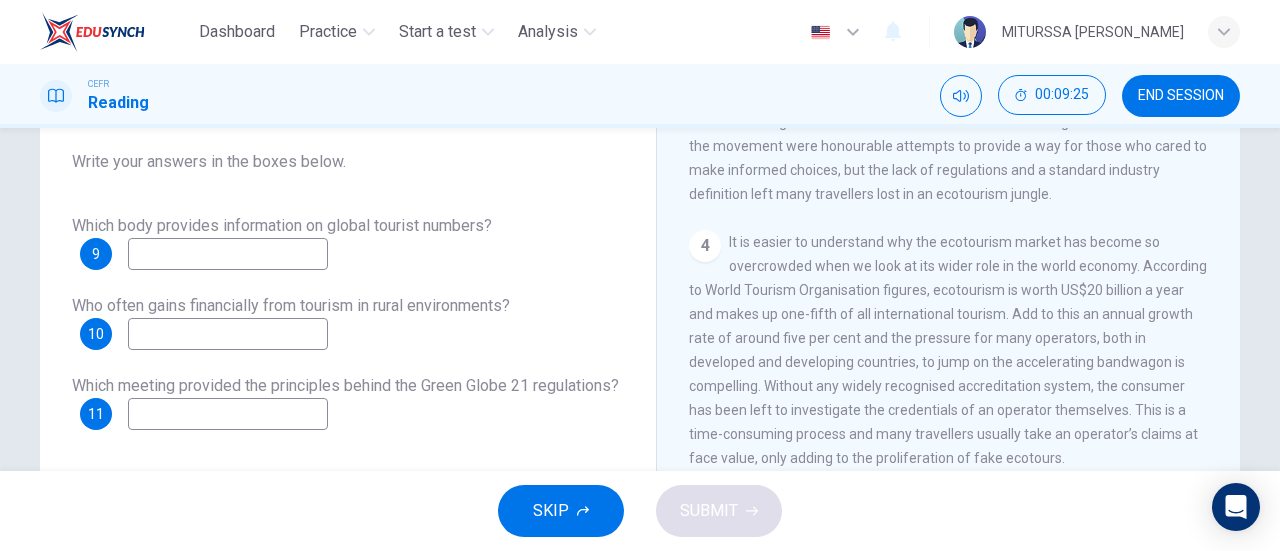 click at bounding box center (228, 254) 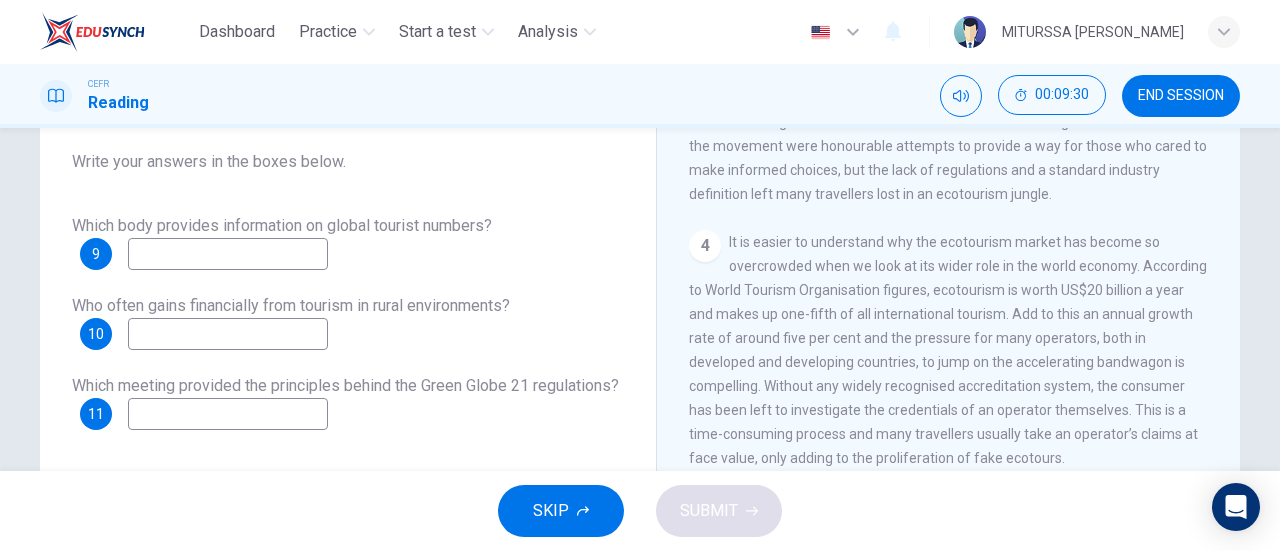 type on "w" 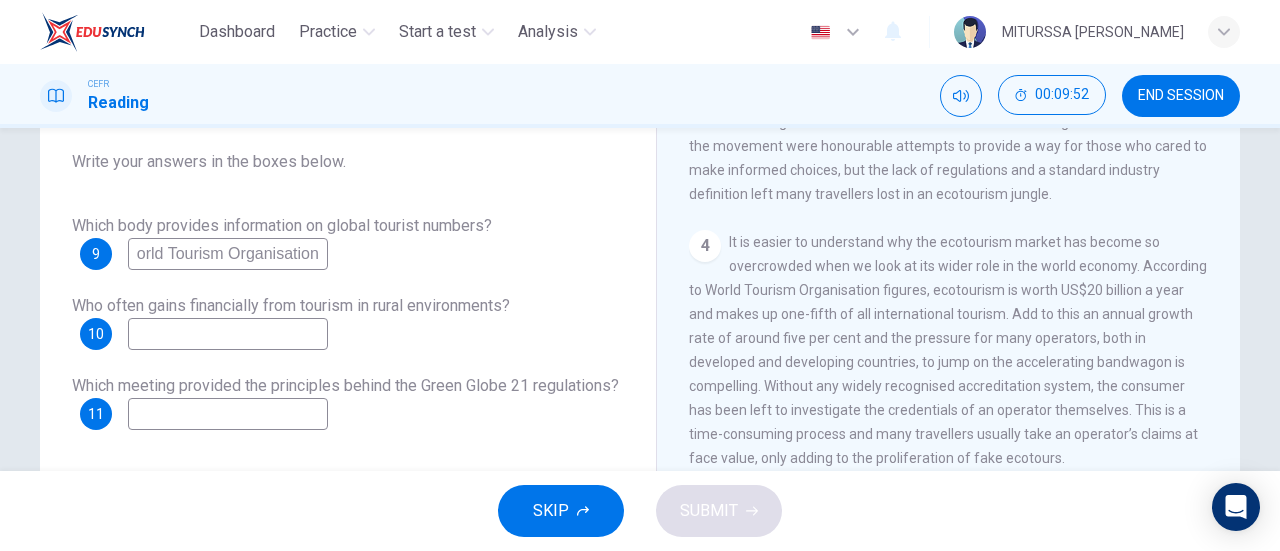 scroll, scrollTop: 0, scrollLeft: 18, axis: horizontal 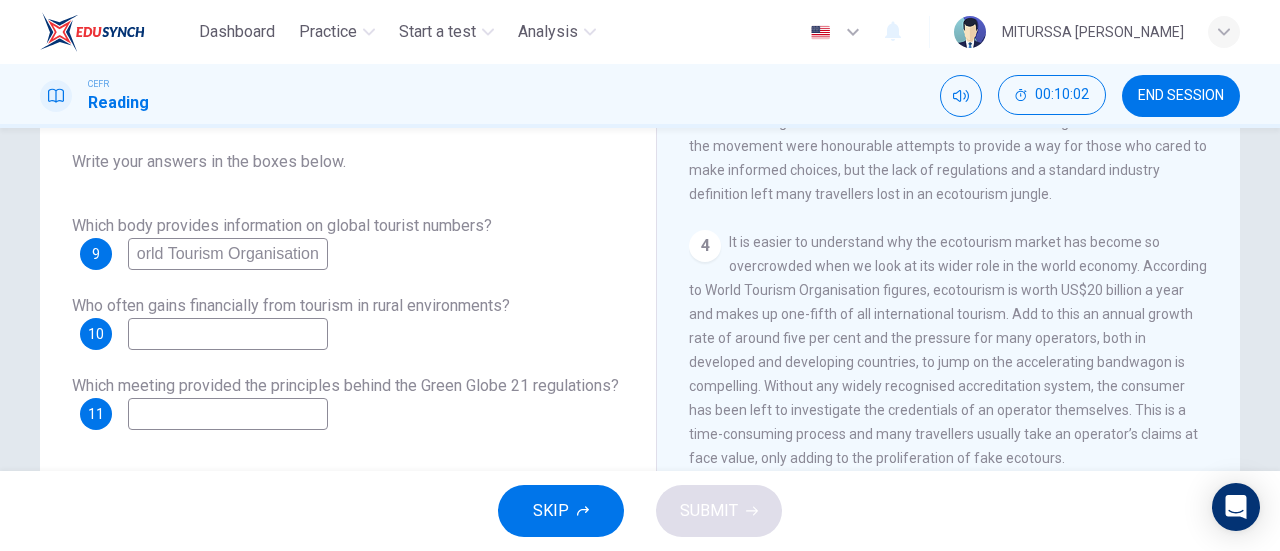 type on "World Tourism Organisation" 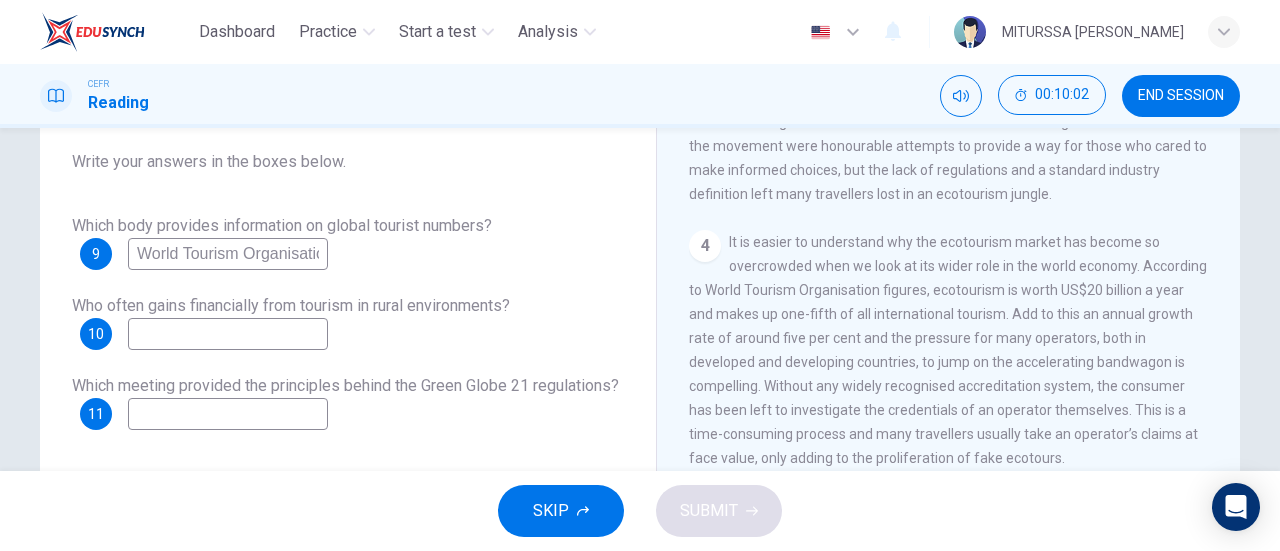 click at bounding box center (228, 334) 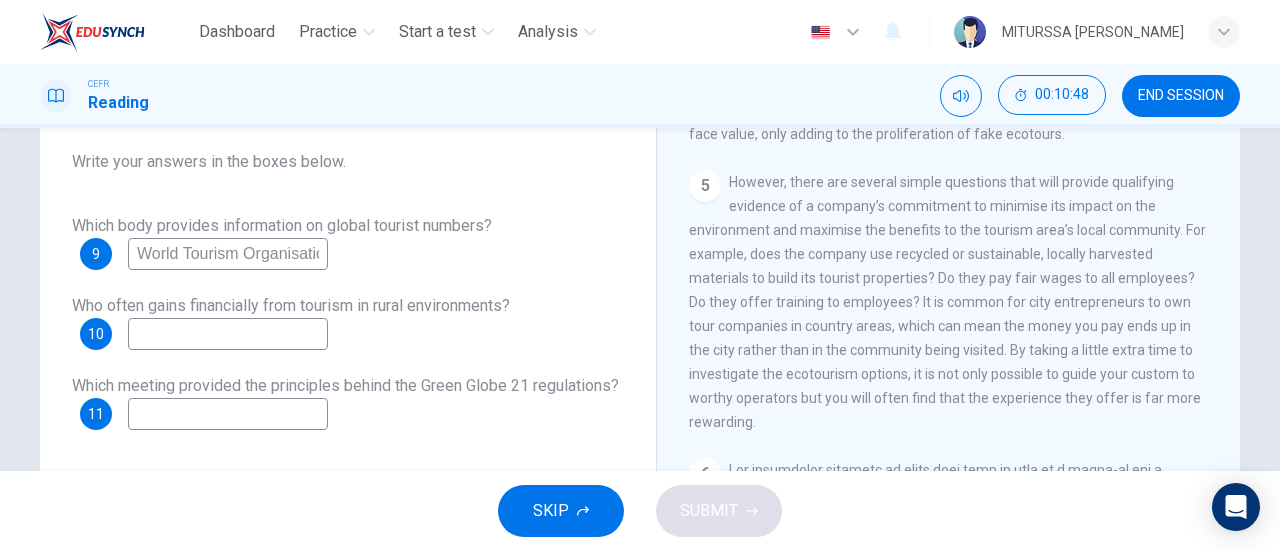 scroll, scrollTop: 1092, scrollLeft: 0, axis: vertical 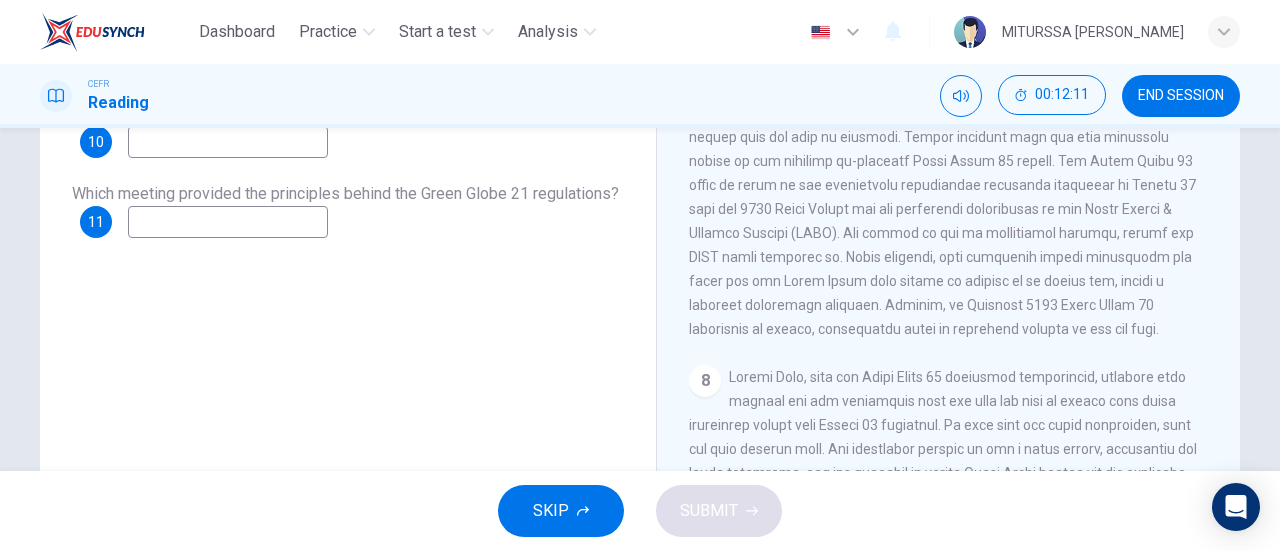 click at bounding box center [228, 222] 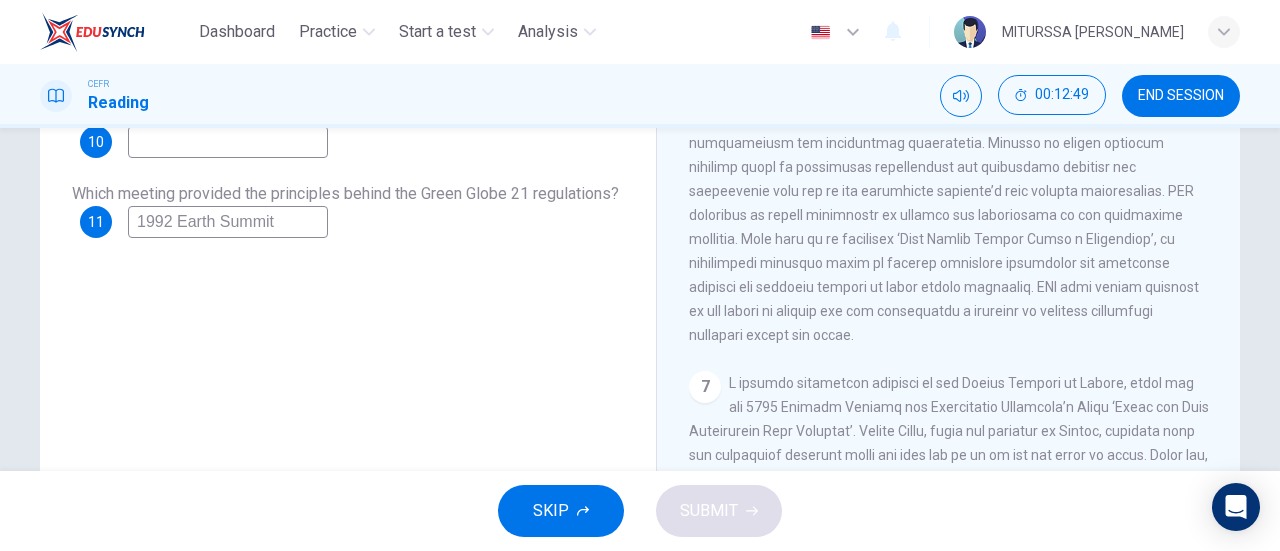 scroll, scrollTop: 1323, scrollLeft: 0, axis: vertical 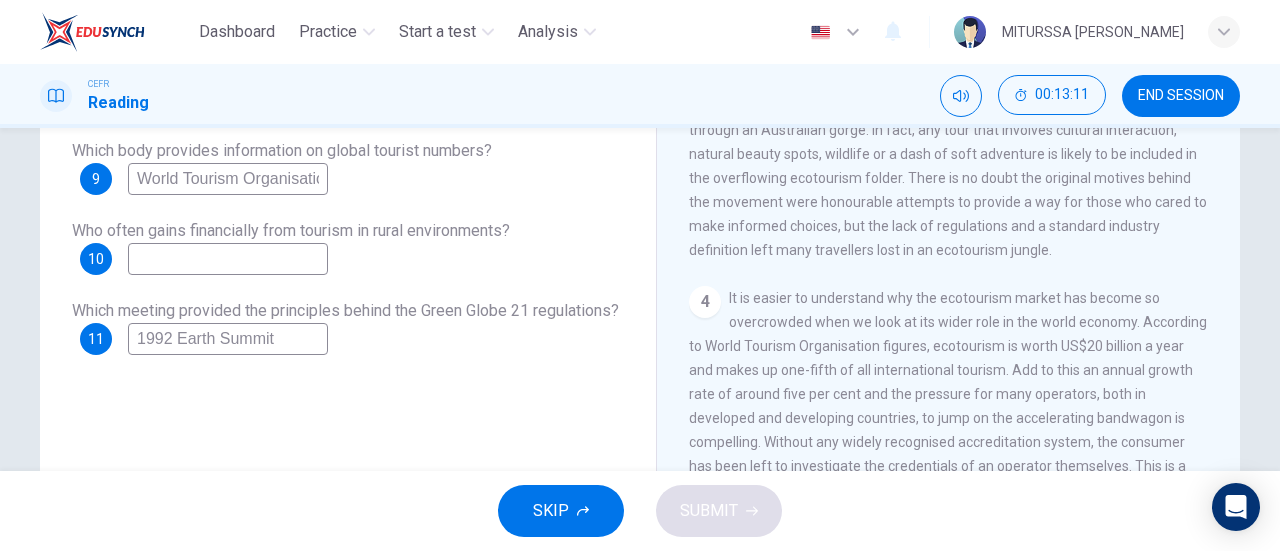 type on "1992 Earth Summit" 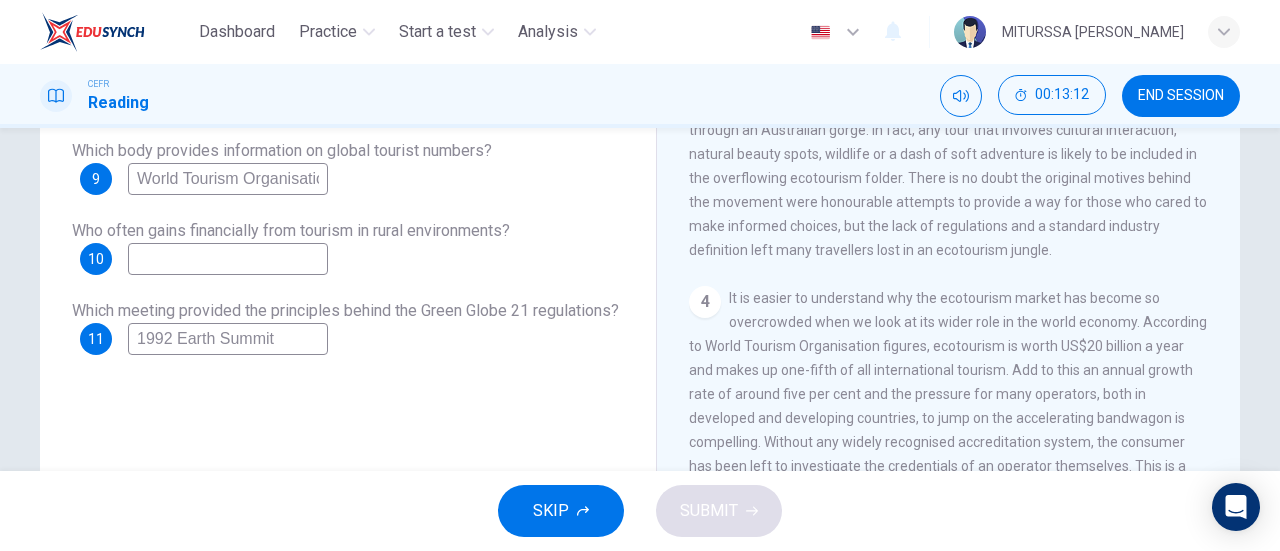 click at bounding box center [228, 259] 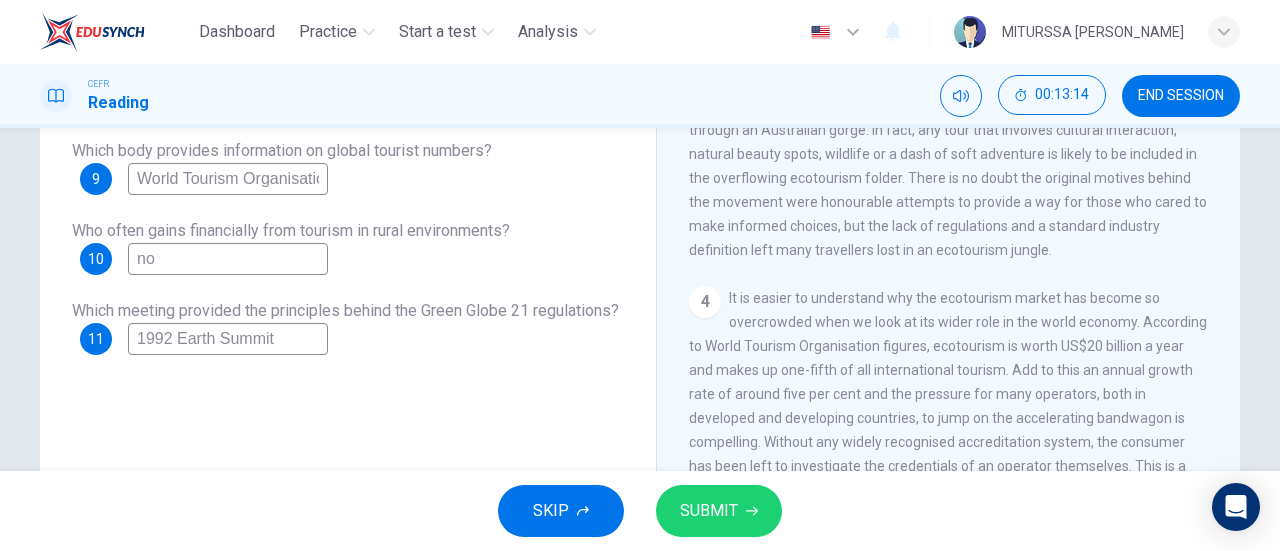 type on "no" 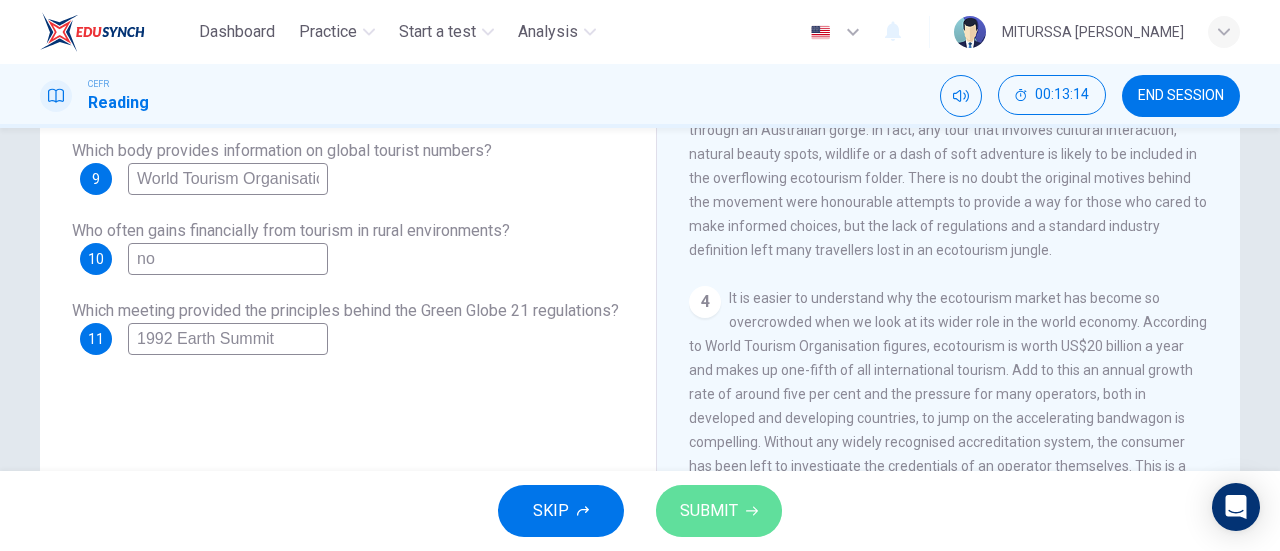 click on "SUBMIT" at bounding box center [719, 511] 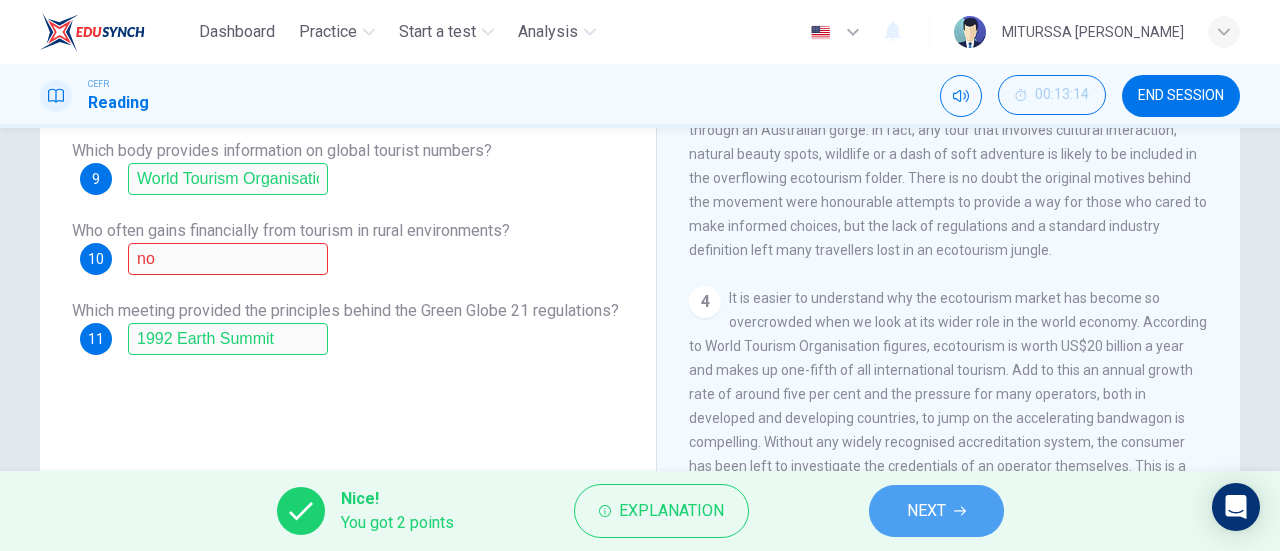 click on "NEXT" at bounding box center [936, 511] 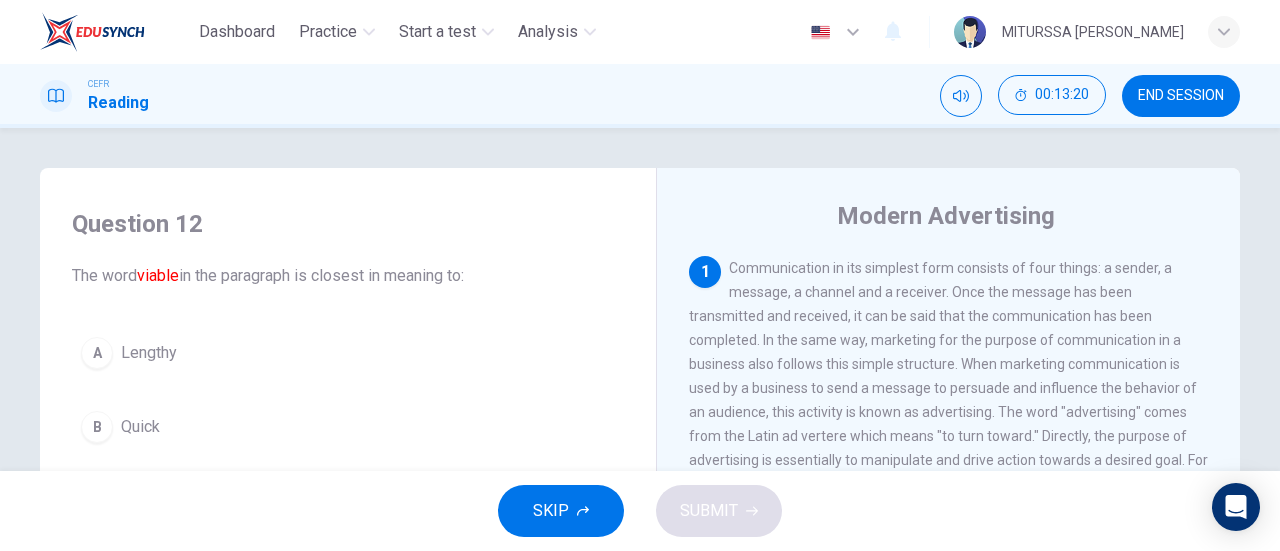click on "1 Communication in its simplest form consists of four things: a sender, a message, a channel and a receiver. Once the message has been transmitted and received, it can be said that the communication has been completed. In the same way, marketing for the purpose of communication in a business also follows this simple structure. When marketing communication is used by a business to send a message to persuade and influence the behavior of an audience, this activity is known as advertising. The word "advertising" comes from the Latin ad vertere which means "to turn toward." Directly, the purpose of advertising is essentially to manipulate and drive action towards a desired goal. For a business, the desired goal may include increased consumption of a certain product, public awareness of the company's goals, or a positive promotion of a company's image. Indirectly, advertising also gives assurance to employees and stakeholders that a company is  viable 2 3 4 5" at bounding box center (962, 559) 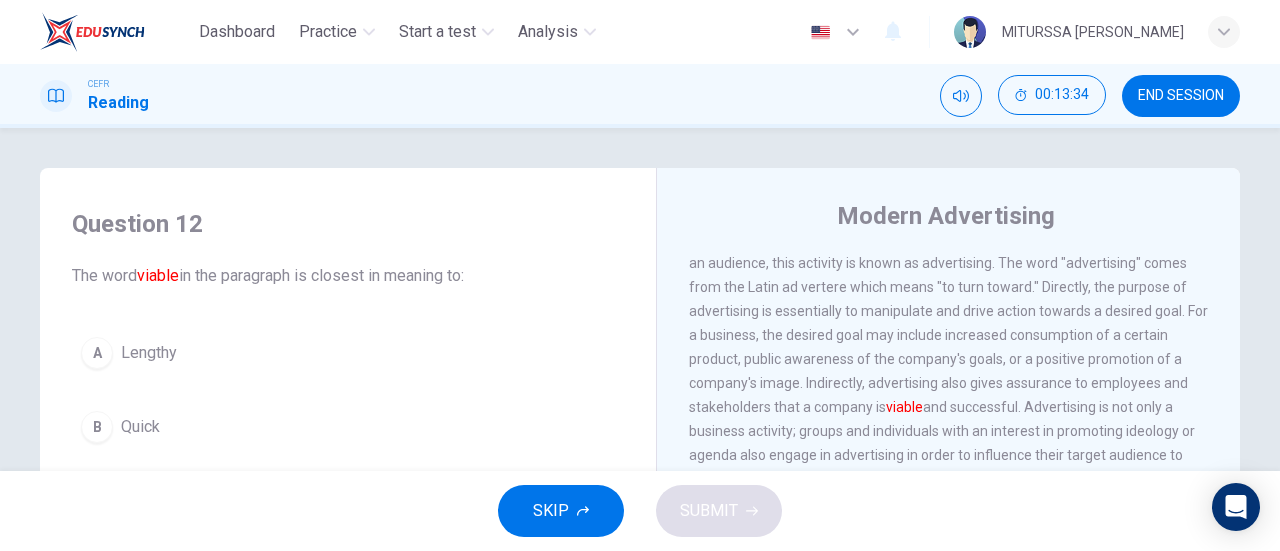 scroll, scrollTop: 151, scrollLeft: 0, axis: vertical 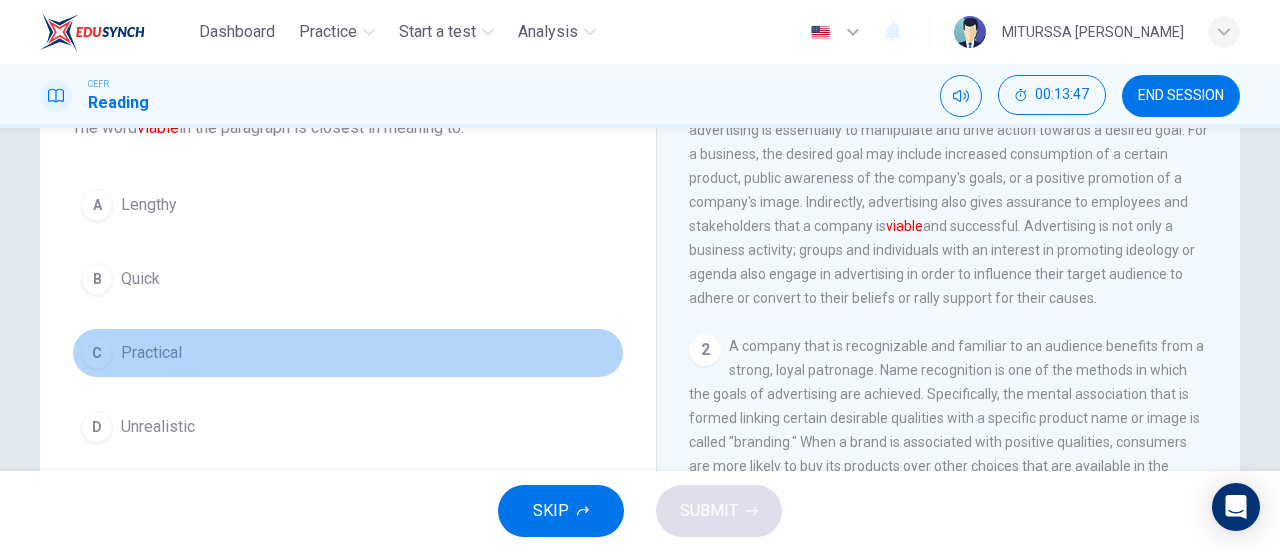 click on "C" at bounding box center [97, 353] 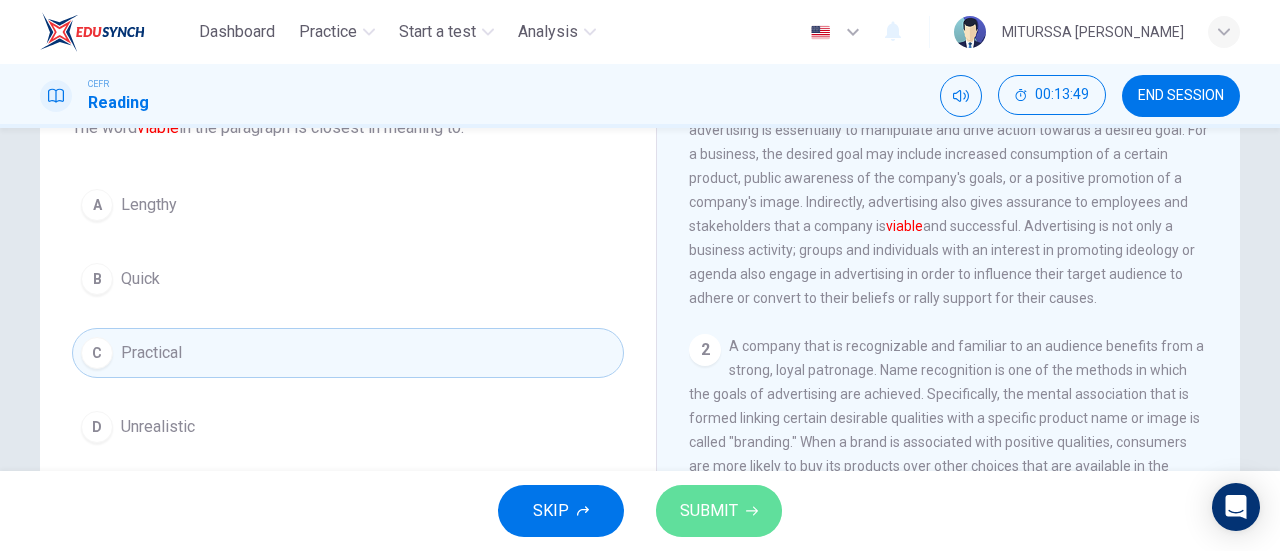 click on "SUBMIT" at bounding box center [709, 511] 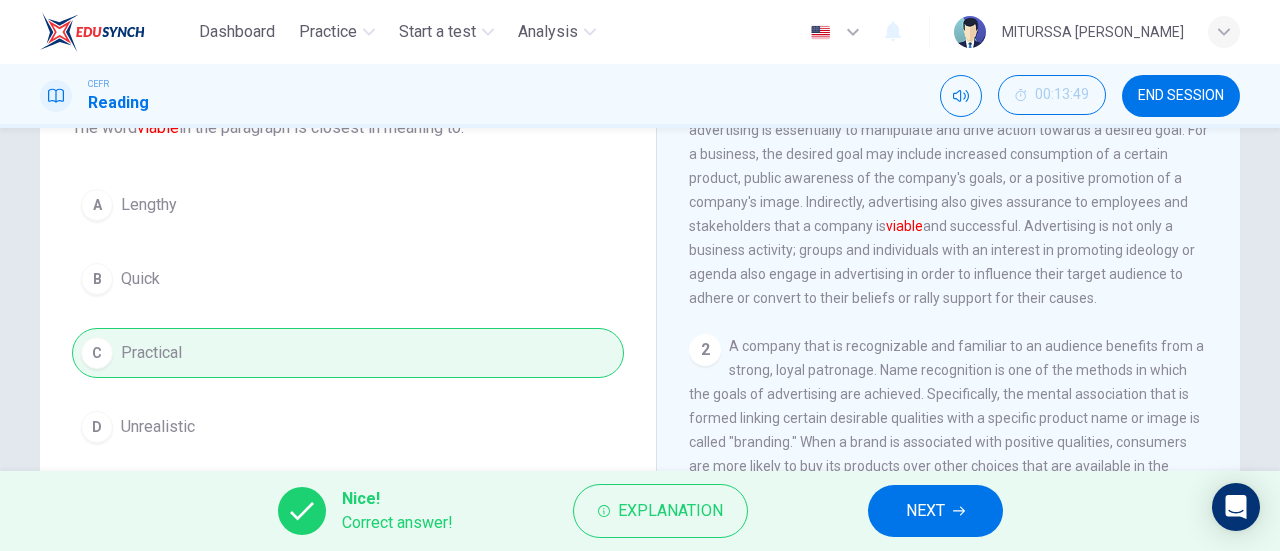 click on "NEXT" at bounding box center (935, 511) 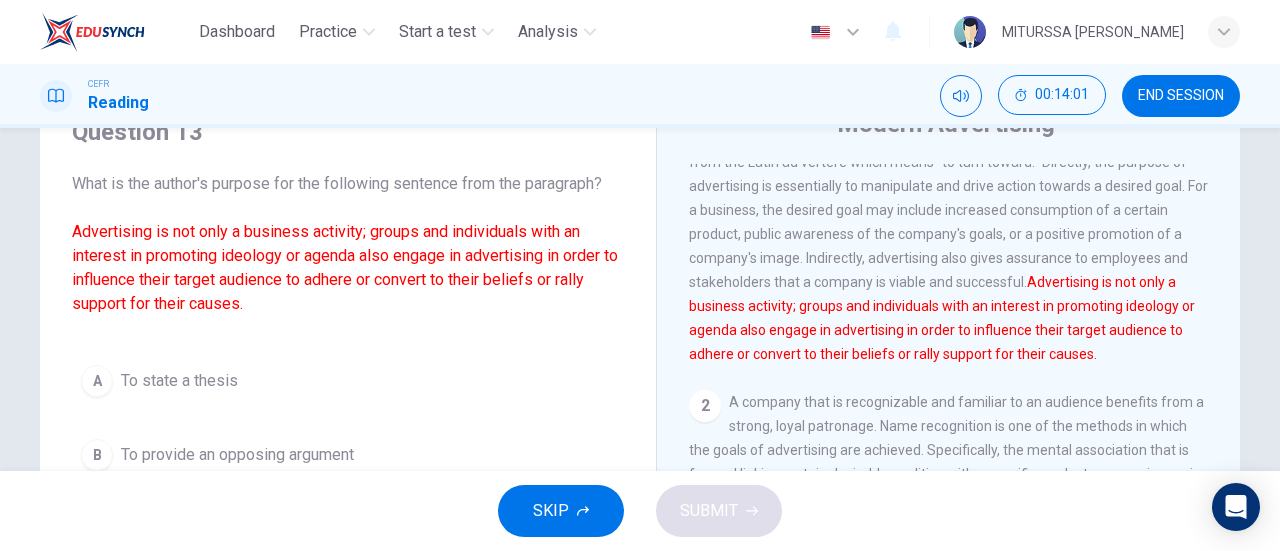 scroll, scrollTop: 94, scrollLeft: 0, axis: vertical 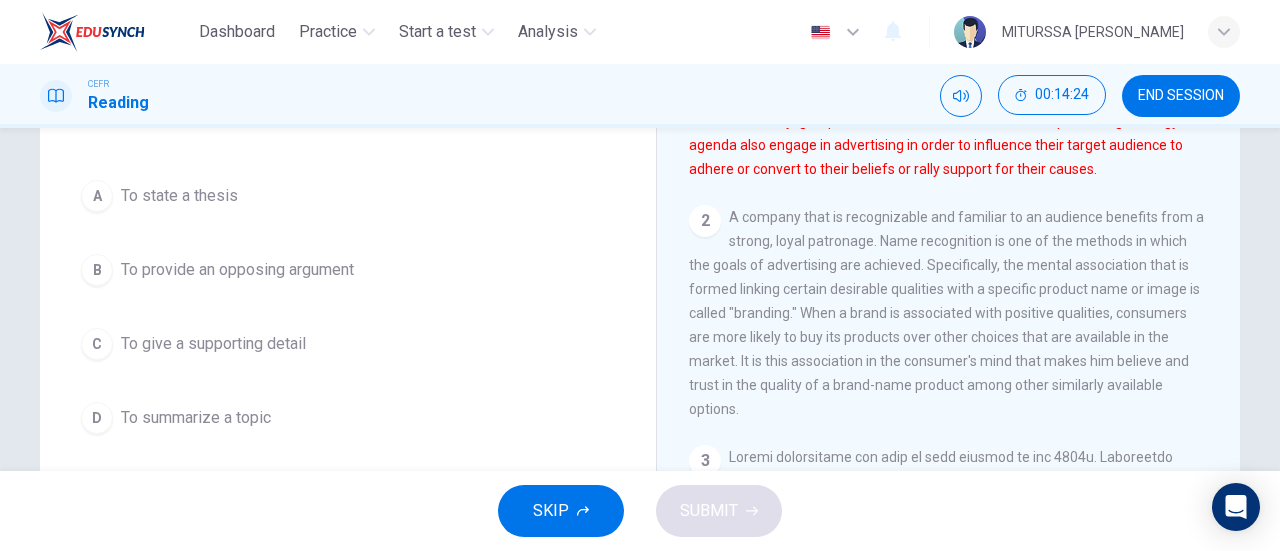 click on "A To state a thesis B To provide an opposing argument C To give a supporting detail D To summarize a topic" at bounding box center (348, 307) 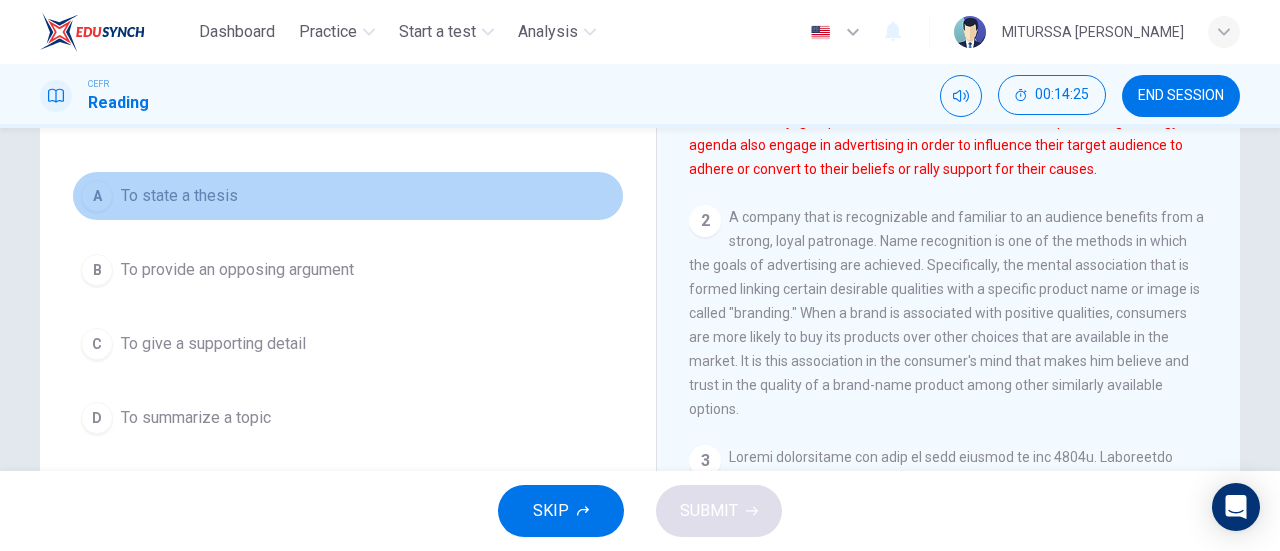 click on "To state a thesis" at bounding box center [179, 196] 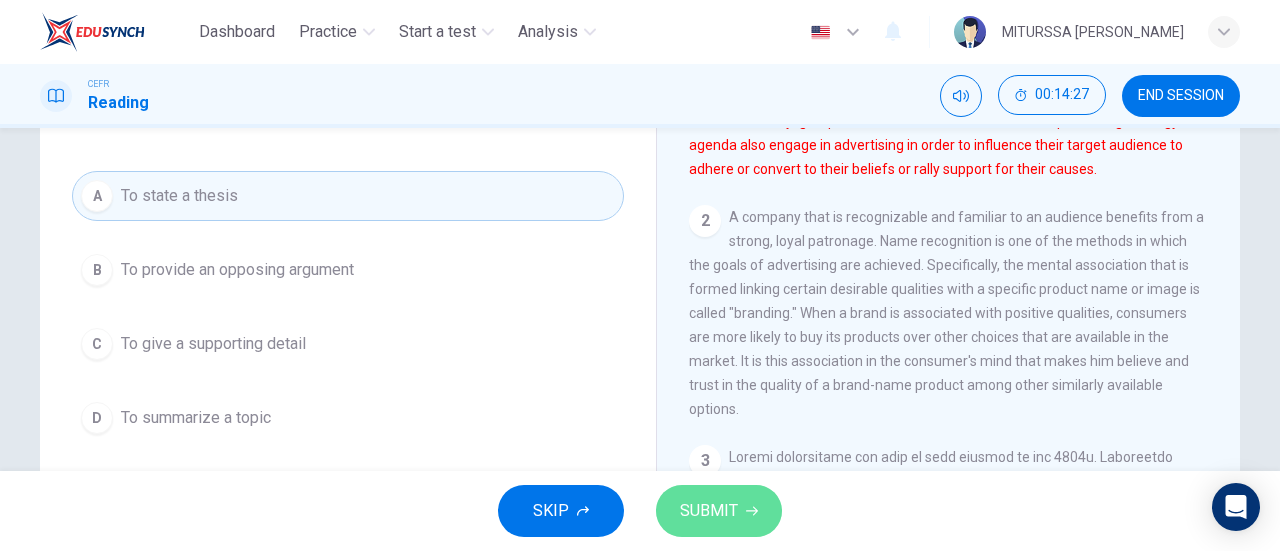 click on "SUBMIT" at bounding box center [709, 511] 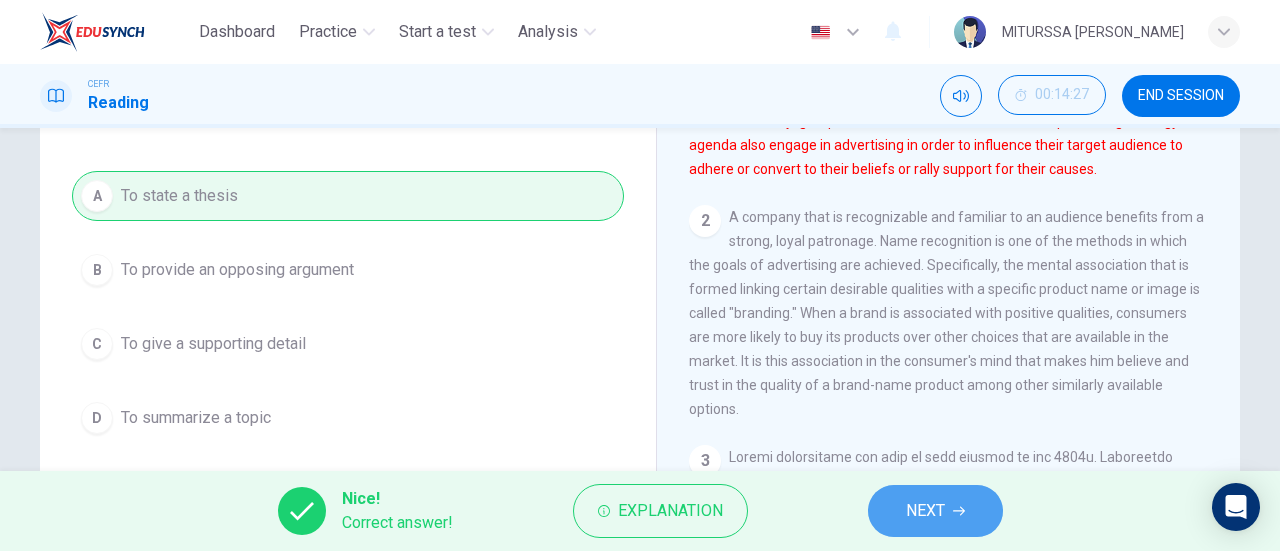 click on "NEXT" at bounding box center [935, 511] 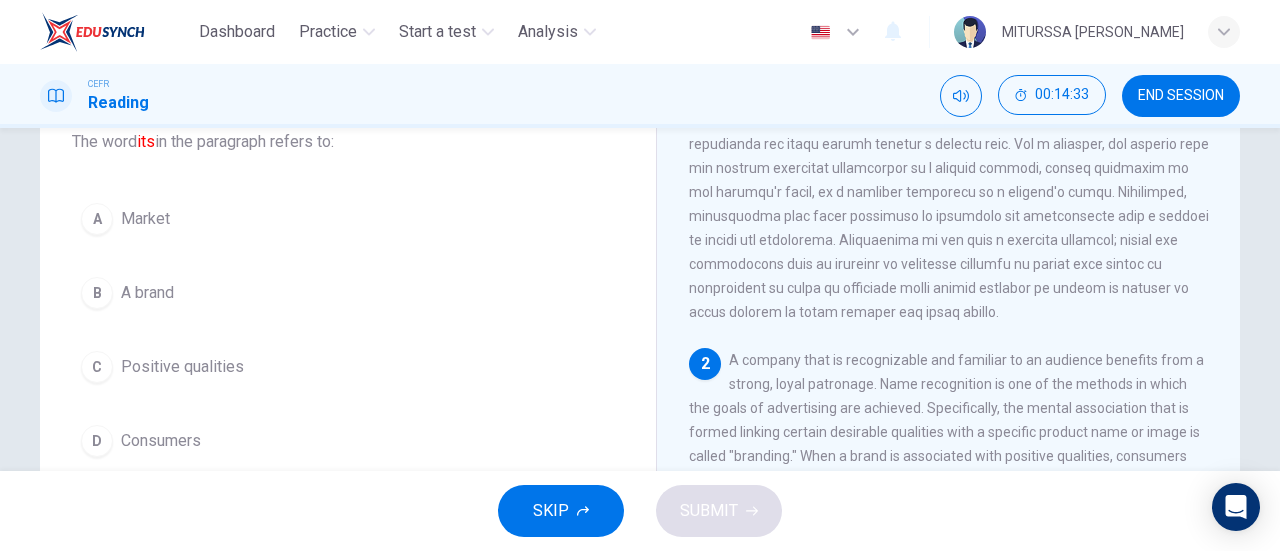 scroll, scrollTop: 142, scrollLeft: 0, axis: vertical 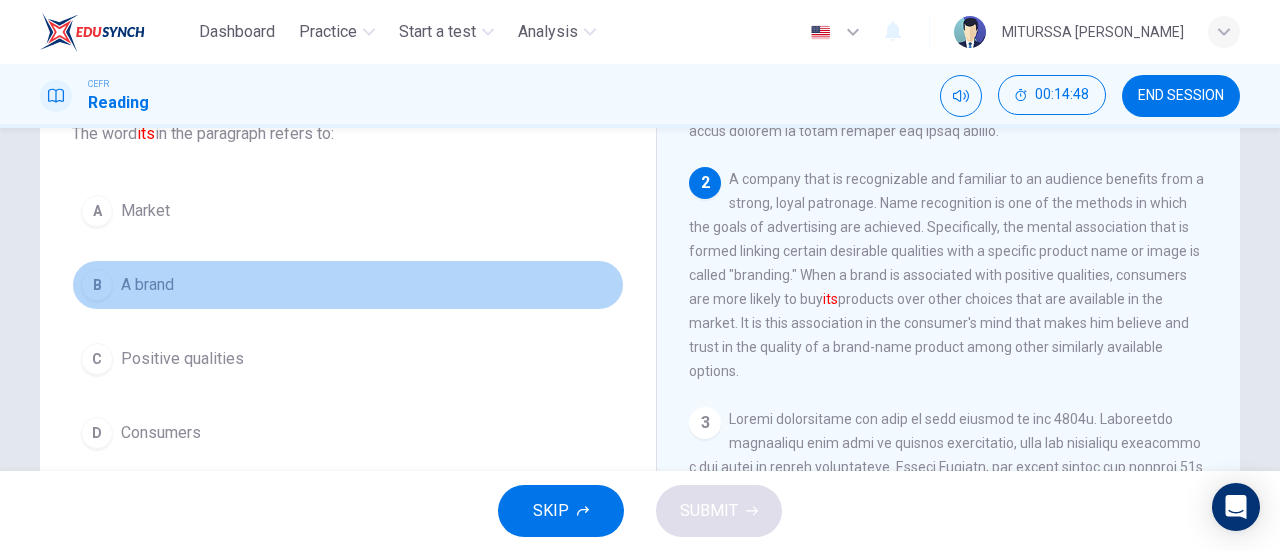 click on "B A brand" at bounding box center (348, 285) 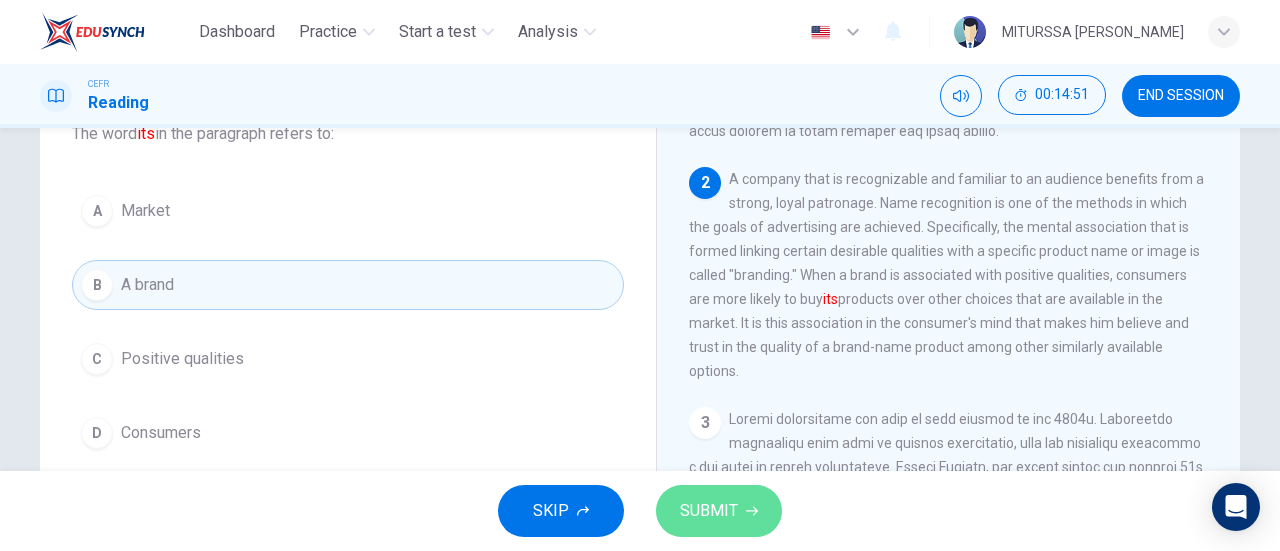 click on "SUBMIT" at bounding box center (719, 511) 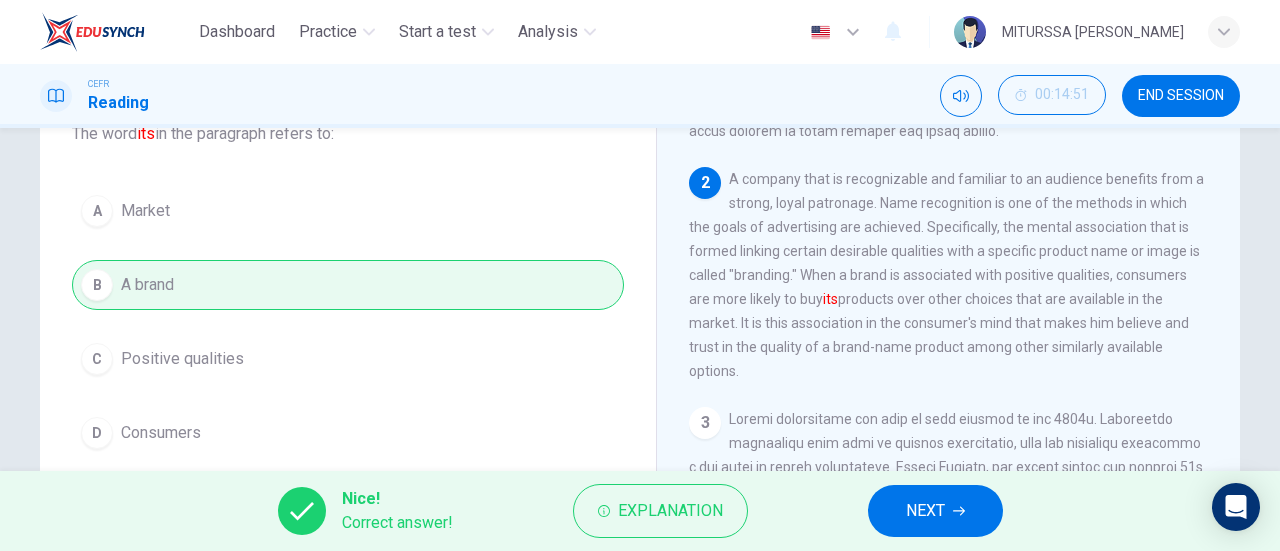 click on "NEXT" at bounding box center (935, 511) 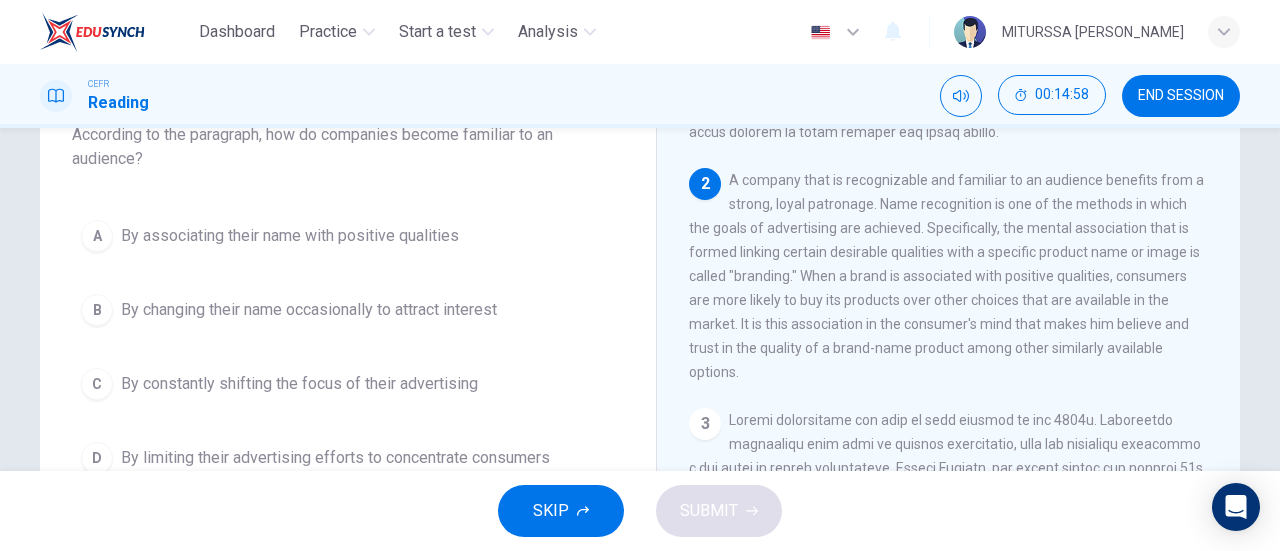 scroll, scrollTop: 122, scrollLeft: 0, axis: vertical 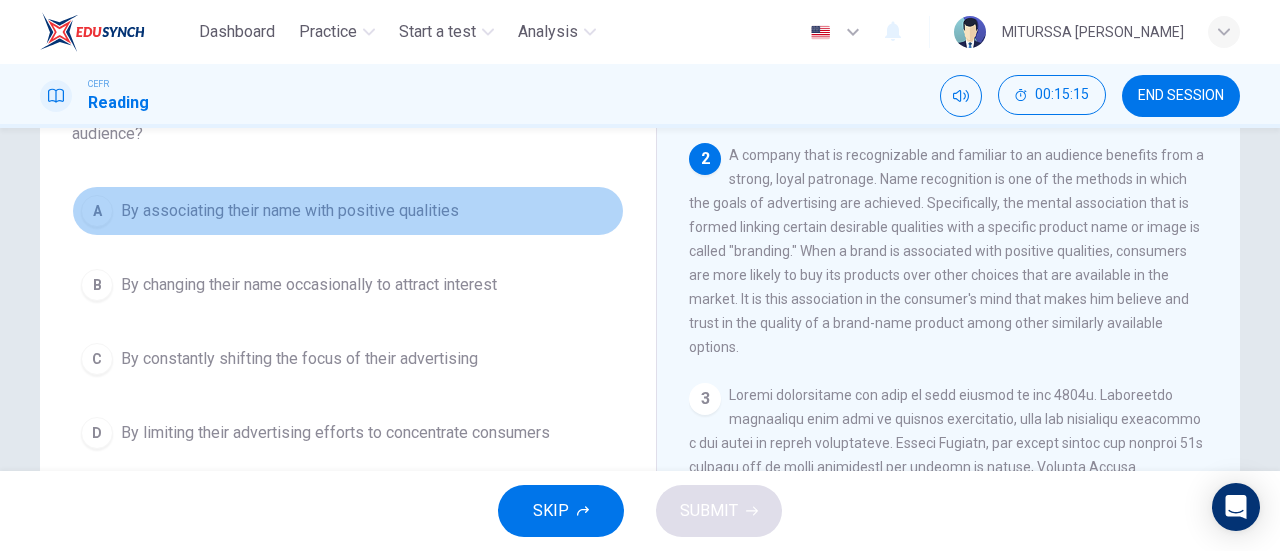 click on "A By associating their name with positive qualities" at bounding box center [348, 211] 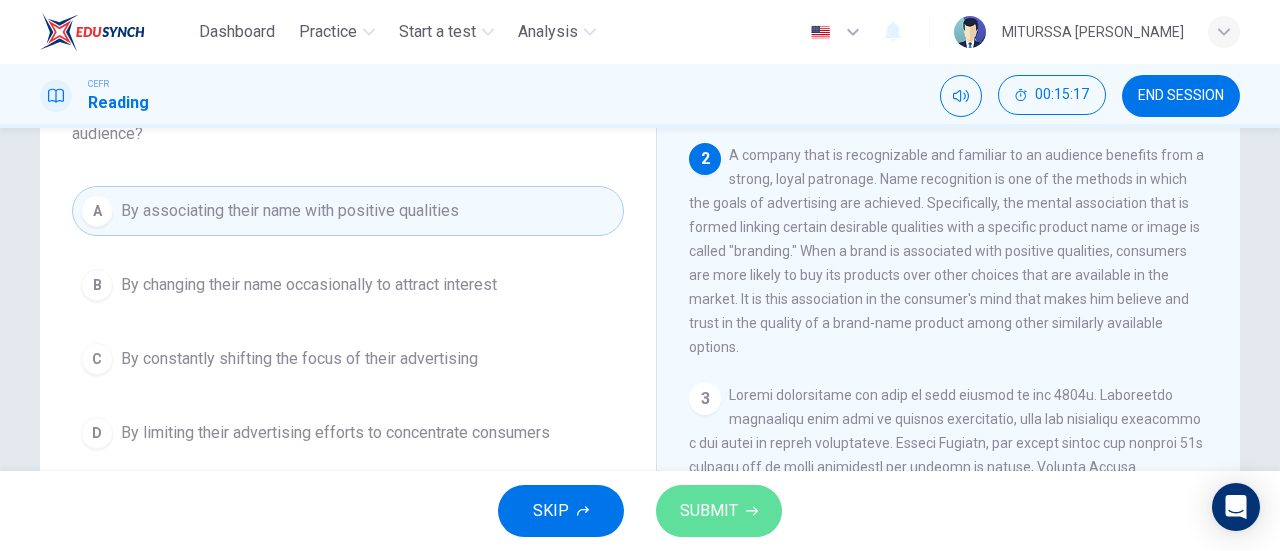 click on "SUBMIT" at bounding box center [709, 511] 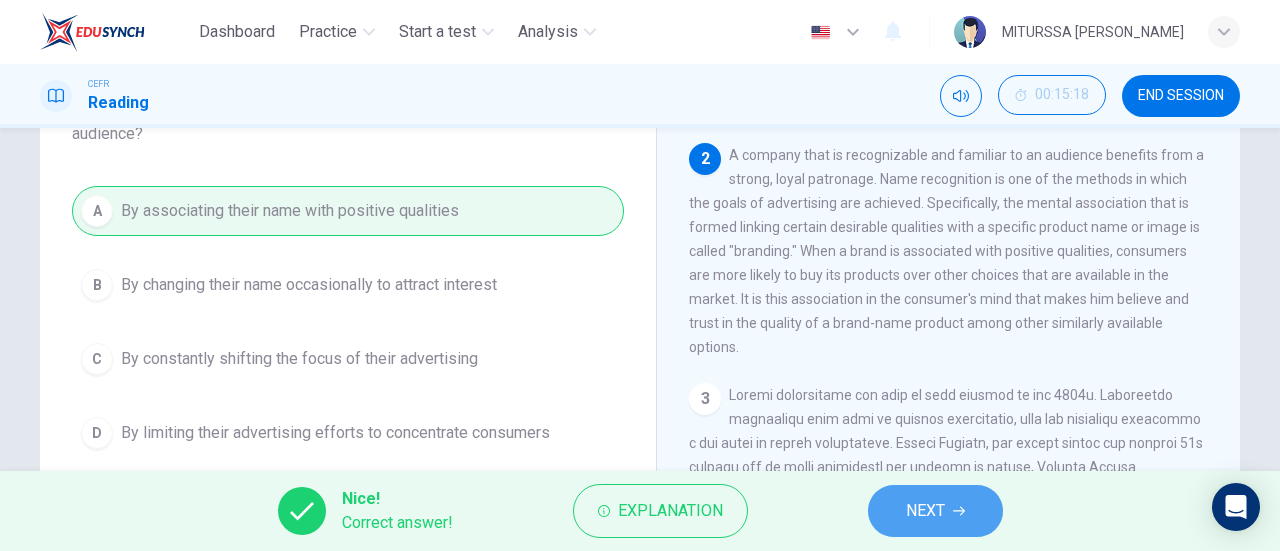click on "NEXT" at bounding box center (935, 511) 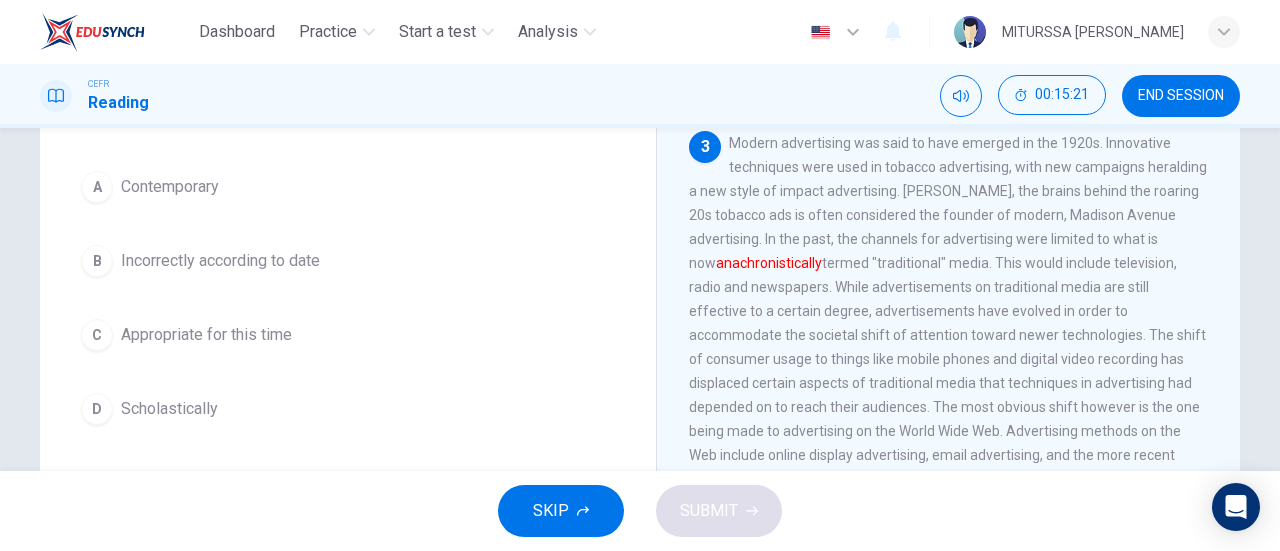 scroll, scrollTop: 616, scrollLeft: 0, axis: vertical 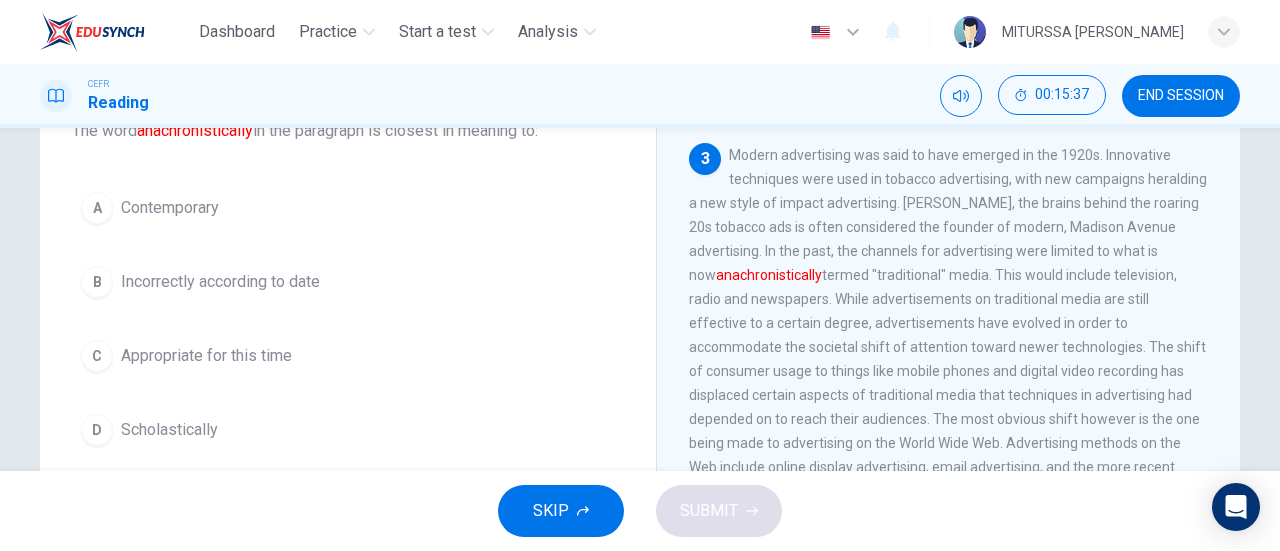 drag, startPoint x: 848, startPoint y: 177, endPoint x: 938, endPoint y: 184, distance: 90.27181 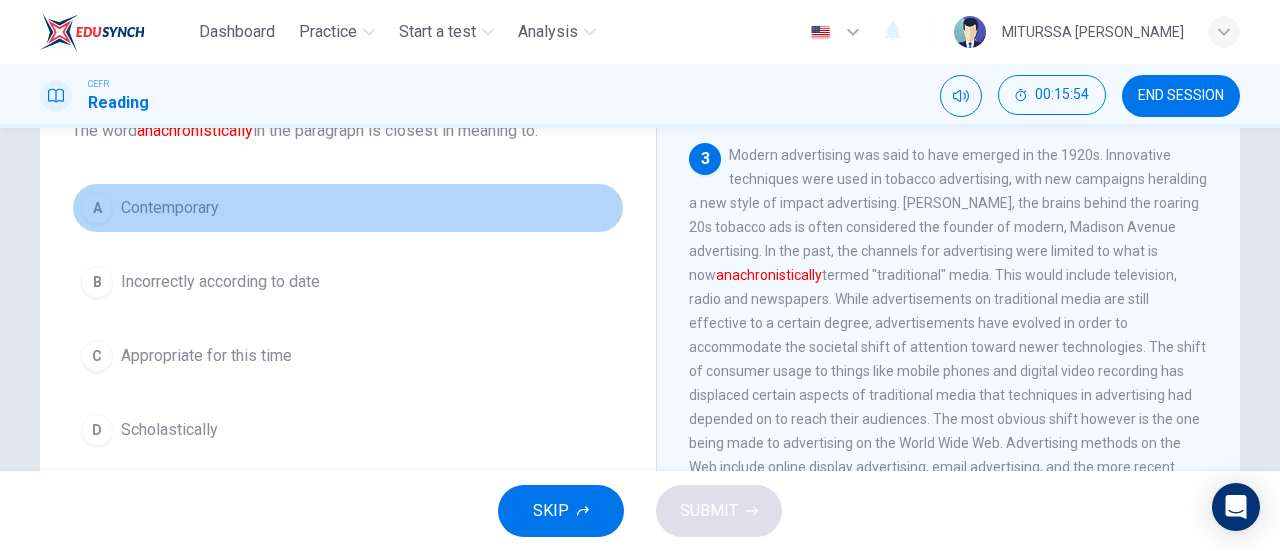 click on "A Contemporary" at bounding box center [348, 208] 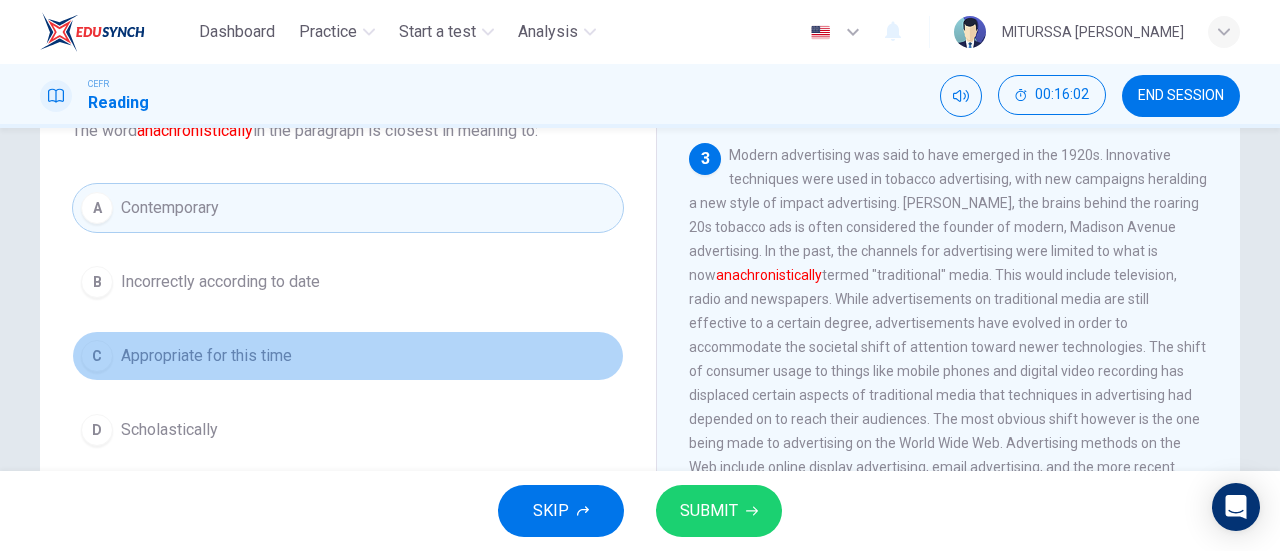 click on "Appropriate for this time" at bounding box center (206, 356) 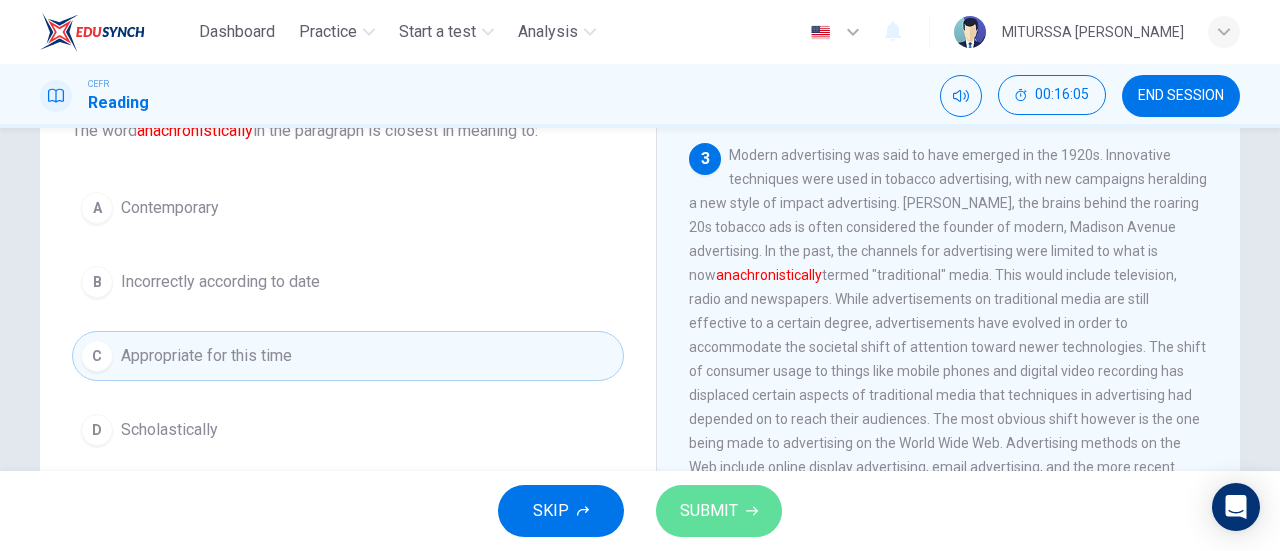 click on "SUBMIT" at bounding box center [709, 511] 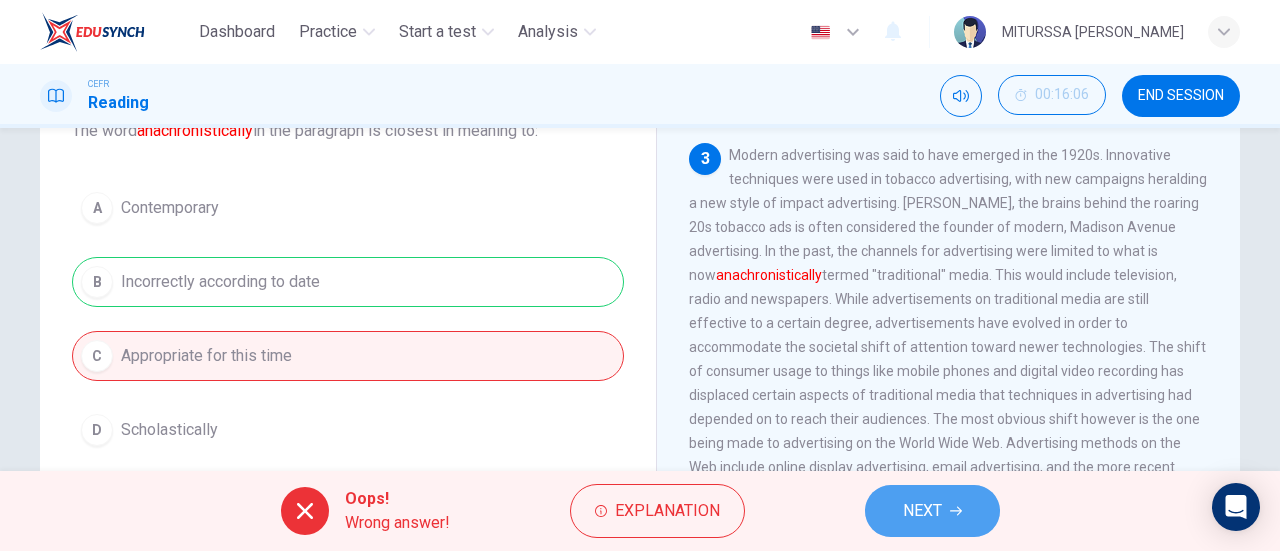 click on "NEXT" at bounding box center (922, 511) 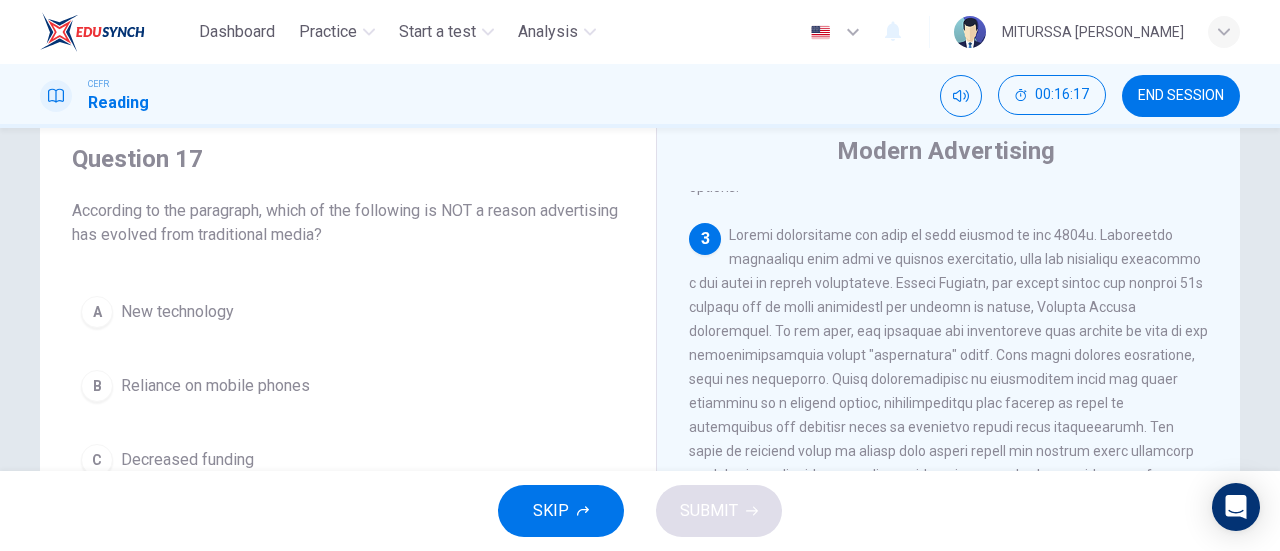 scroll, scrollTop: 64, scrollLeft: 0, axis: vertical 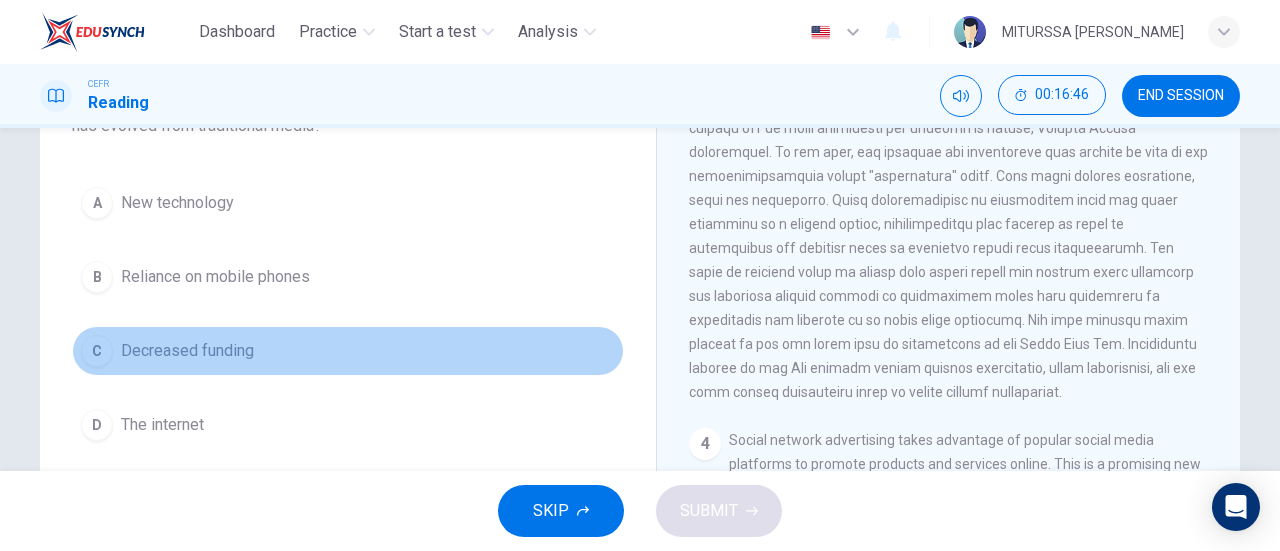 click on "Decreased funding" at bounding box center [187, 351] 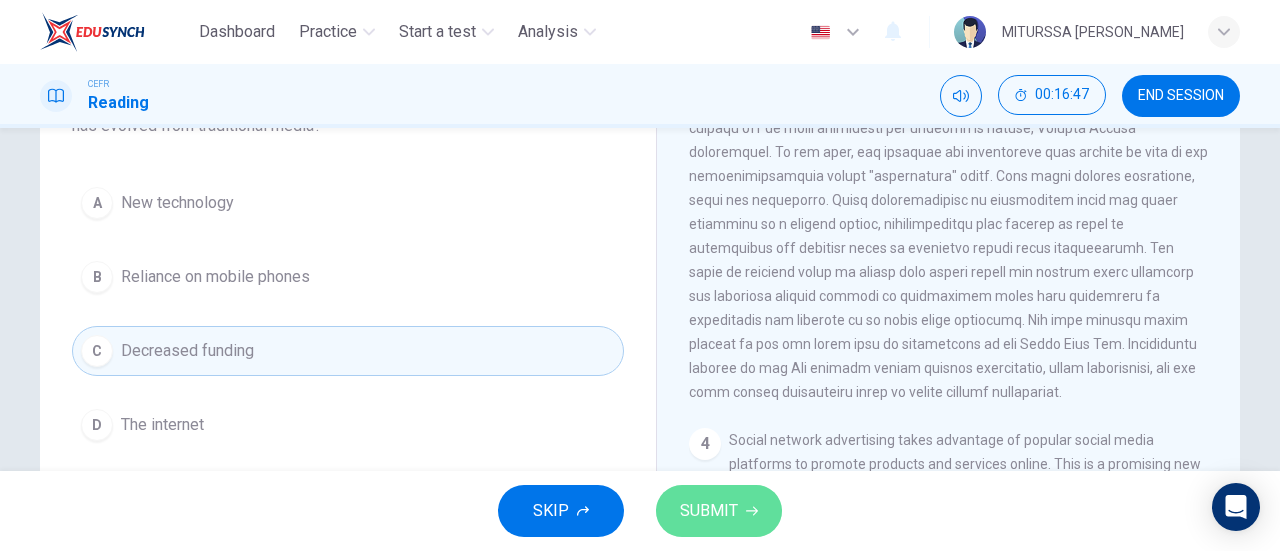 click on "SUBMIT" at bounding box center [709, 511] 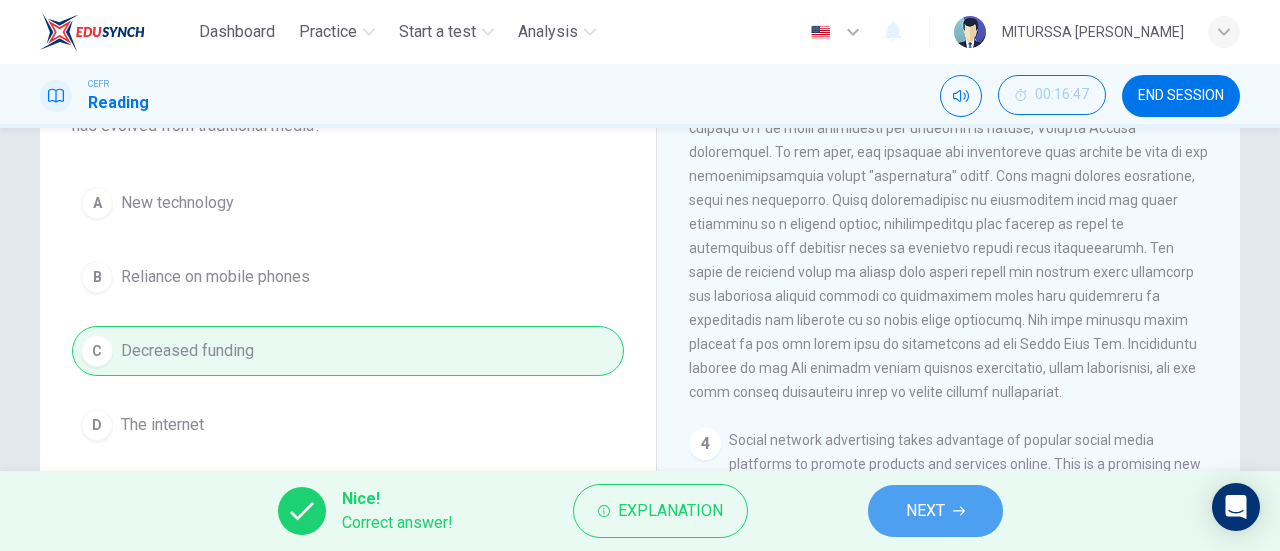 click on "NEXT" at bounding box center (935, 511) 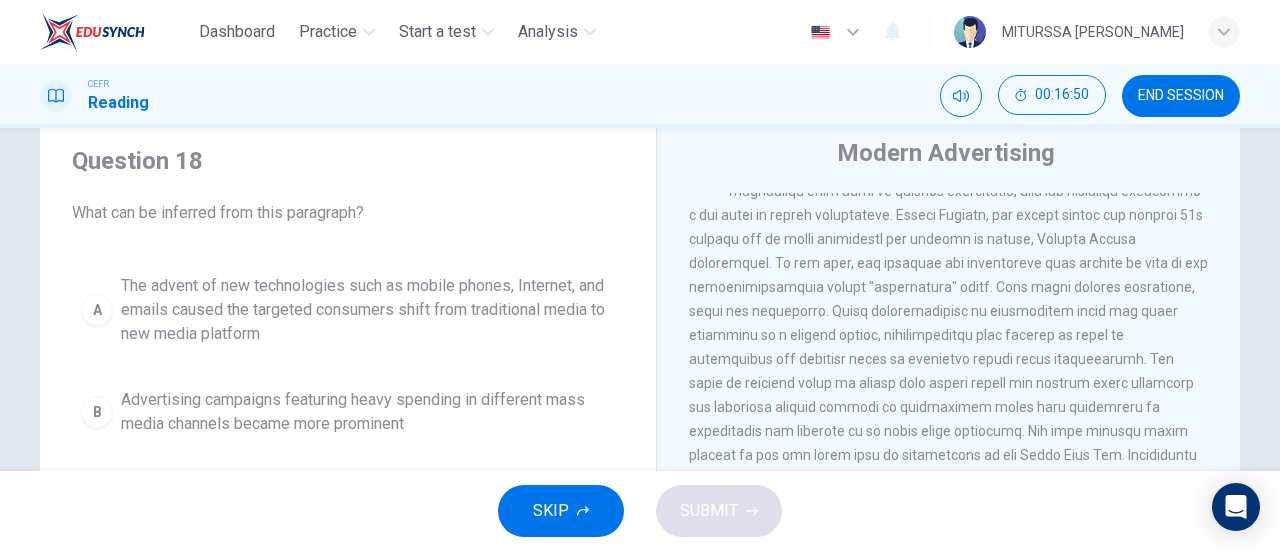 scroll, scrollTop: 61, scrollLeft: 0, axis: vertical 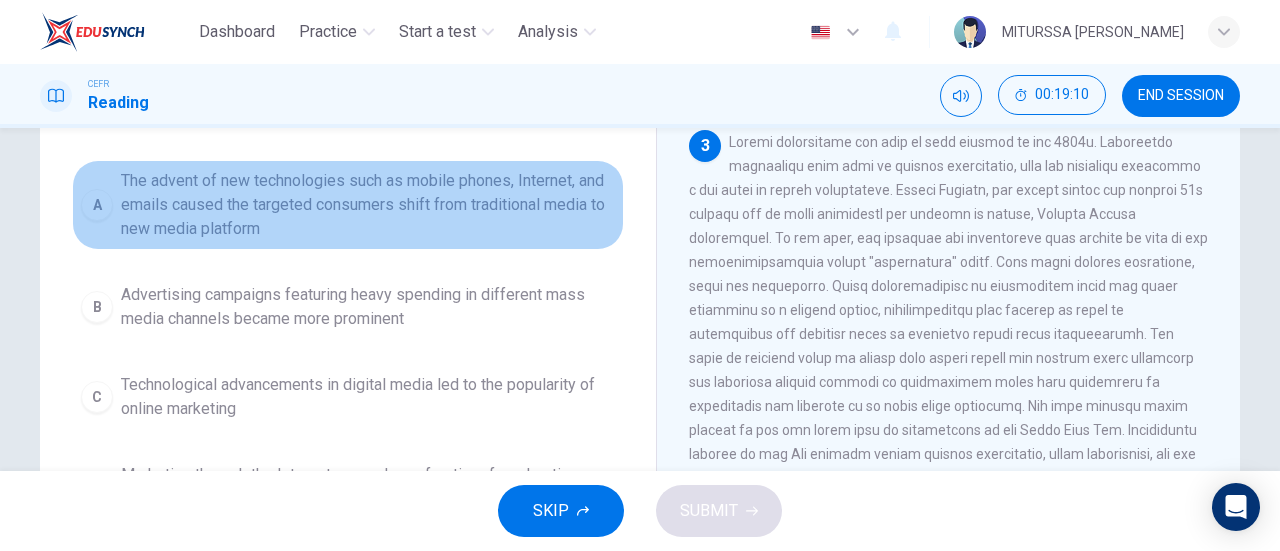 click on "The advent of new technologies such as mobile phones, Internet, and emails caused the targeted consumers shift from traditional media to new media platform" at bounding box center [368, 205] 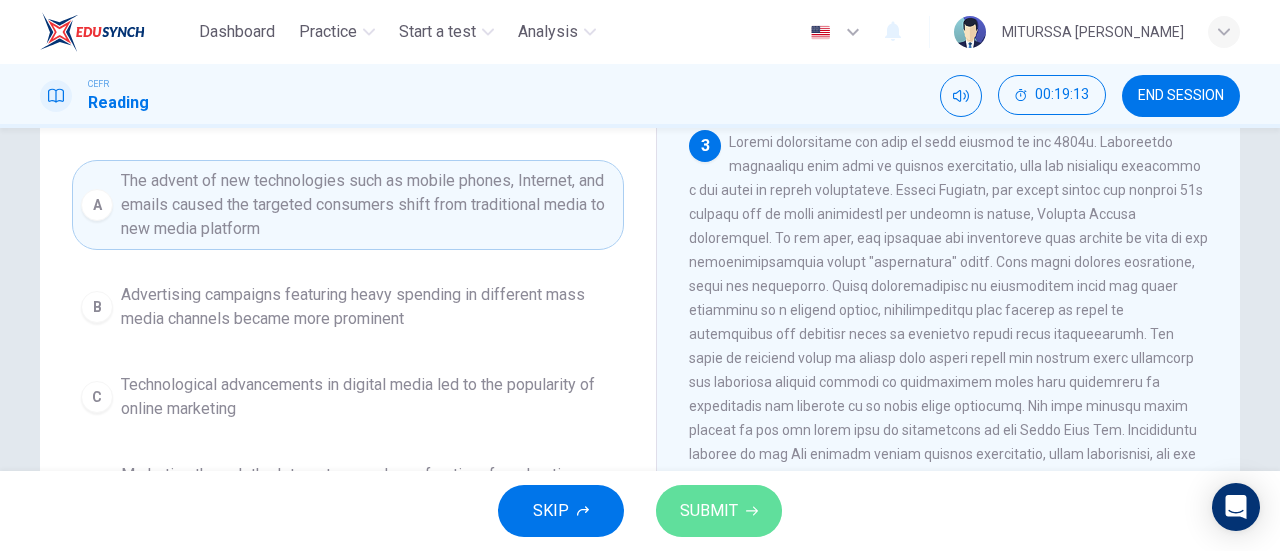 click on "SUBMIT" at bounding box center (709, 511) 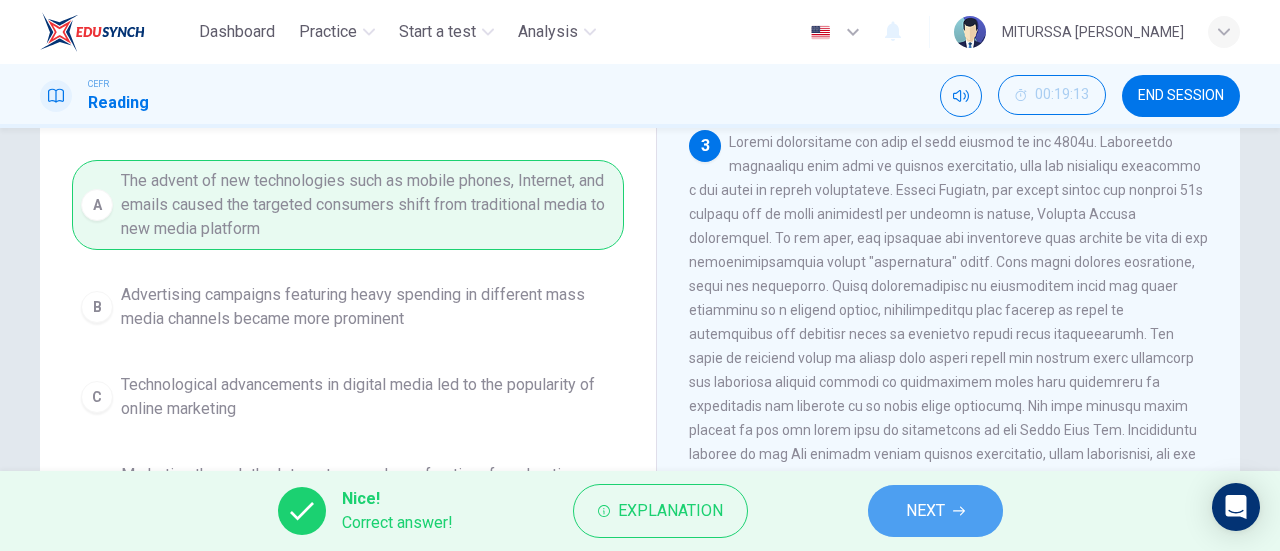 click on "NEXT" at bounding box center [925, 511] 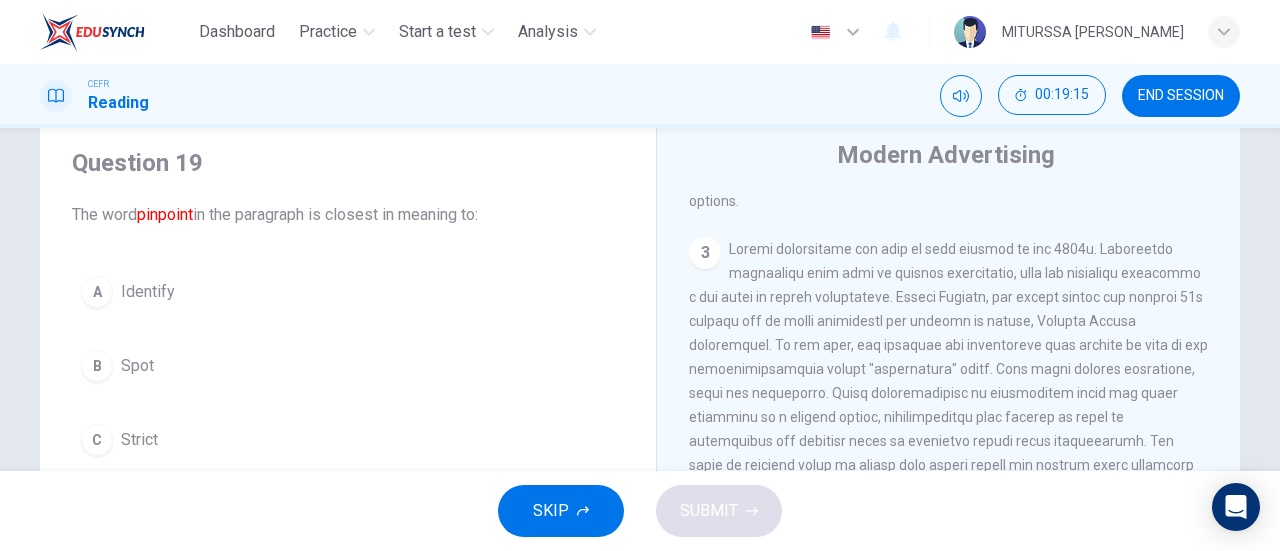 scroll, scrollTop: 60, scrollLeft: 0, axis: vertical 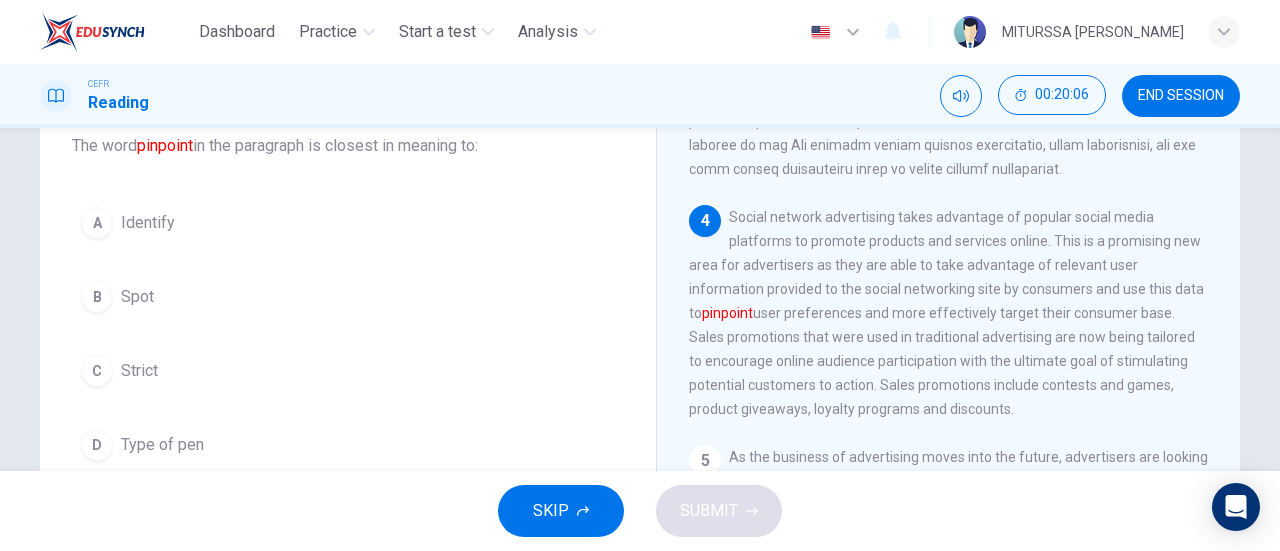 click on "Spot" at bounding box center [137, 297] 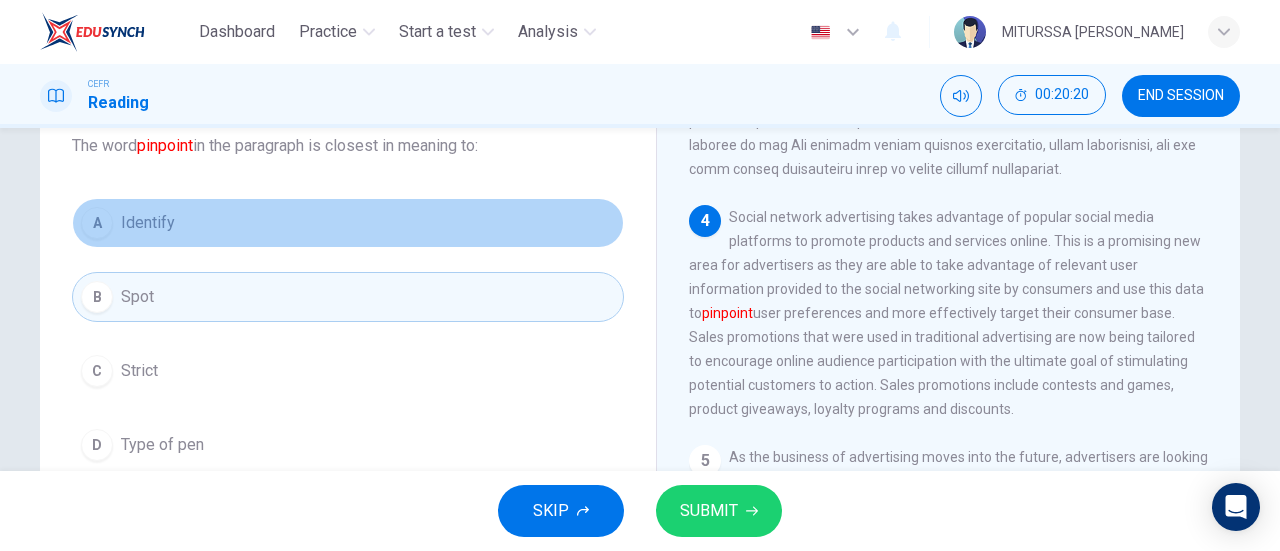click on "A Identify" at bounding box center [348, 223] 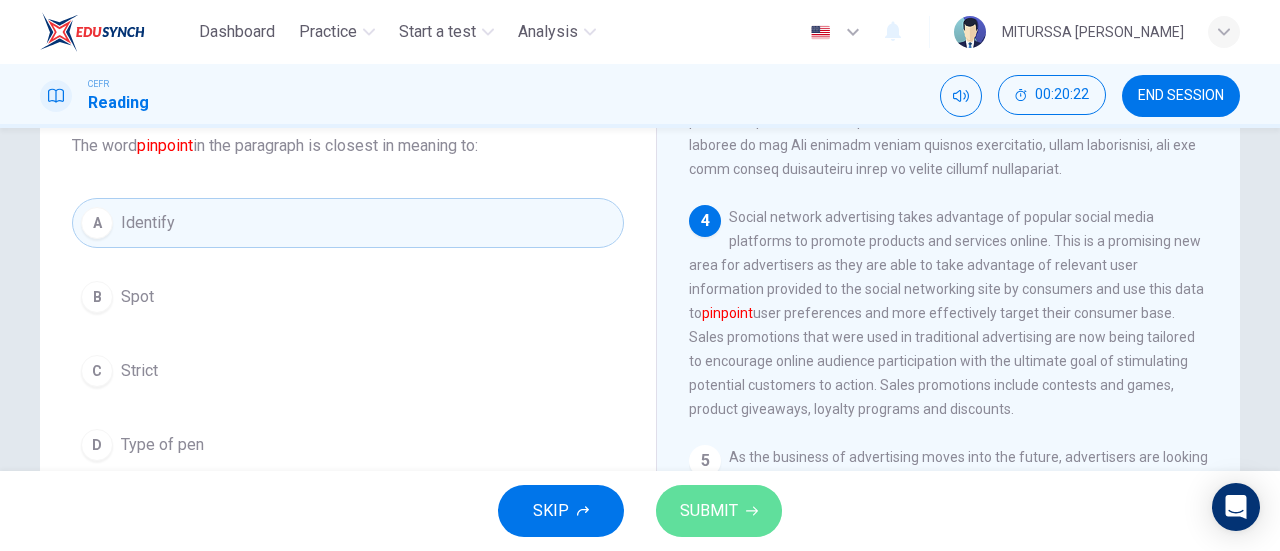click on "SUBMIT" at bounding box center [709, 511] 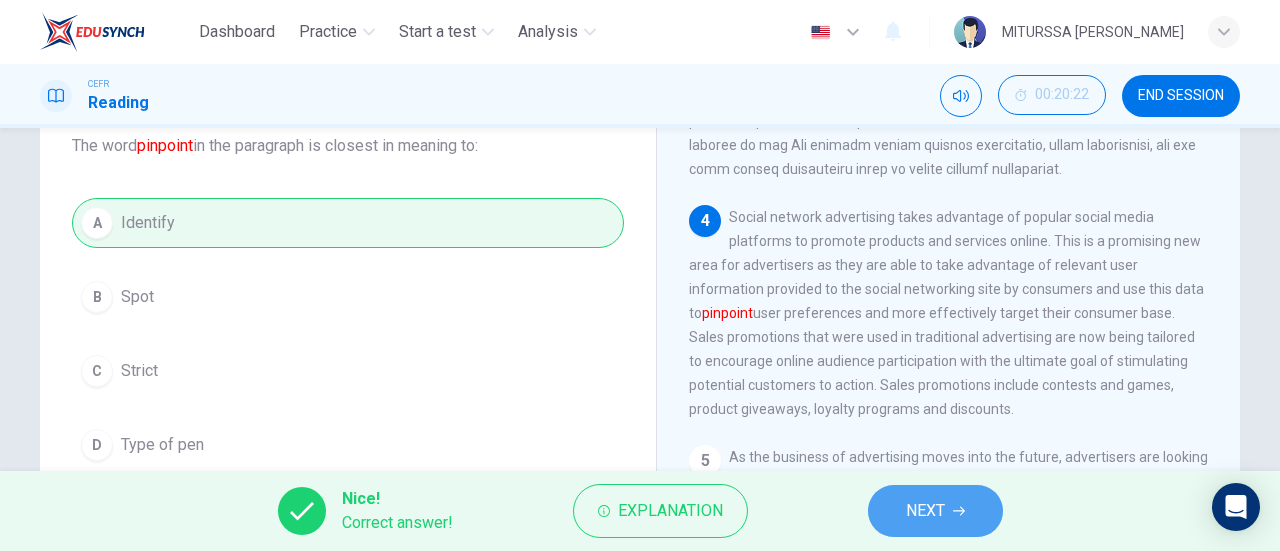 click on "NEXT" at bounding box center (935, 511) 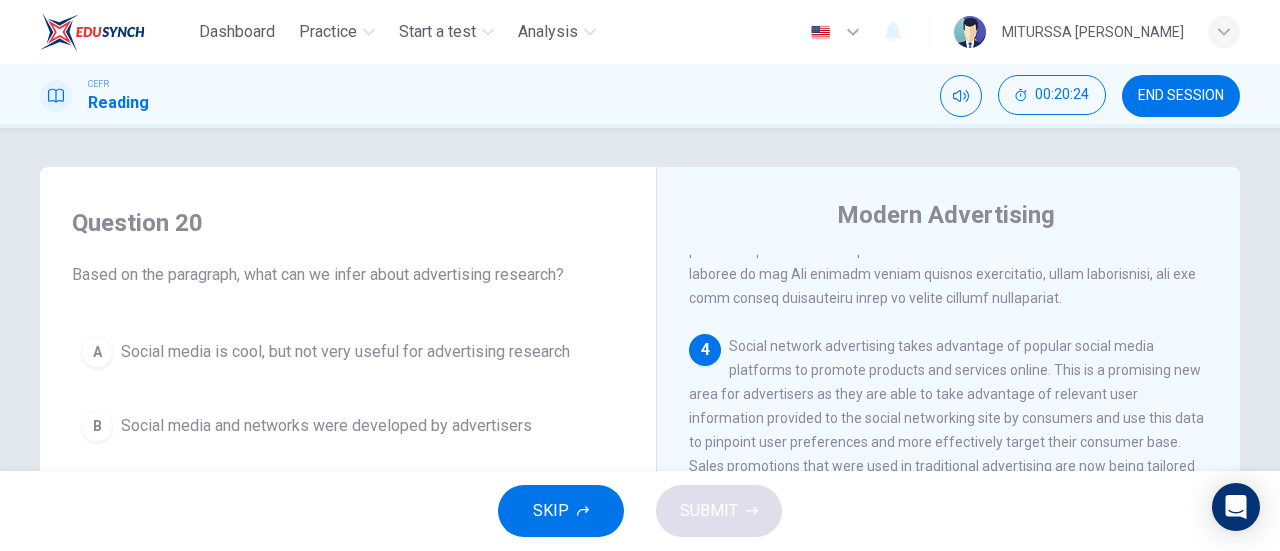 scroll, scrollTop: 0, scrollLeft: 0, axis: both 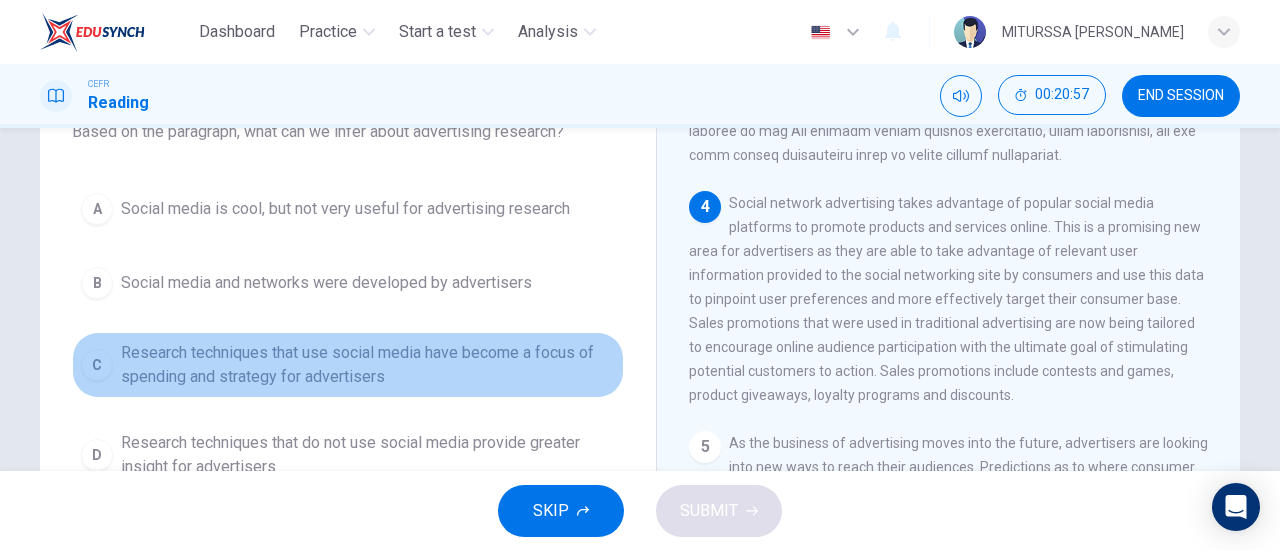 click on "Research techniques that use social media have become a focus of spending and strategy for advertisers" at bounding box center (368, 365) 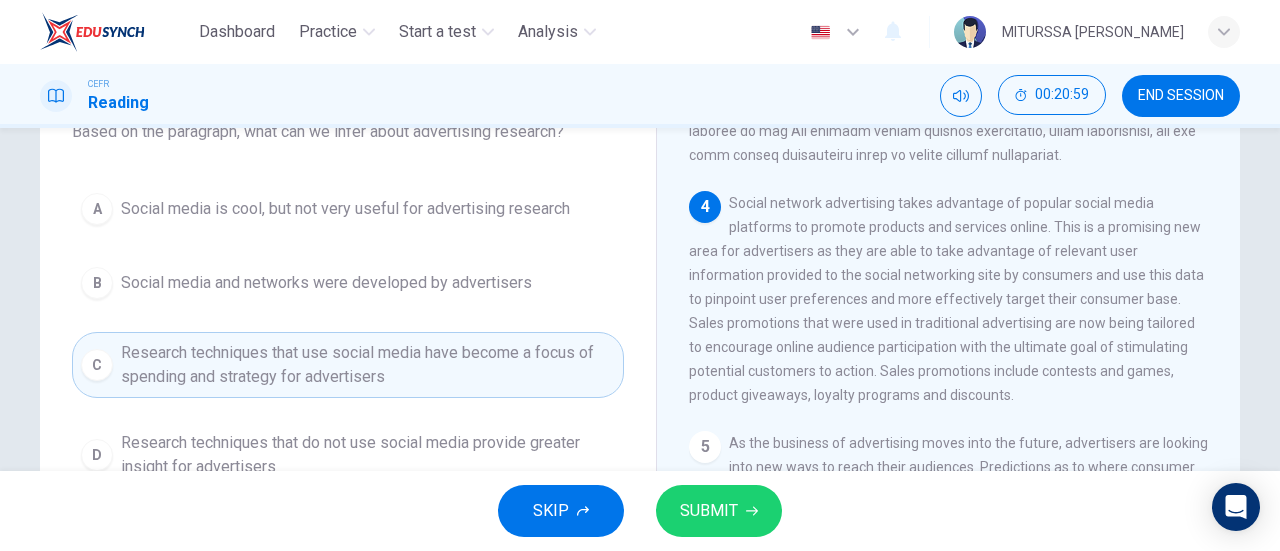 click on "SUBMIT" at bounding box center (709, 511) 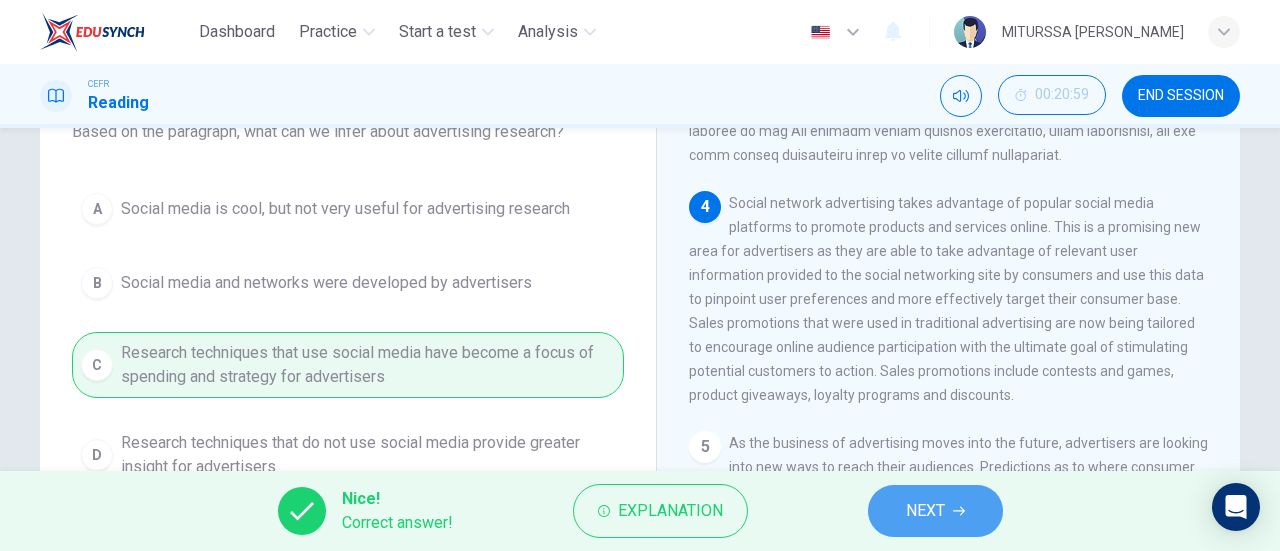click on "NEXT" at bounding box center (925, 511) 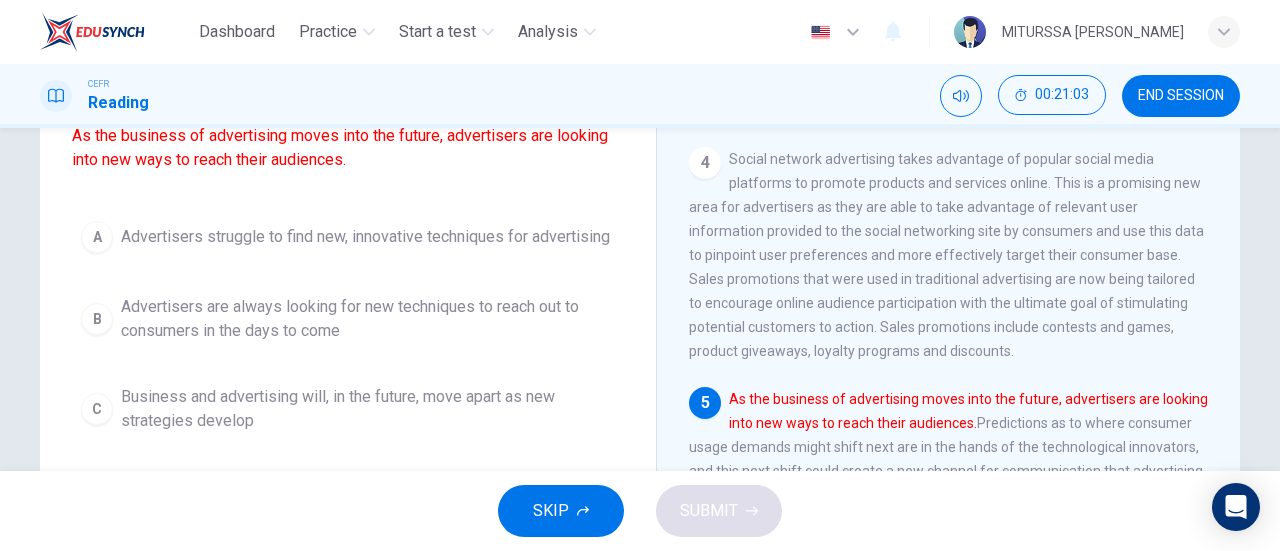 scroll, scrollTop: 189, scrollLeft: 0, axis: vertical 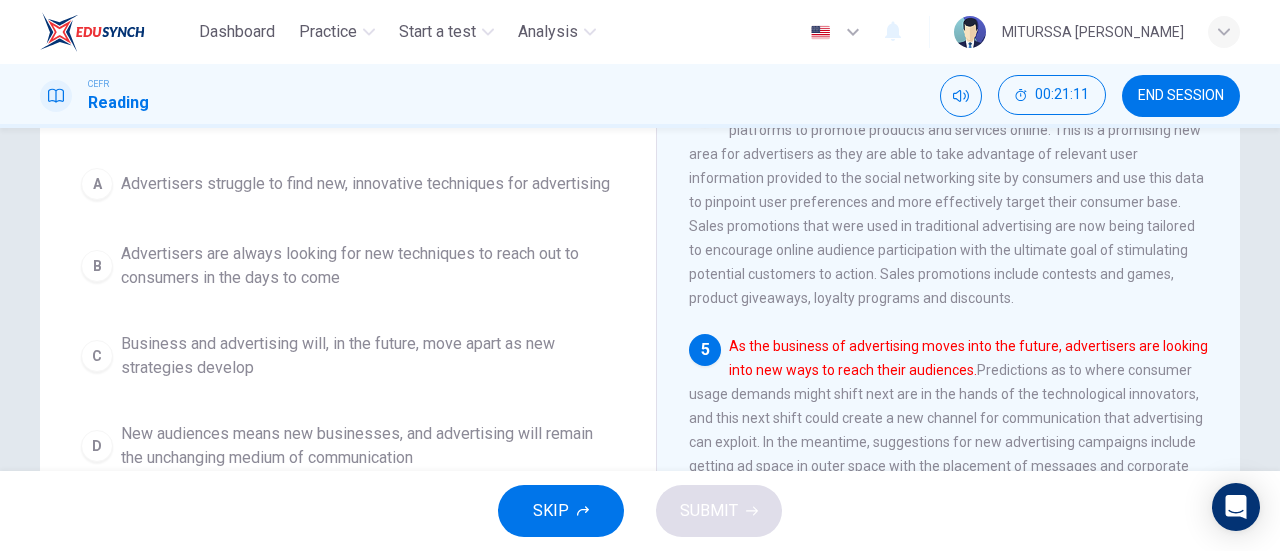 click on "Advertisers are always looking for new techniques to reach out to consumers in the days to come" at bounding box center [368, 266] 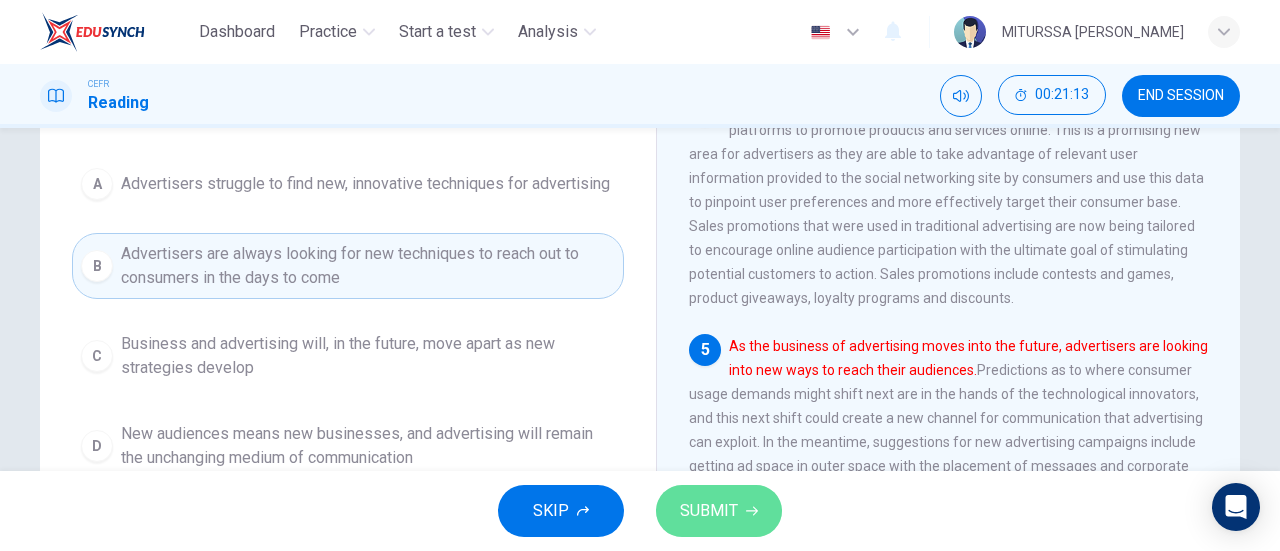 click on "SUBMIT" at bounding box center [709, 511] 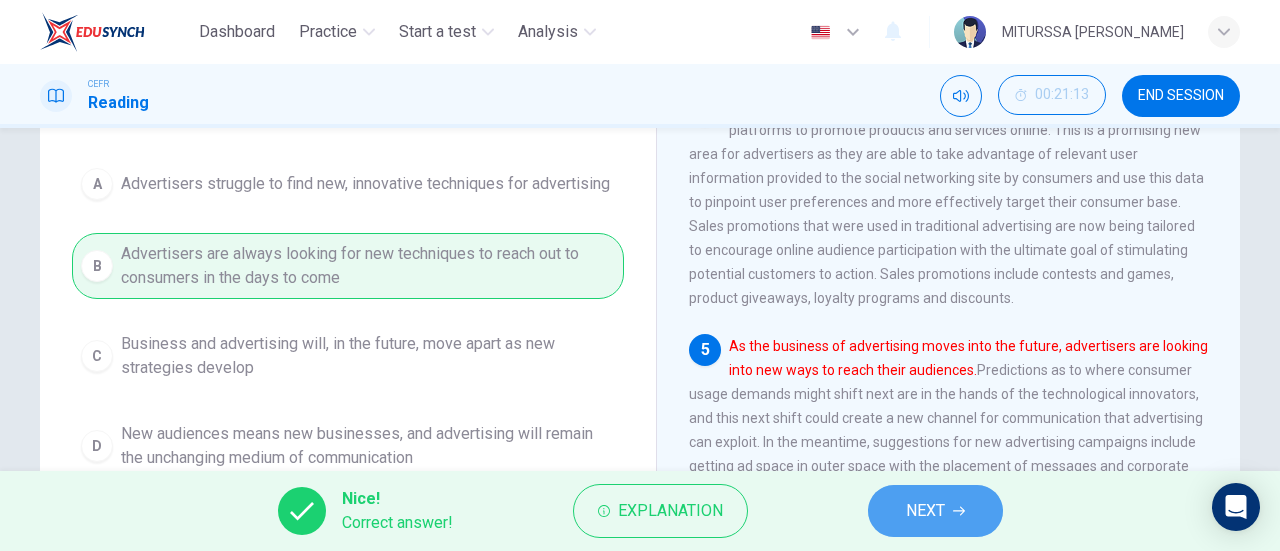 click on "NEXT" at bounding box center [925, 511] 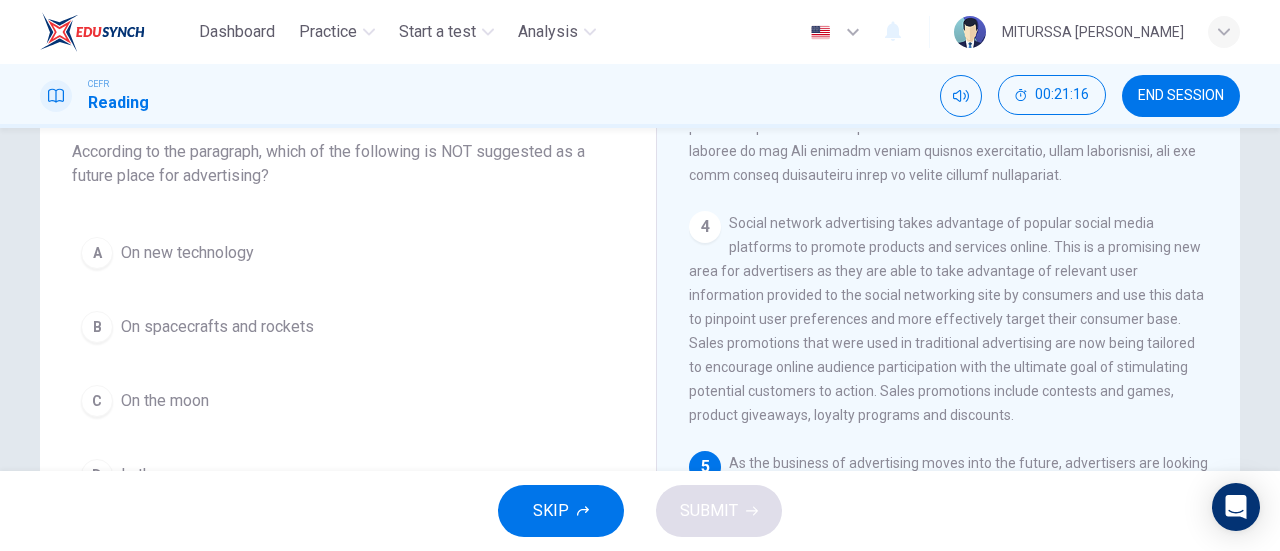 scroll, scrollTop: 128, scrollLeft: 0, axis: vertical 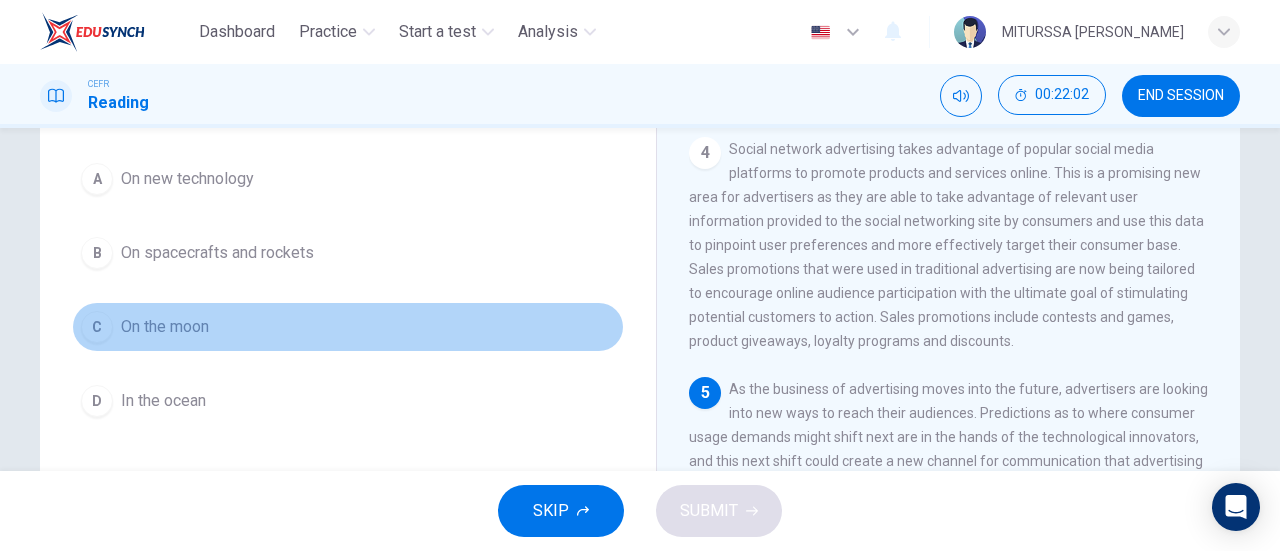 click on "C On the moon" at bounding box center (348, 327) 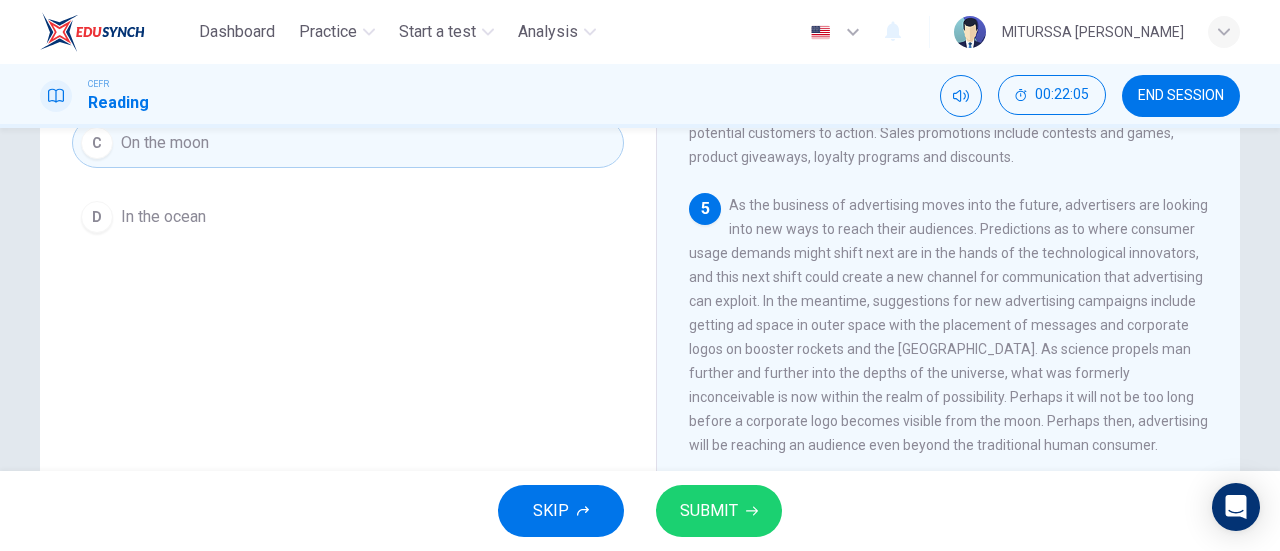 scroll, scrollTop: 374, scrollLeft: 0, axis: vertical 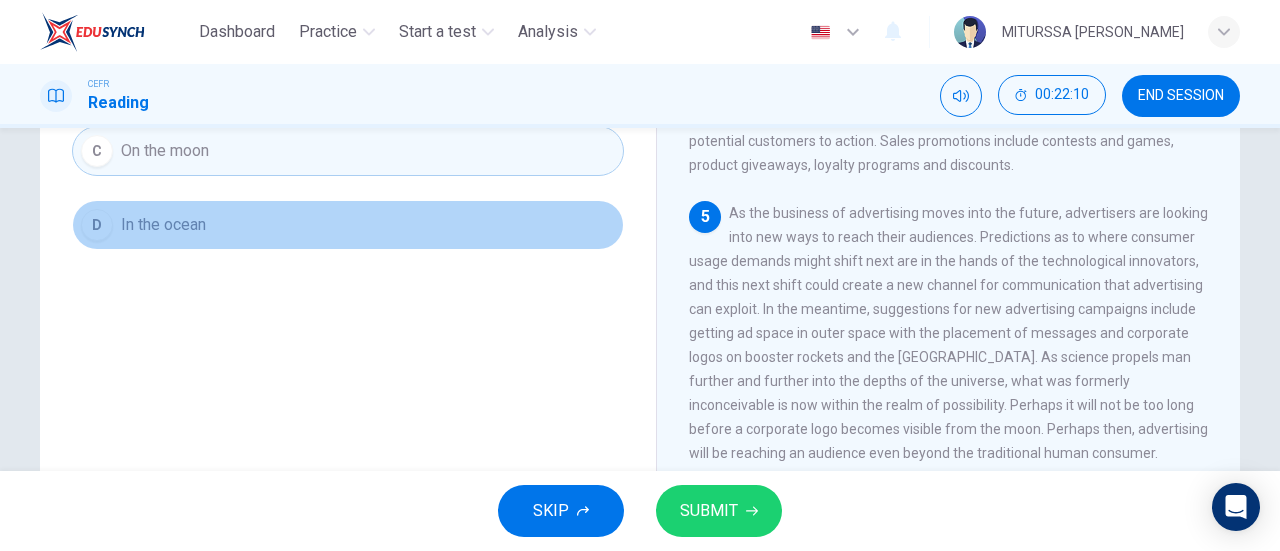 click on "D In the ocean" at bounding box center [348, 225] 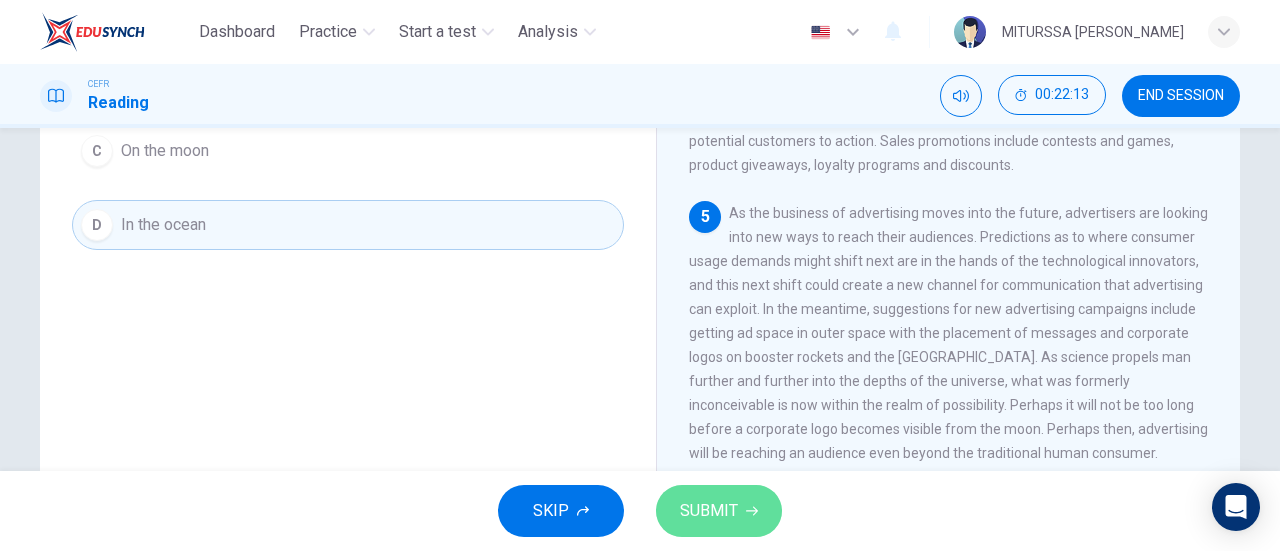 click on "SUBMIT" at bounding box center [709, 511] 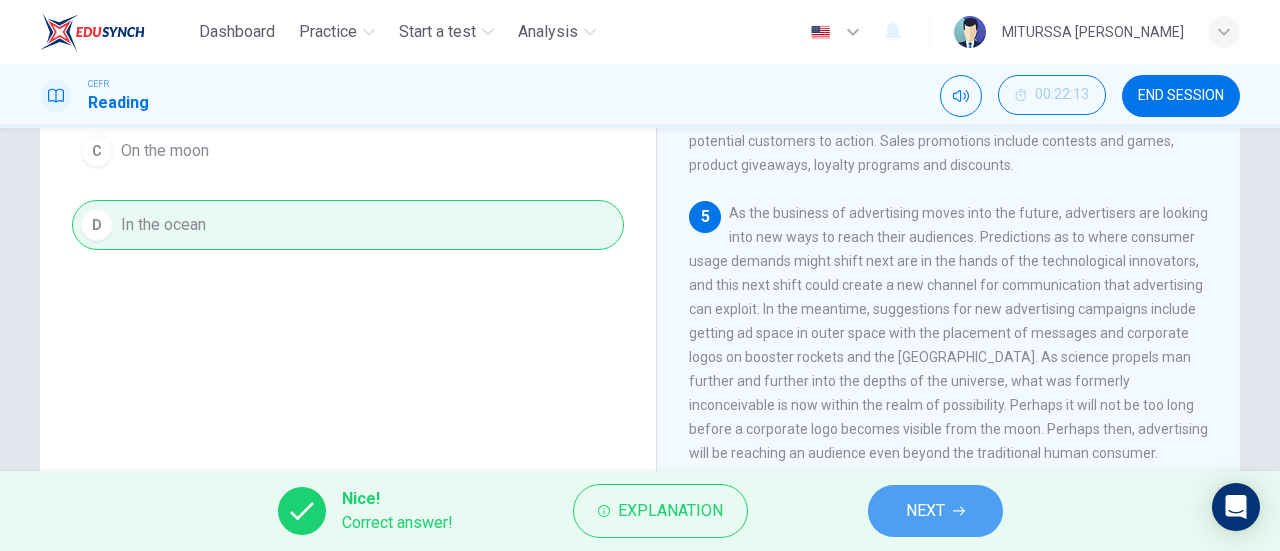 click on "NEXT" at bounding box center [935, 511] 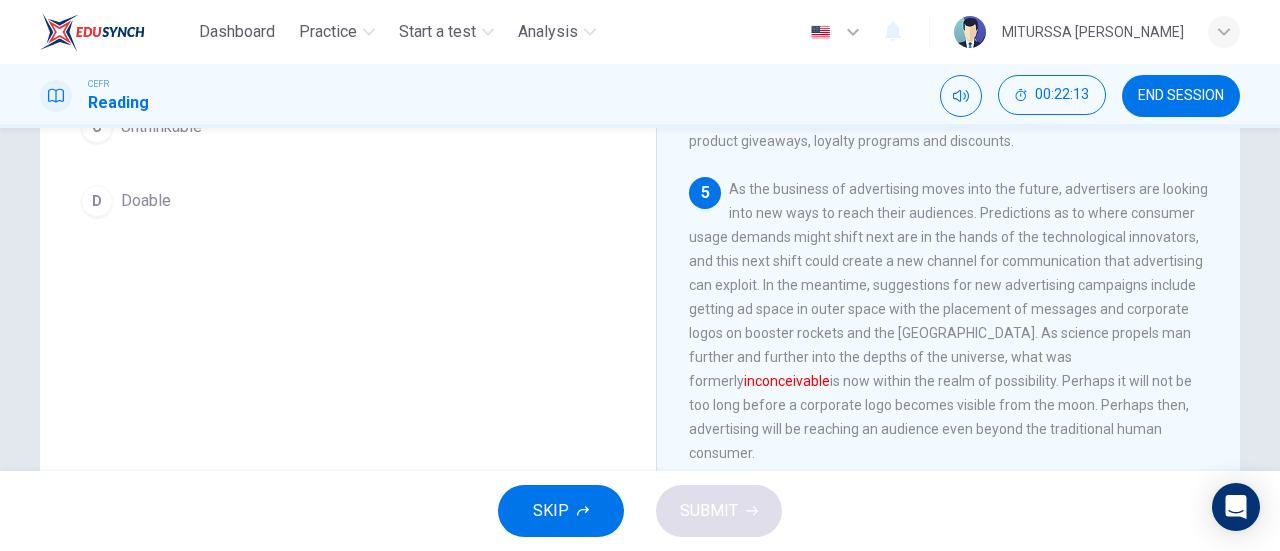 scroll, scrollTop: 350, scrollLeft: 0, axis: vertical 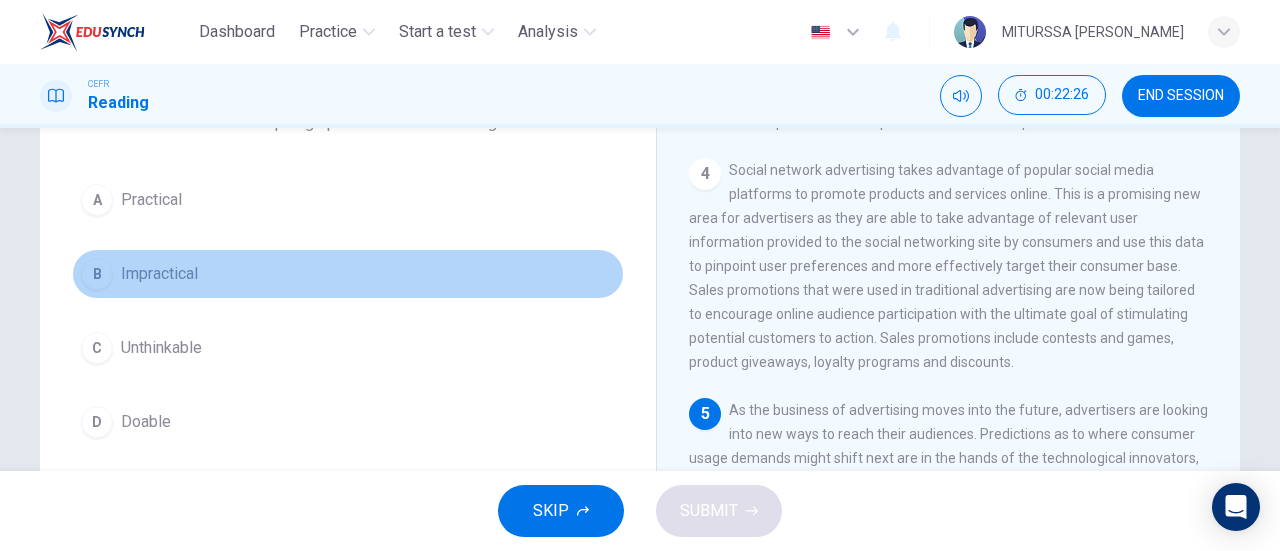 click on "Impractical" at bounding box center [159, 274] 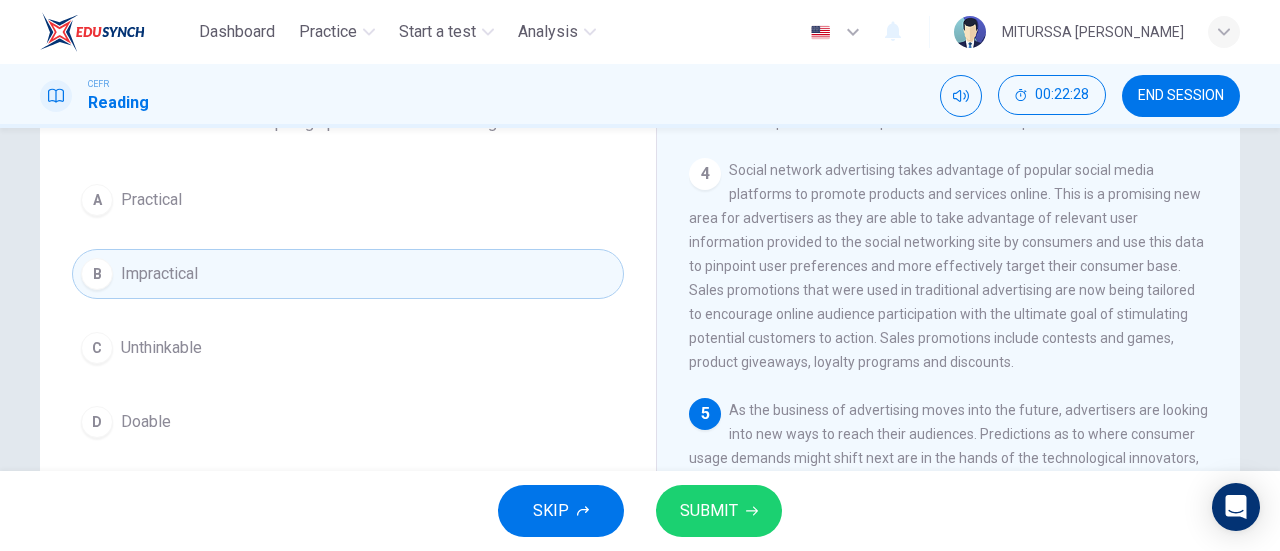 click on "SUBMIT" at bounding box center (709, 511) 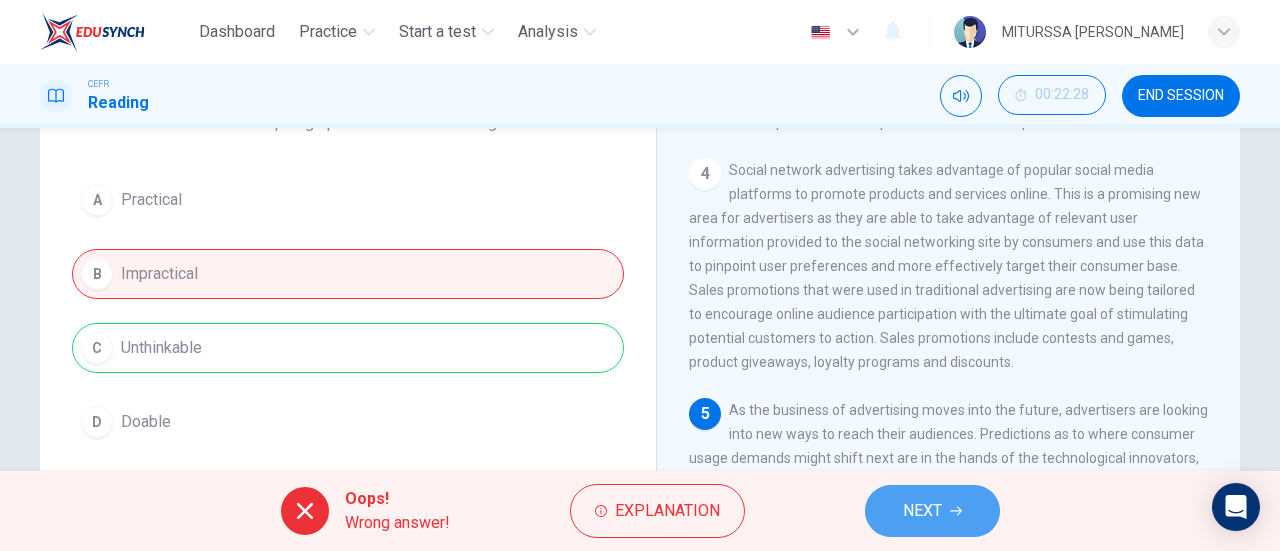 click on "NEXT" at bounding box center [932, 511] 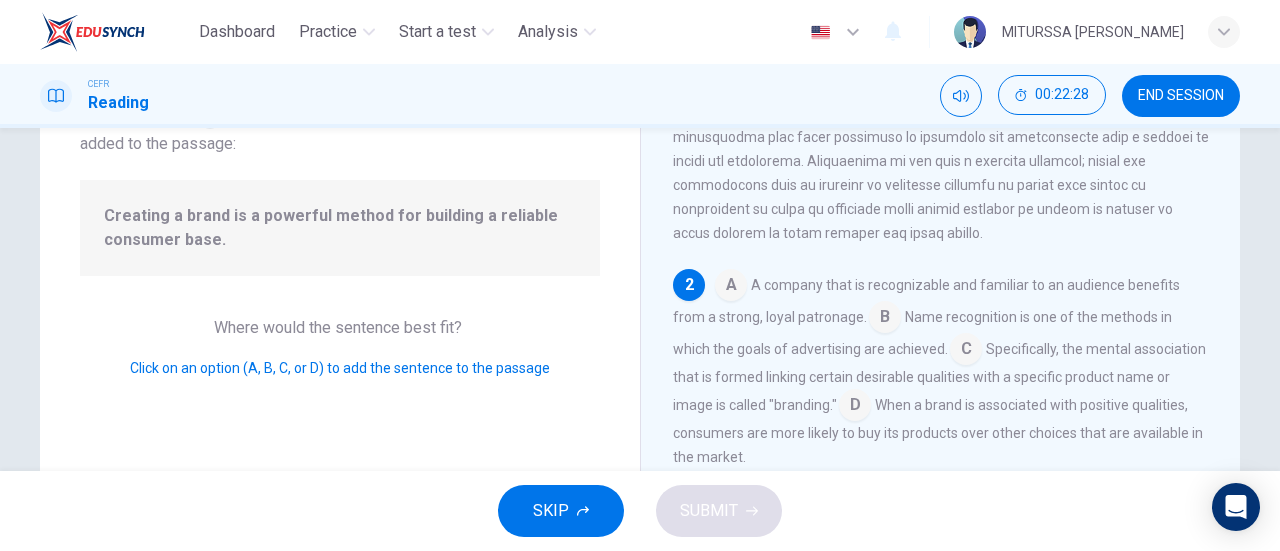 scroll, scrollTop: 244, scrollLeft: 0, axis: vertical 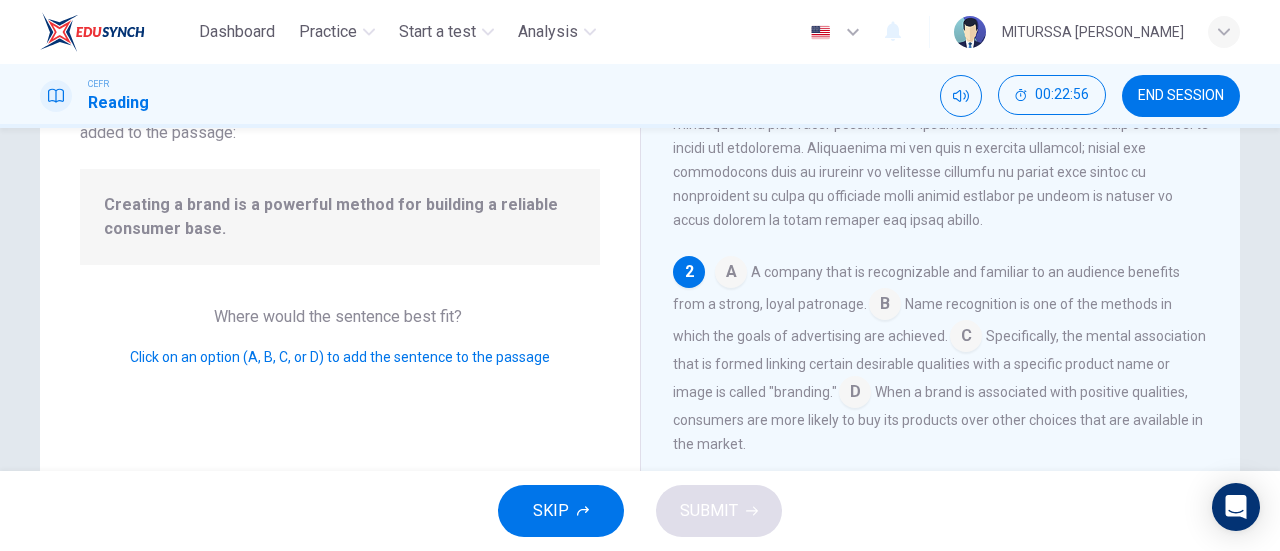 click at bounding box center [885, 306] 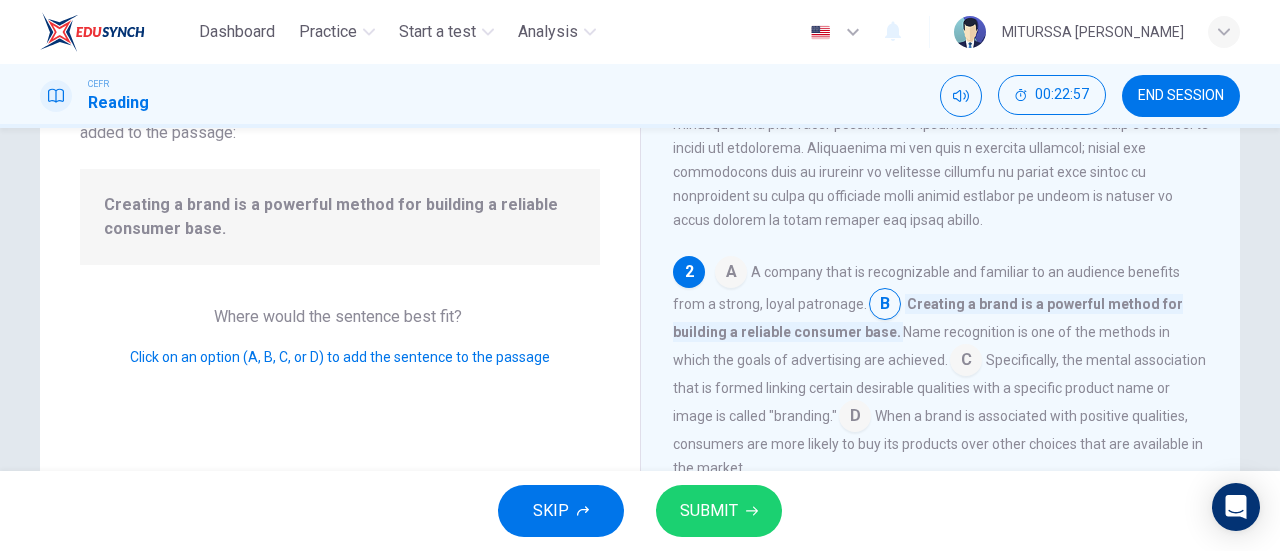 click on "SUBMIT" at bounding box center (719, 511) 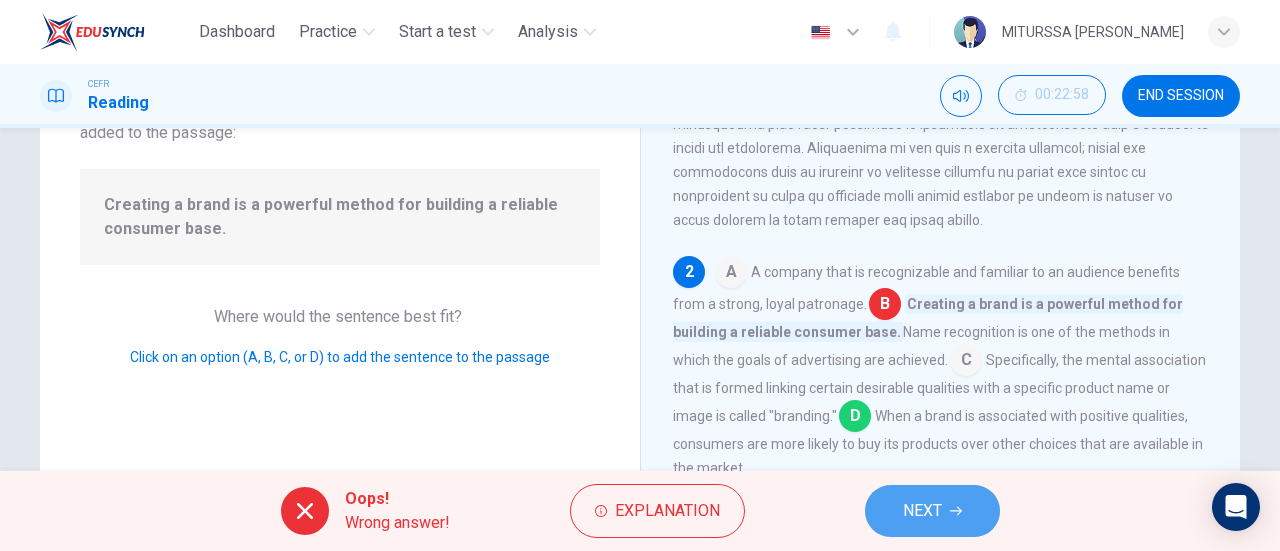 click on "NEXT" at bounding box center (932, 511) 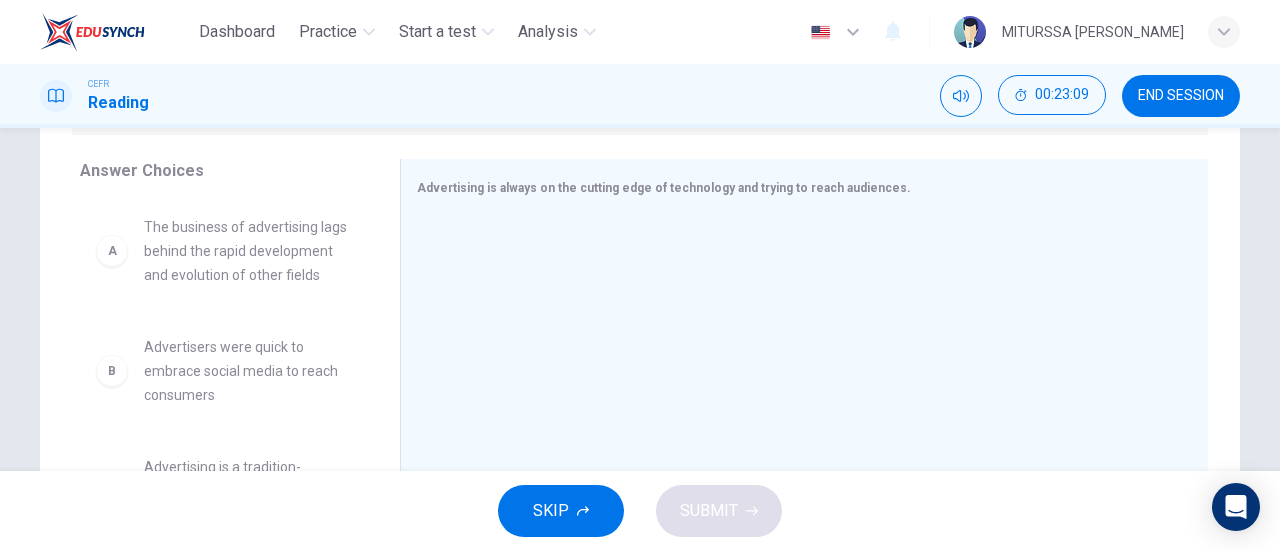 scroll, scrollTop: 313, scrollLeft: 0, axis: vertical 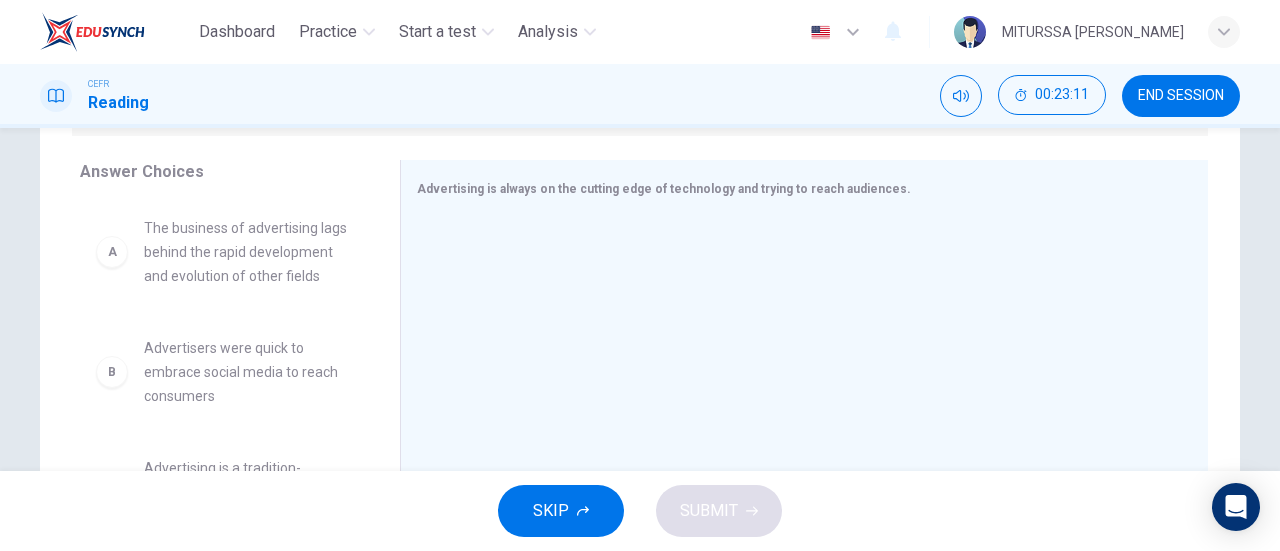 click on "A The business of advertising lags behind the rapid development and evolution of other fields" at bounding box center (224, 252) 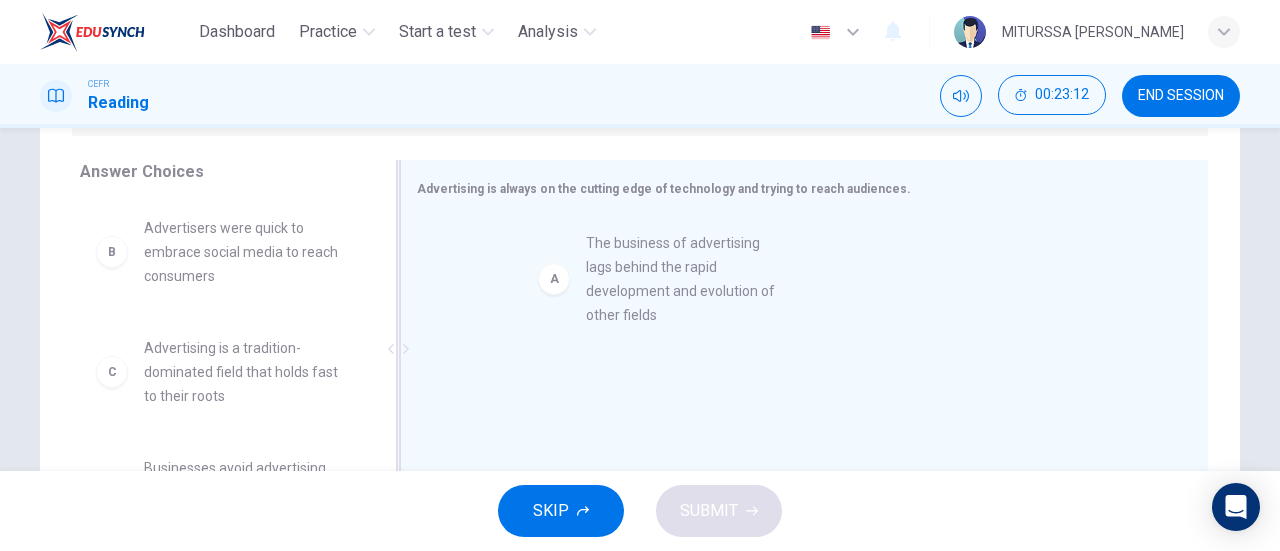 drag, startPoint x: 110, startPoint y: 277, endPoint x: 651, endPoint y: 295, distance: 541.2994 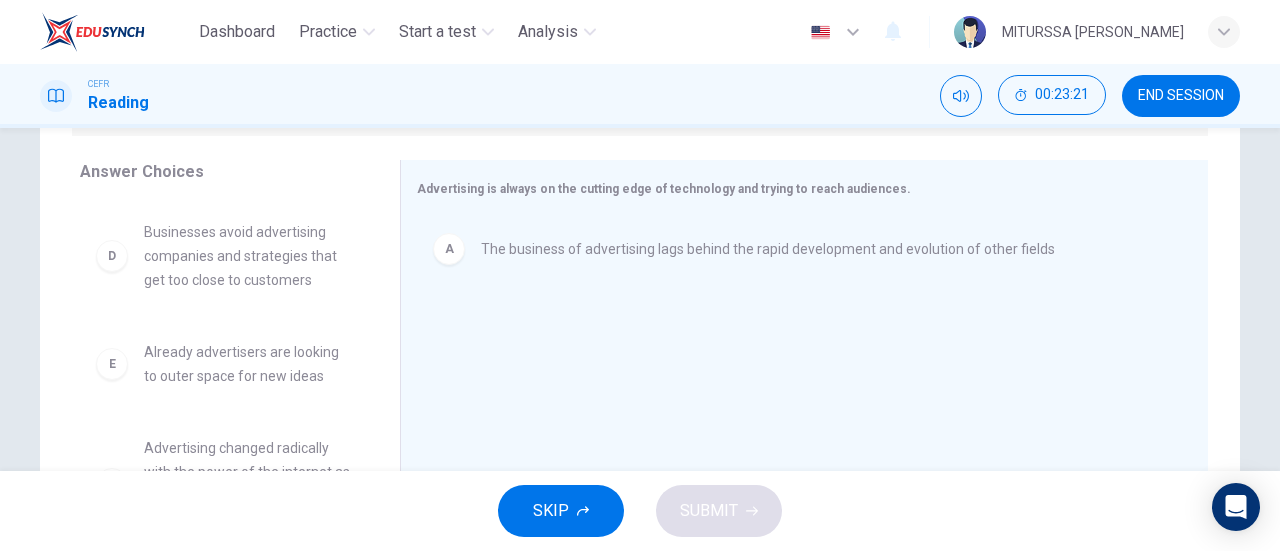 scroll, scrollTop: 276, scrollLeft: 0, axis: vertical 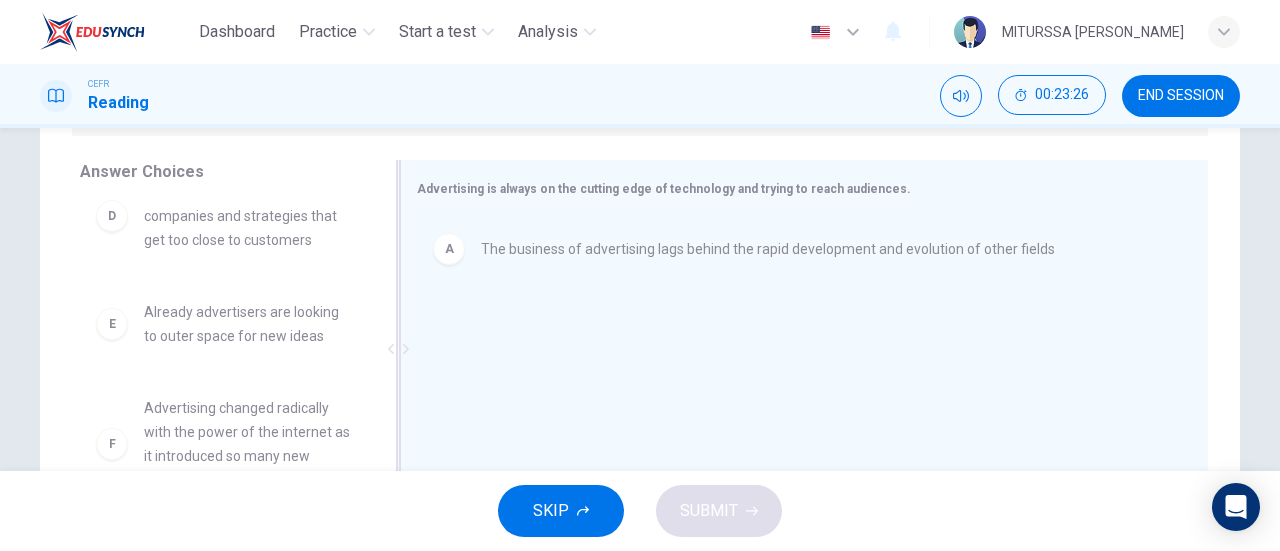 drag, startPoint x: 282, startPoint y: 418, endPoint x: 577, endPoint y: 349, distance: 302.96204 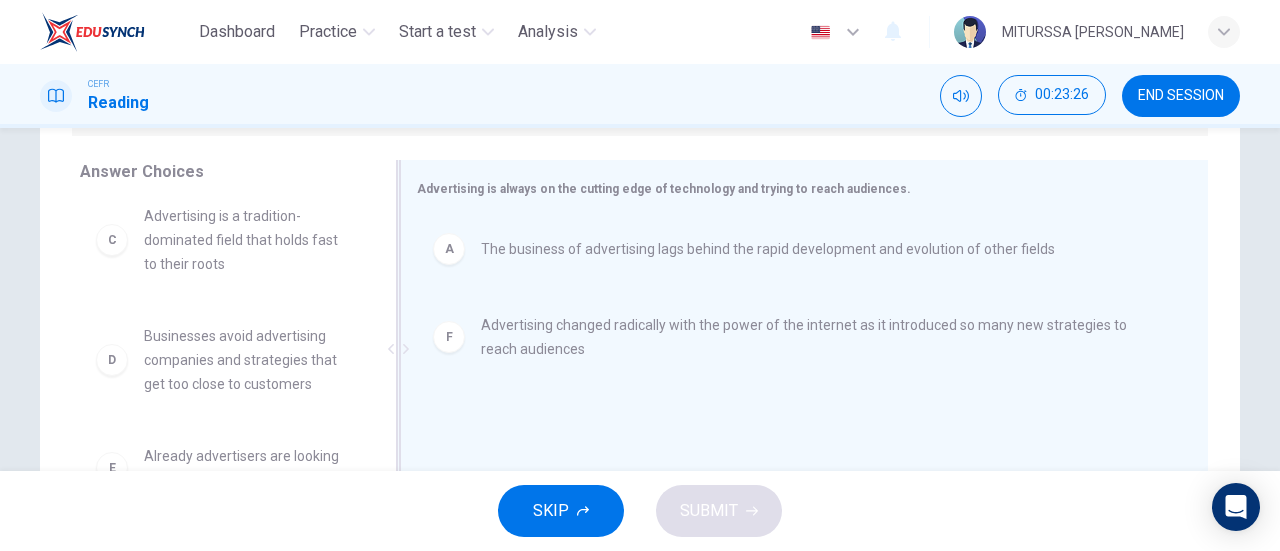 scroll, scrollTop: 132, scrollLeft: 0, axis: vertical 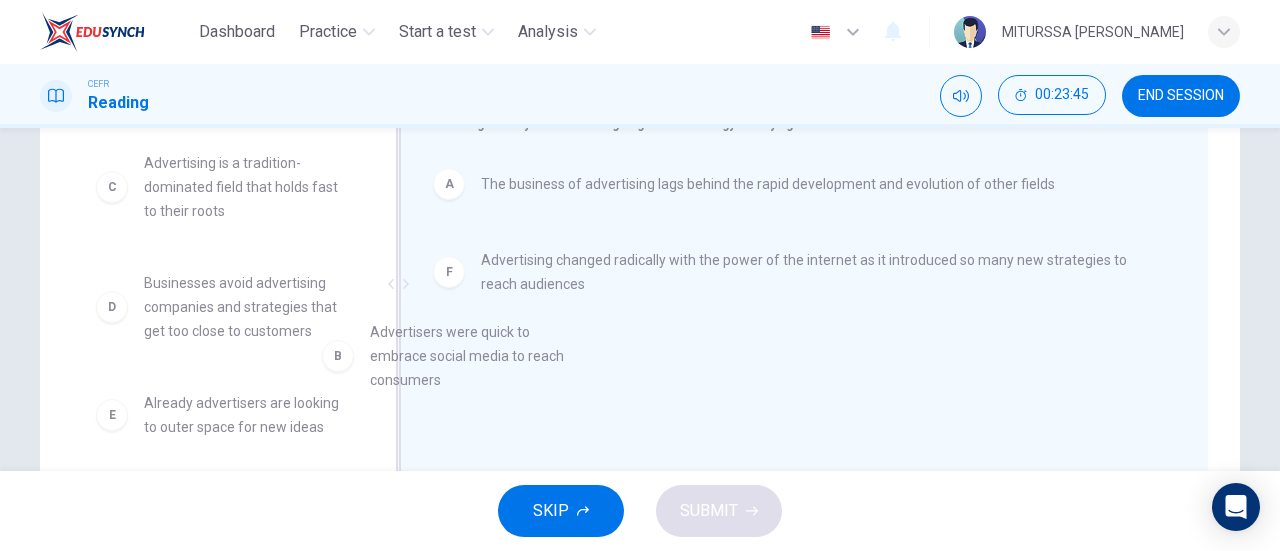 drag, startPoint x: 295, startPoint y: 195, endPoint x: 552, endPoint y: 380, distance: 316.6607 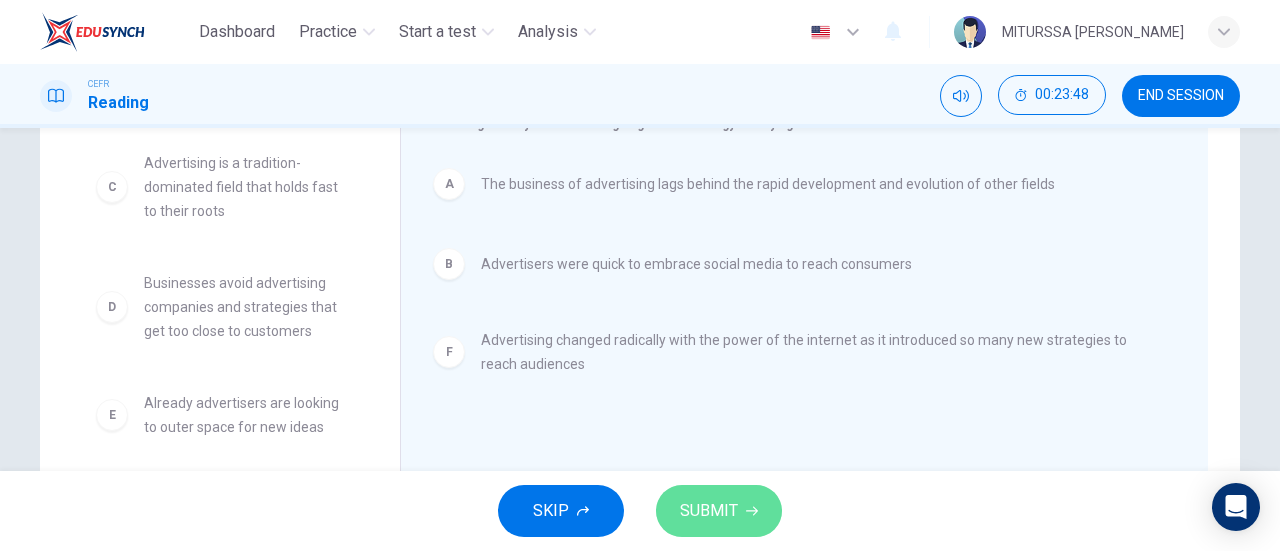 click on "SUBMIT" at bounding box center (719, 511) 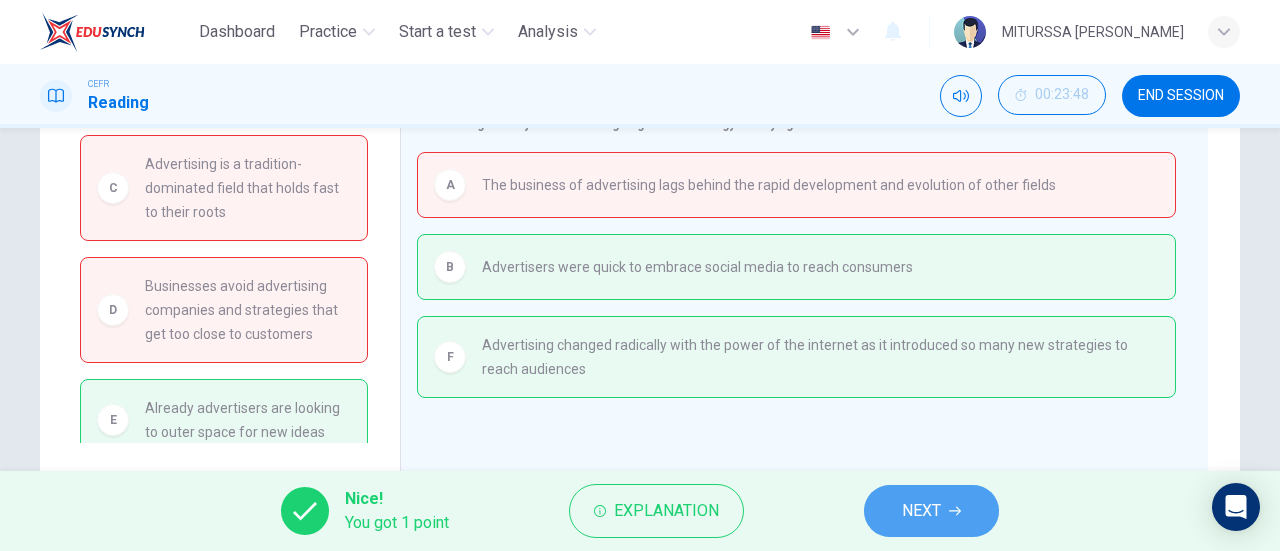 click on "NEXT" at bounding box center (931, 511) 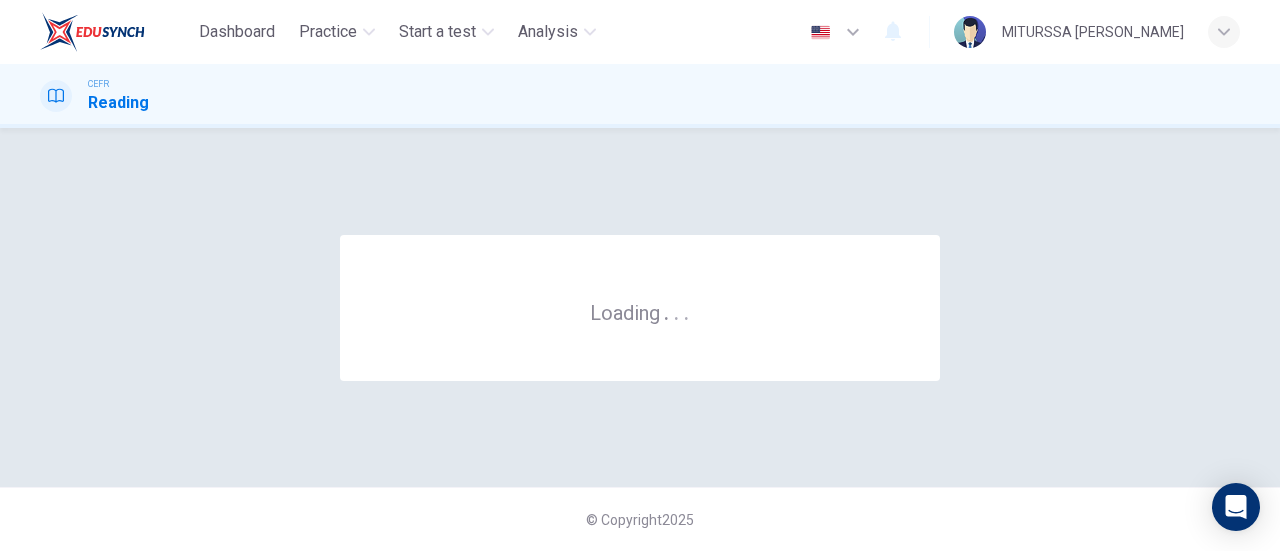 scroll, scrollTop: 0, scrollLeft: 0, axis: both 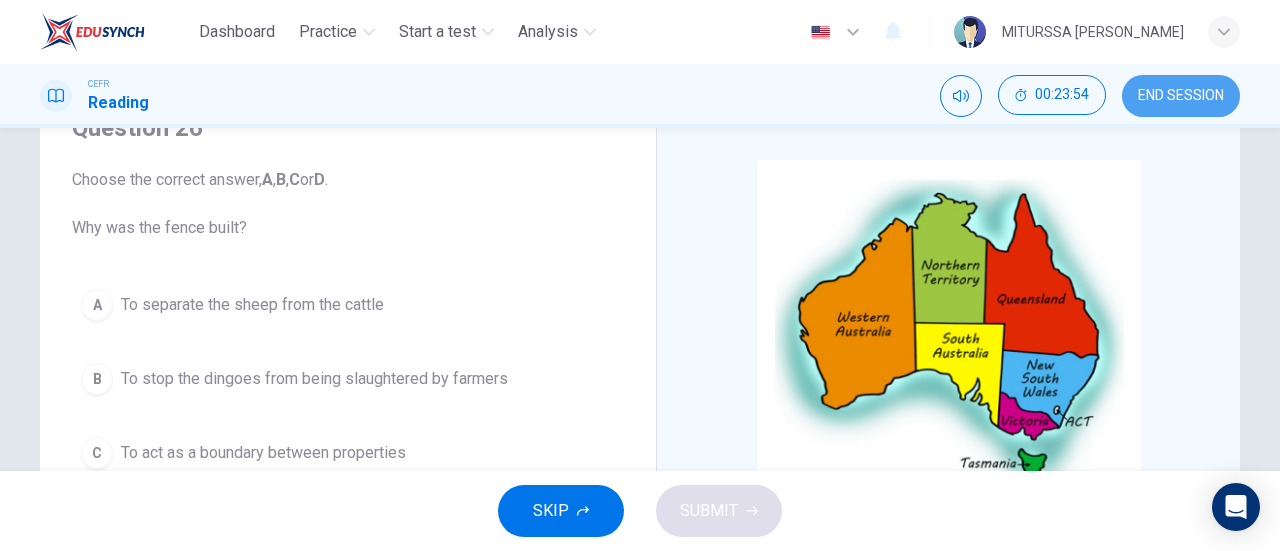 click on "END SESSION" at bounding box center (1181, 96) 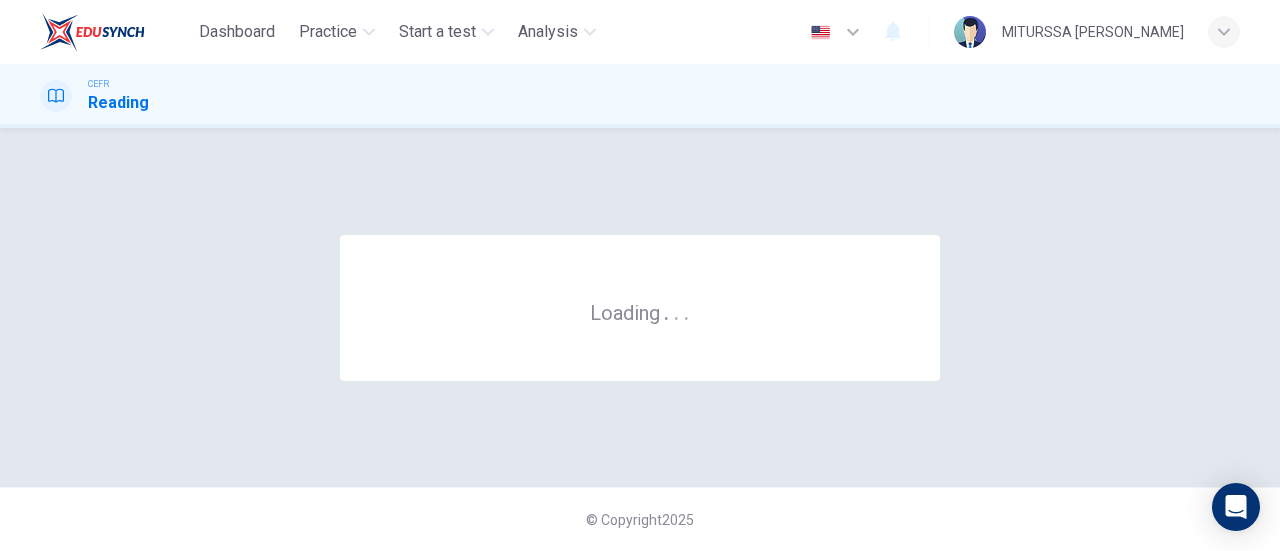 scroll, scrollTop: 0, scrollLeft: 0, axis: both 